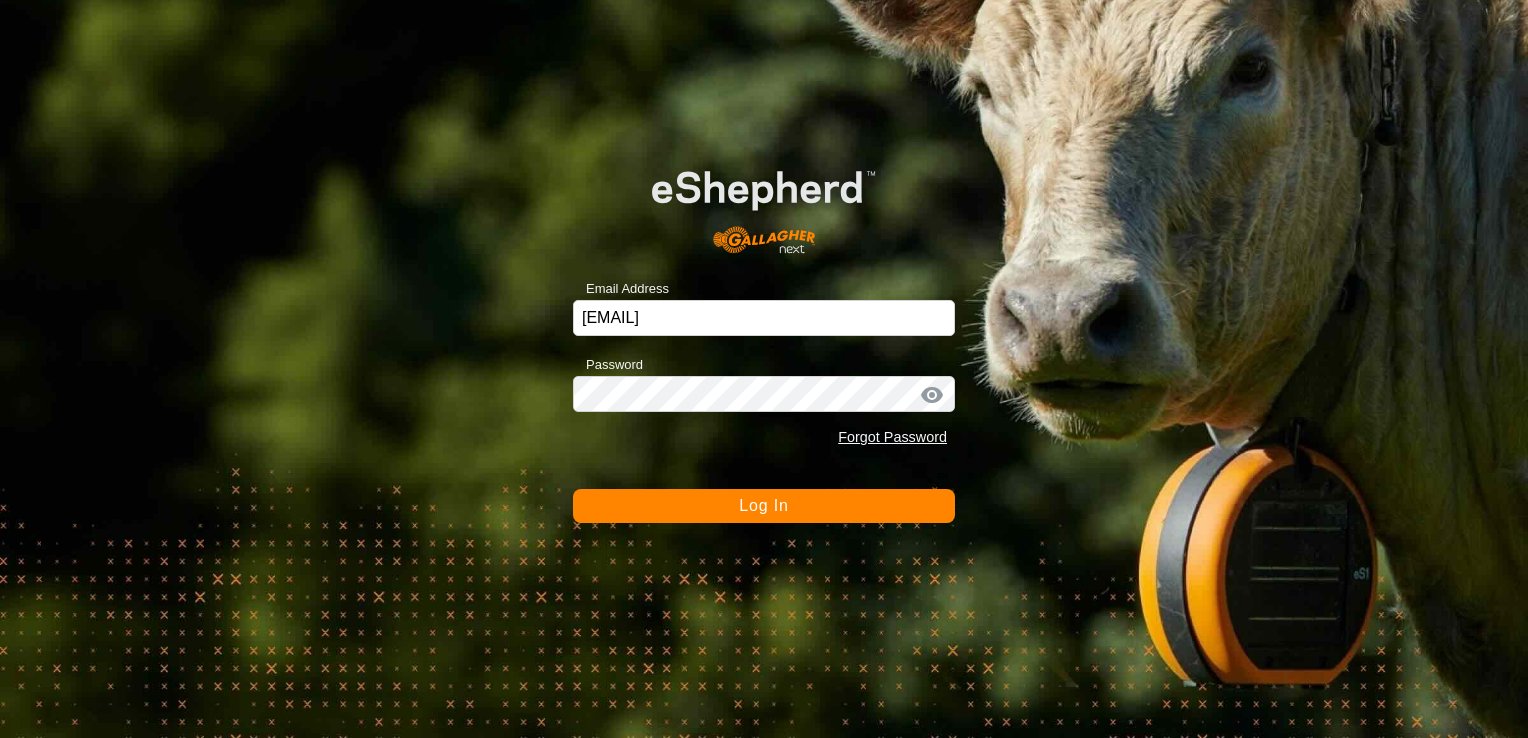 scroll, scrollTop: 0, scrollLeft: 0, axis: both 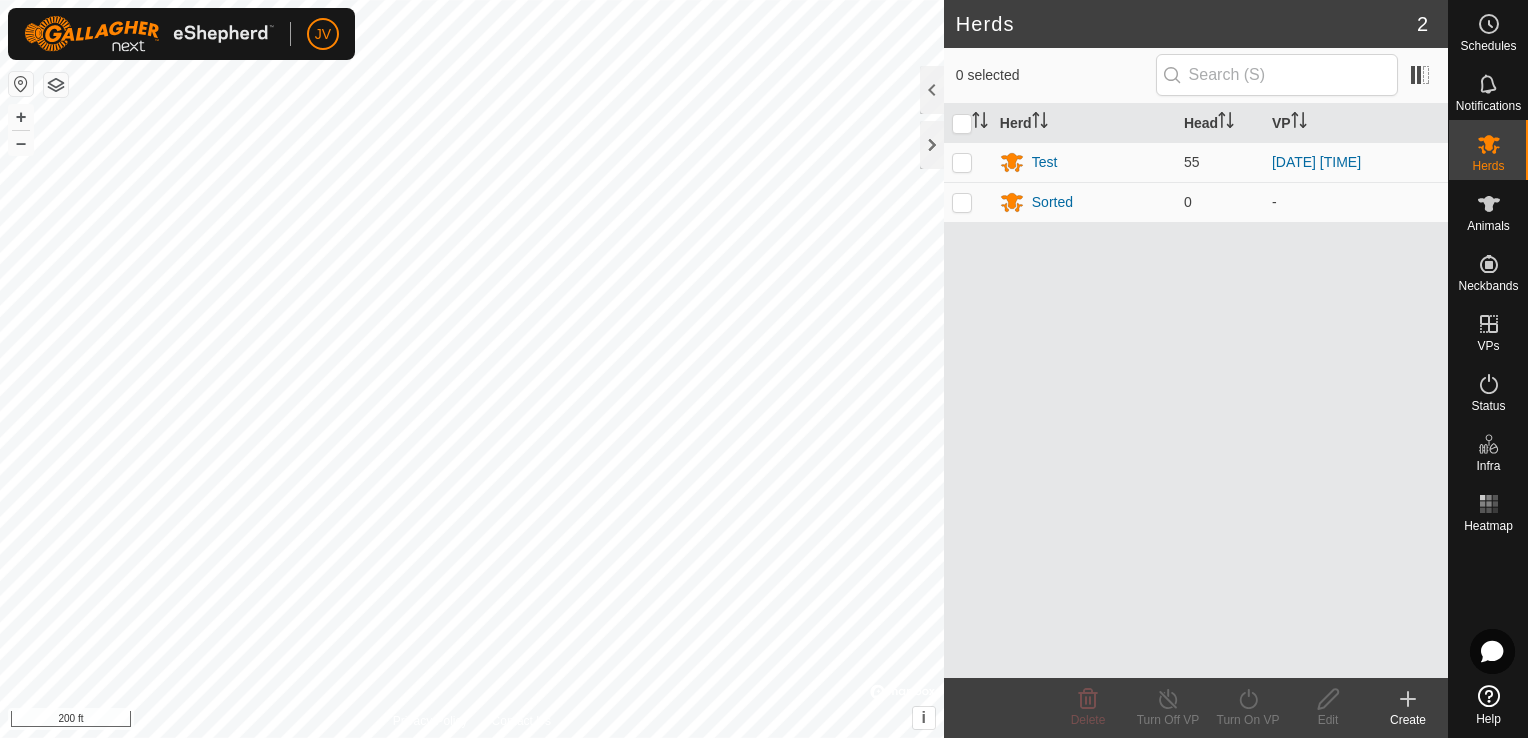 click 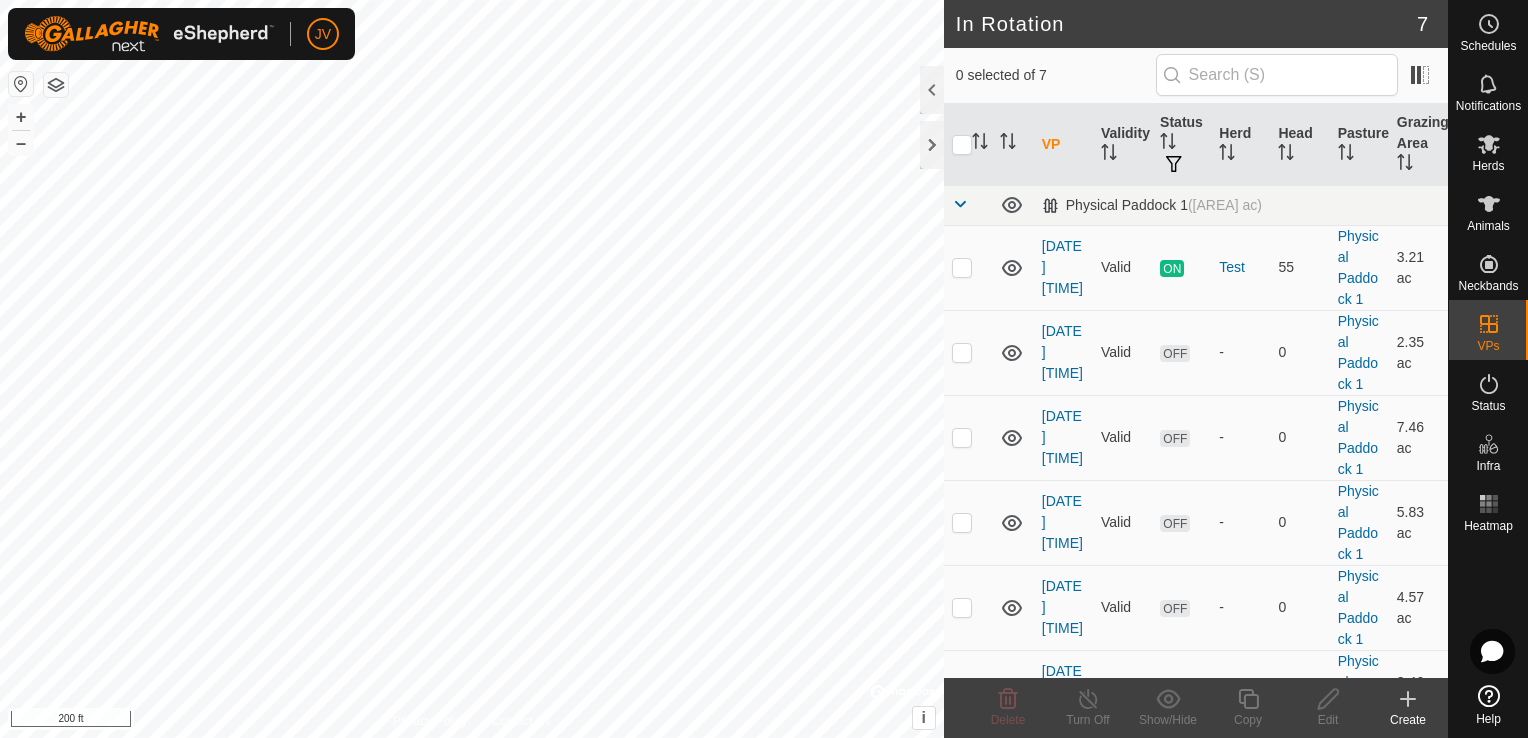 click 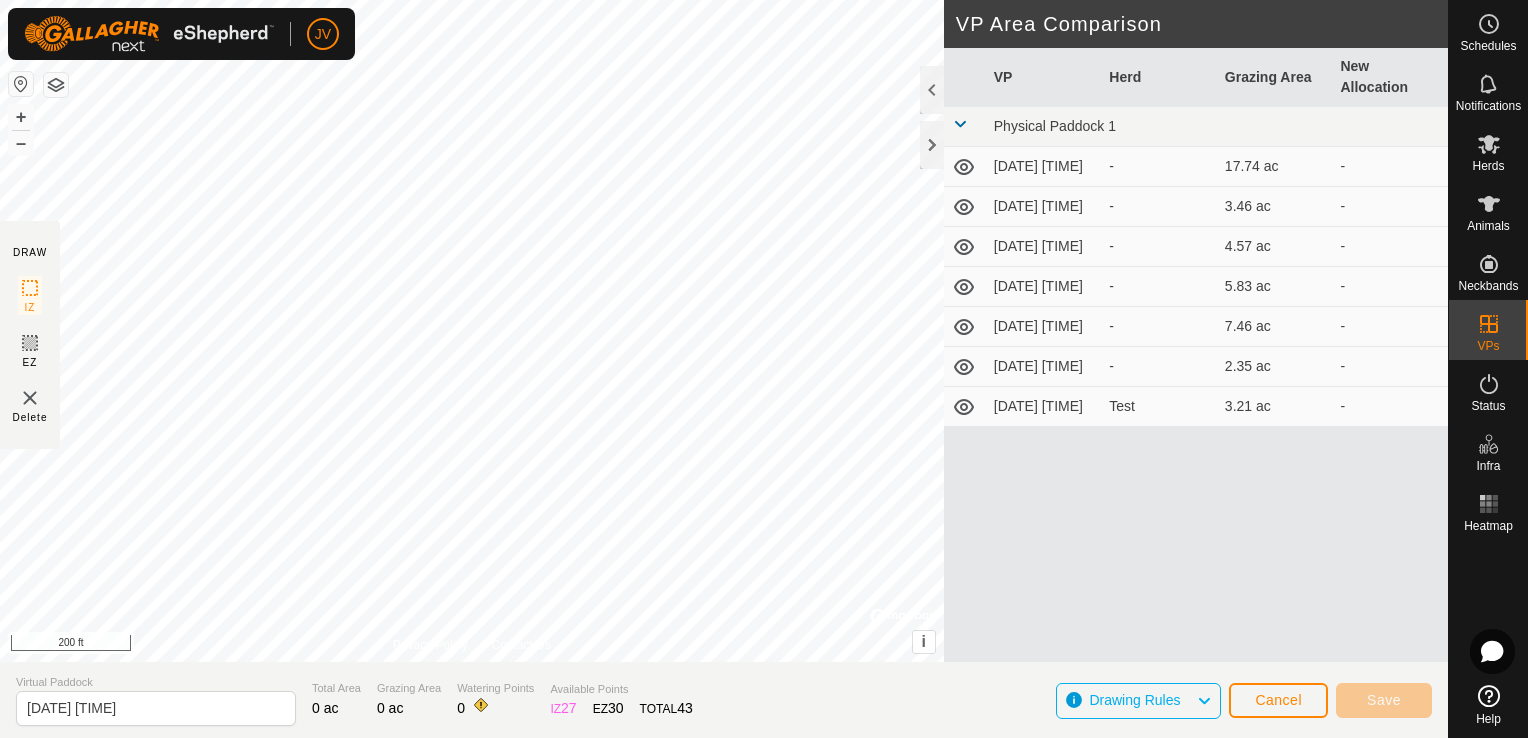 click 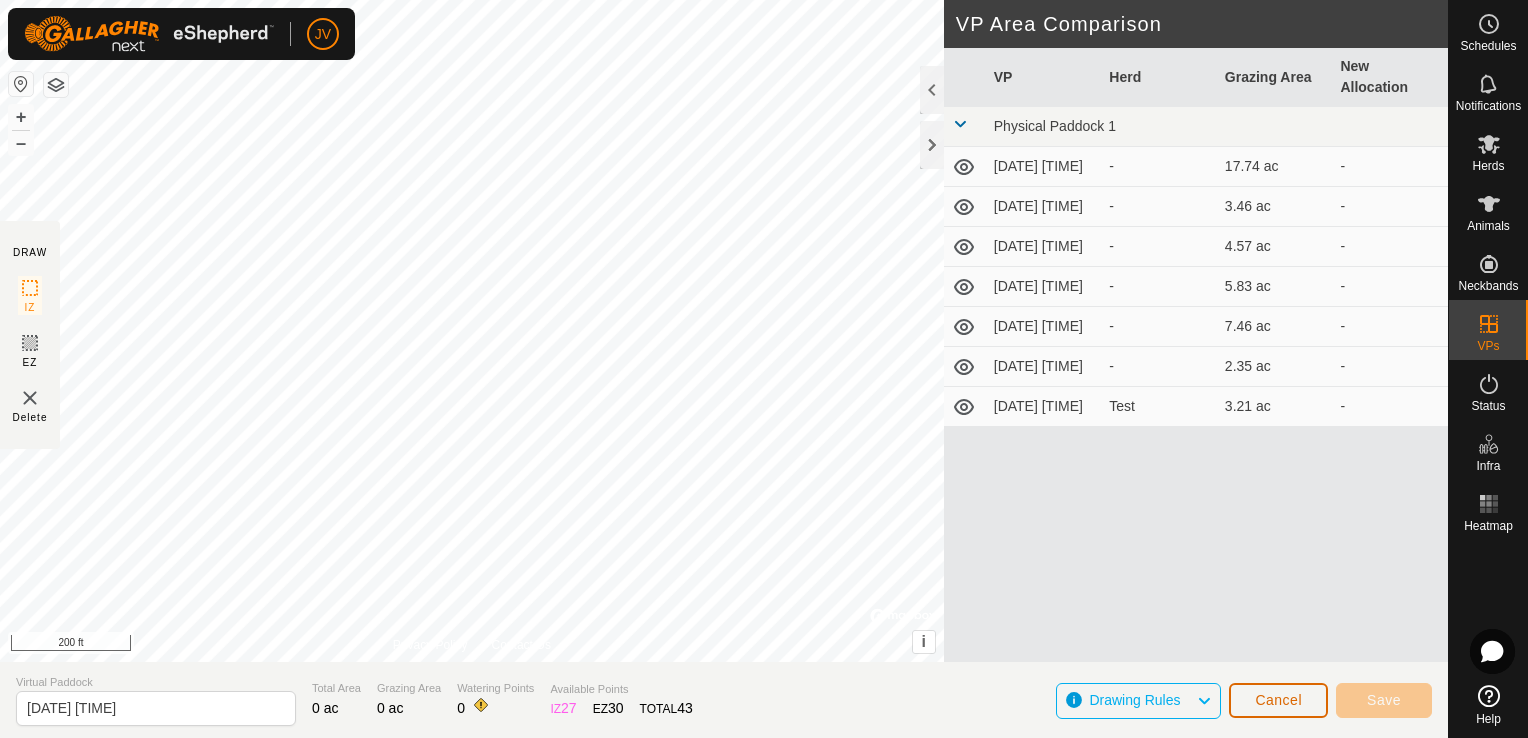 click on "Cancel" 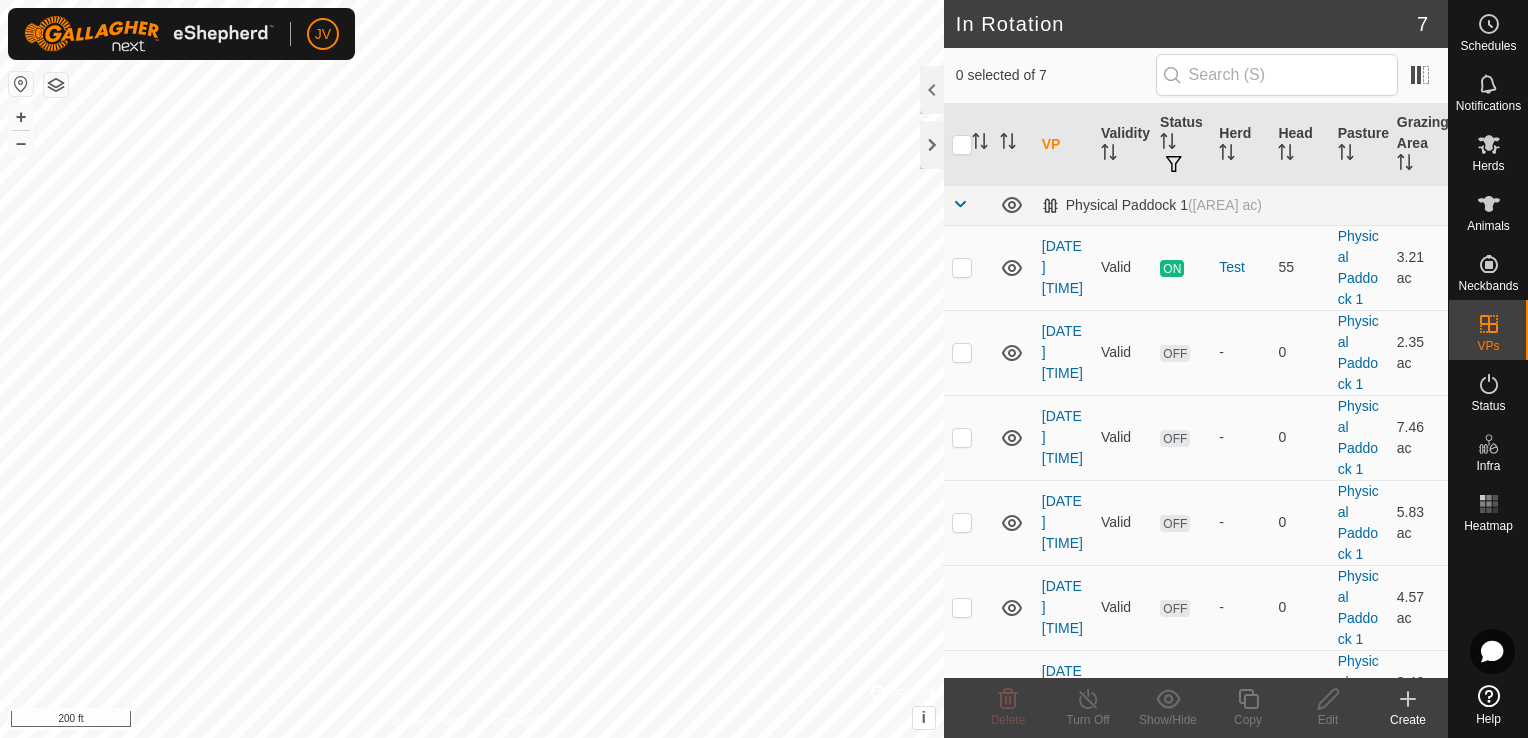 click 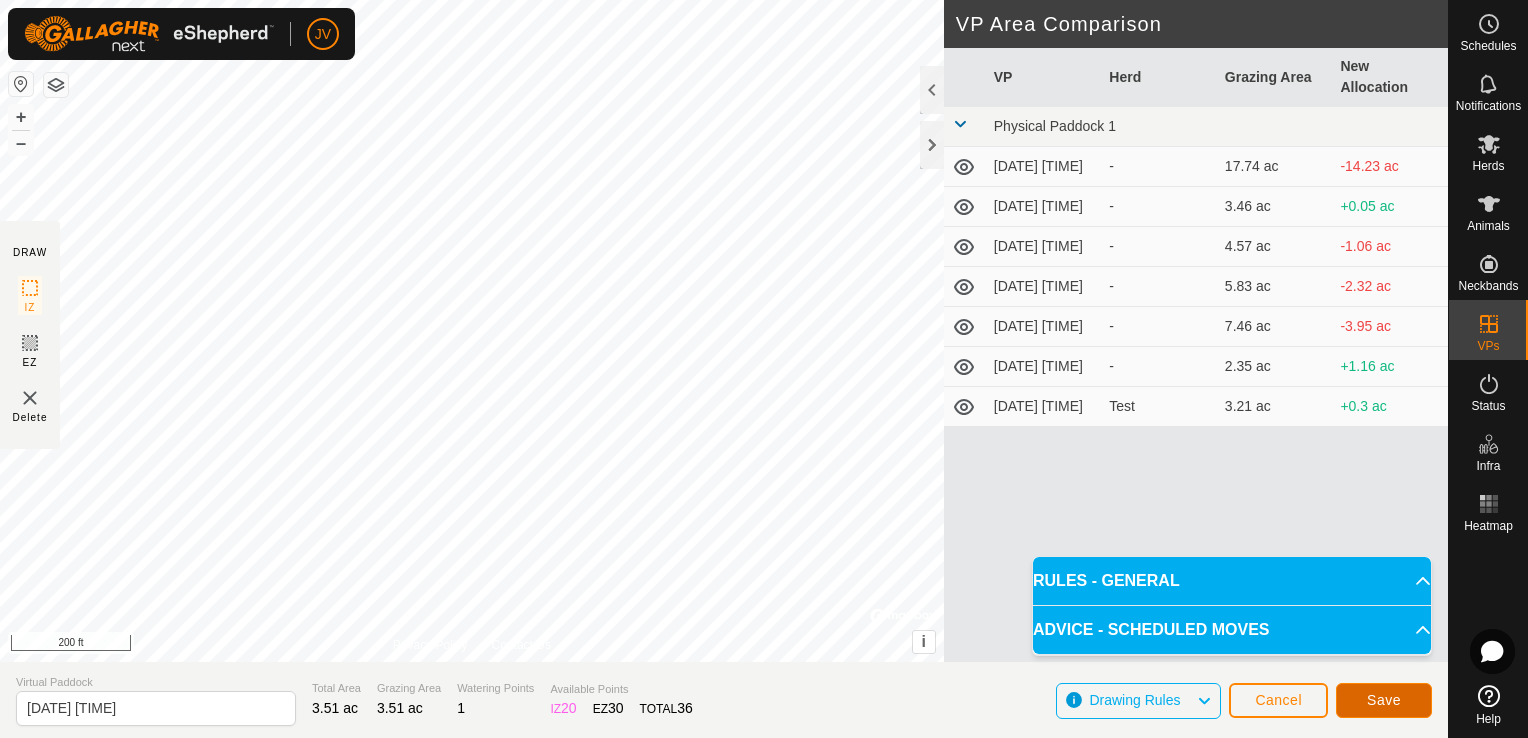 click on "Save" 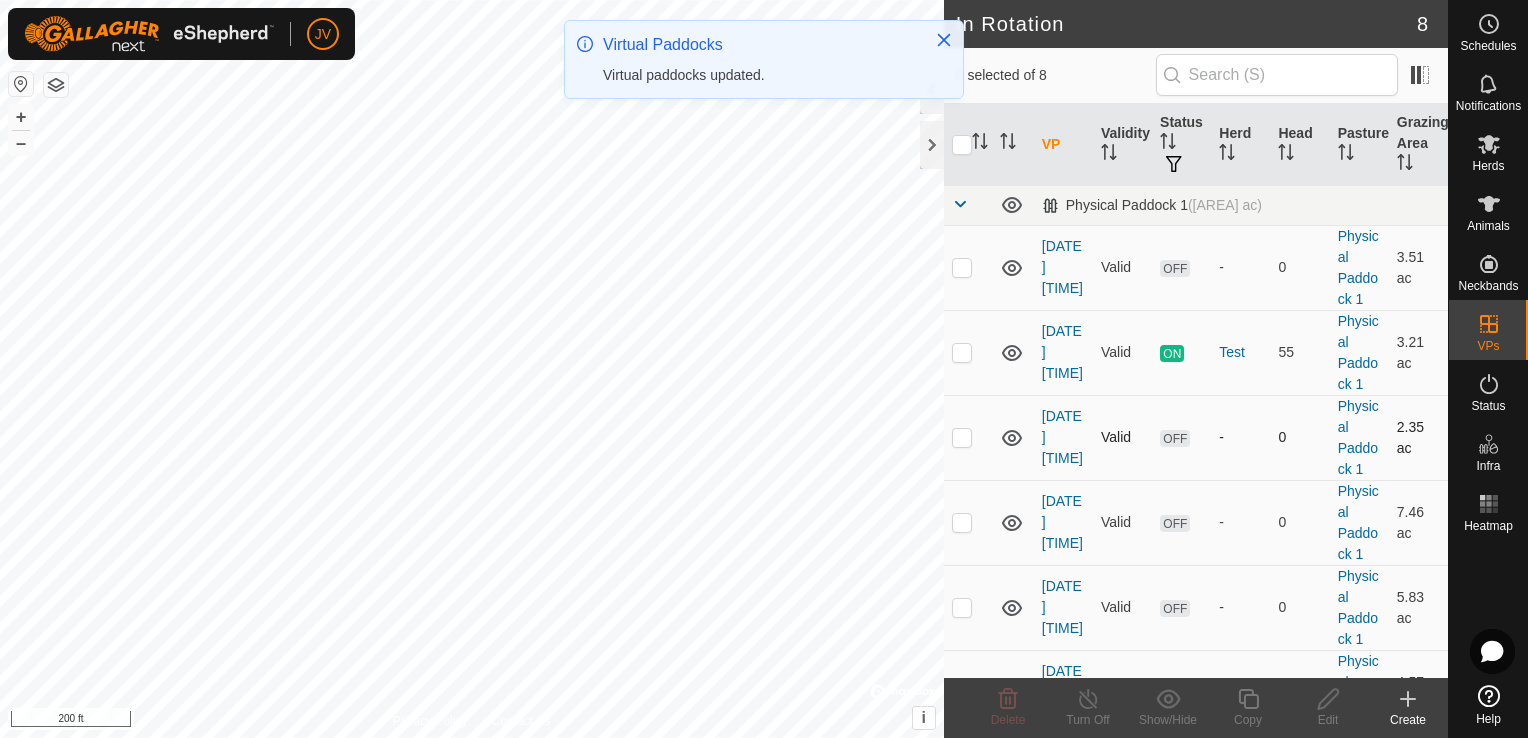 scroll, scrollTop: 224, scrollLeft: 0, axis: vertical 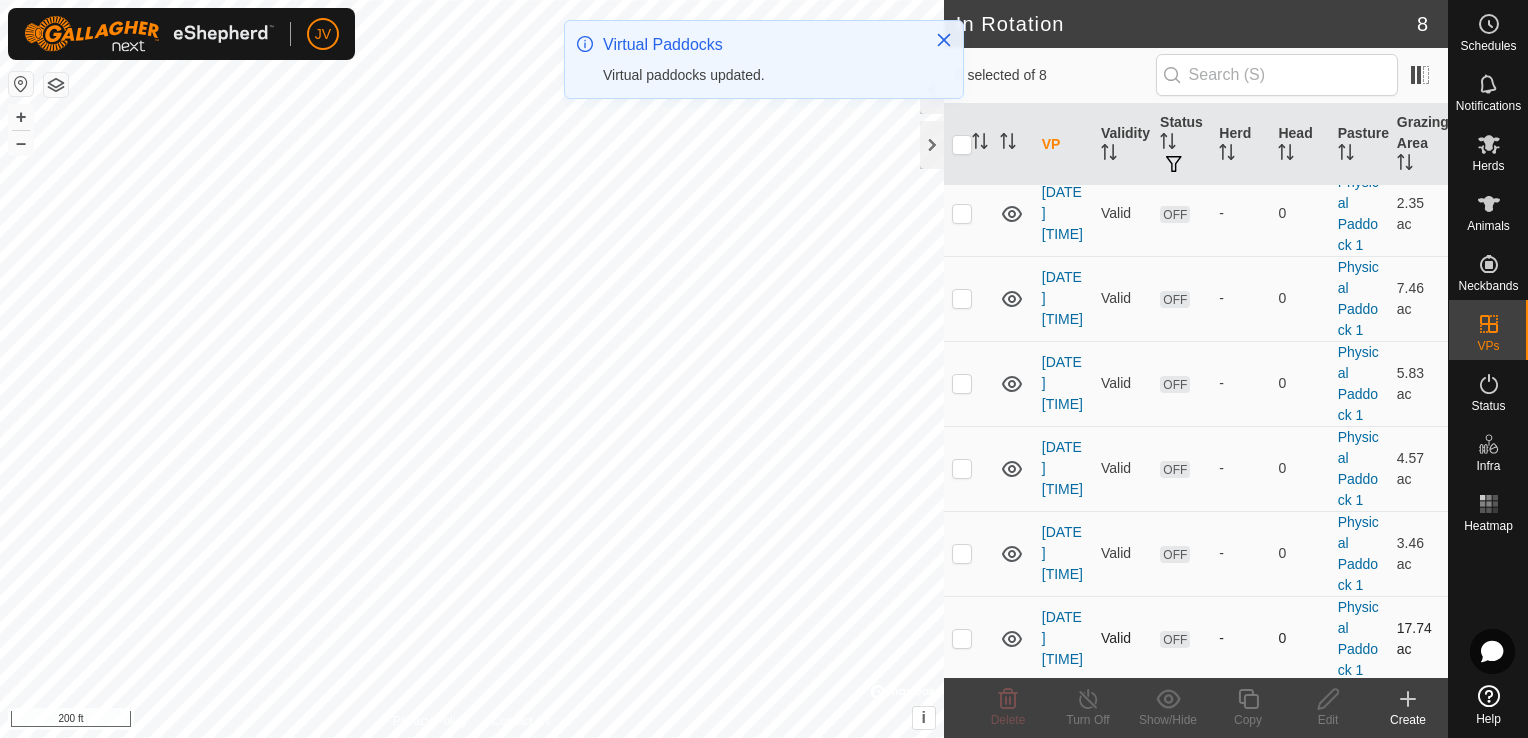 click at bounding box center [962, 638] 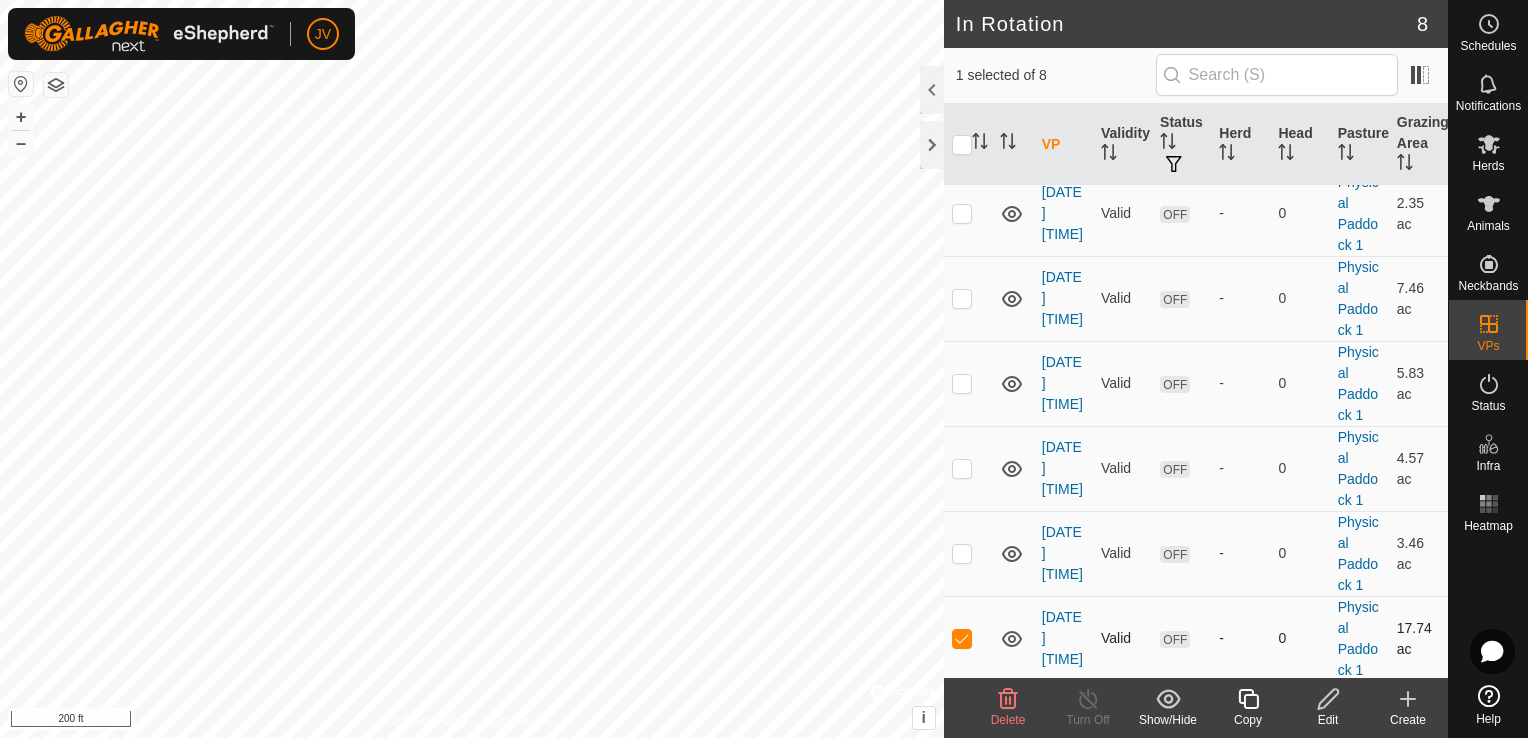 checkbox on "true" 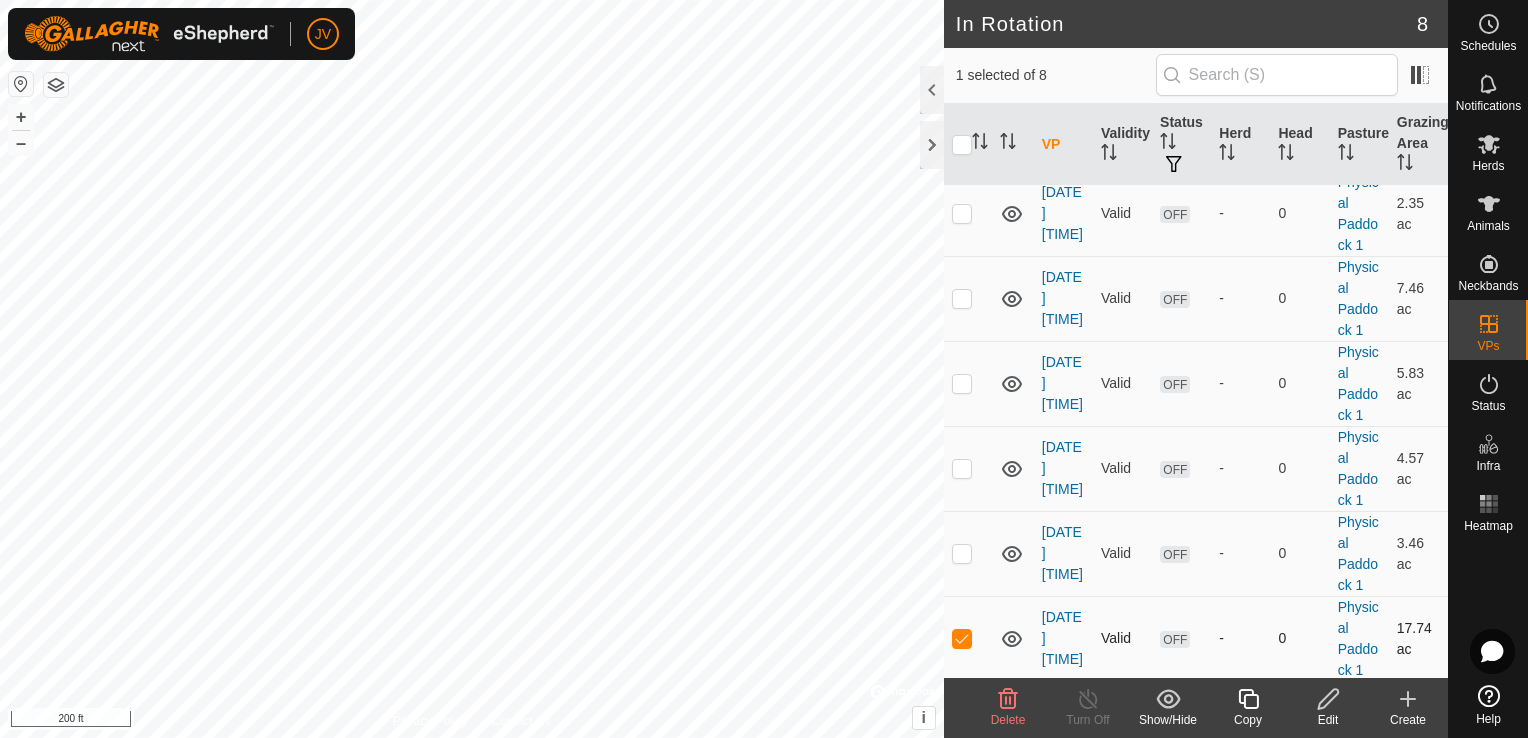 checkbox on "false" 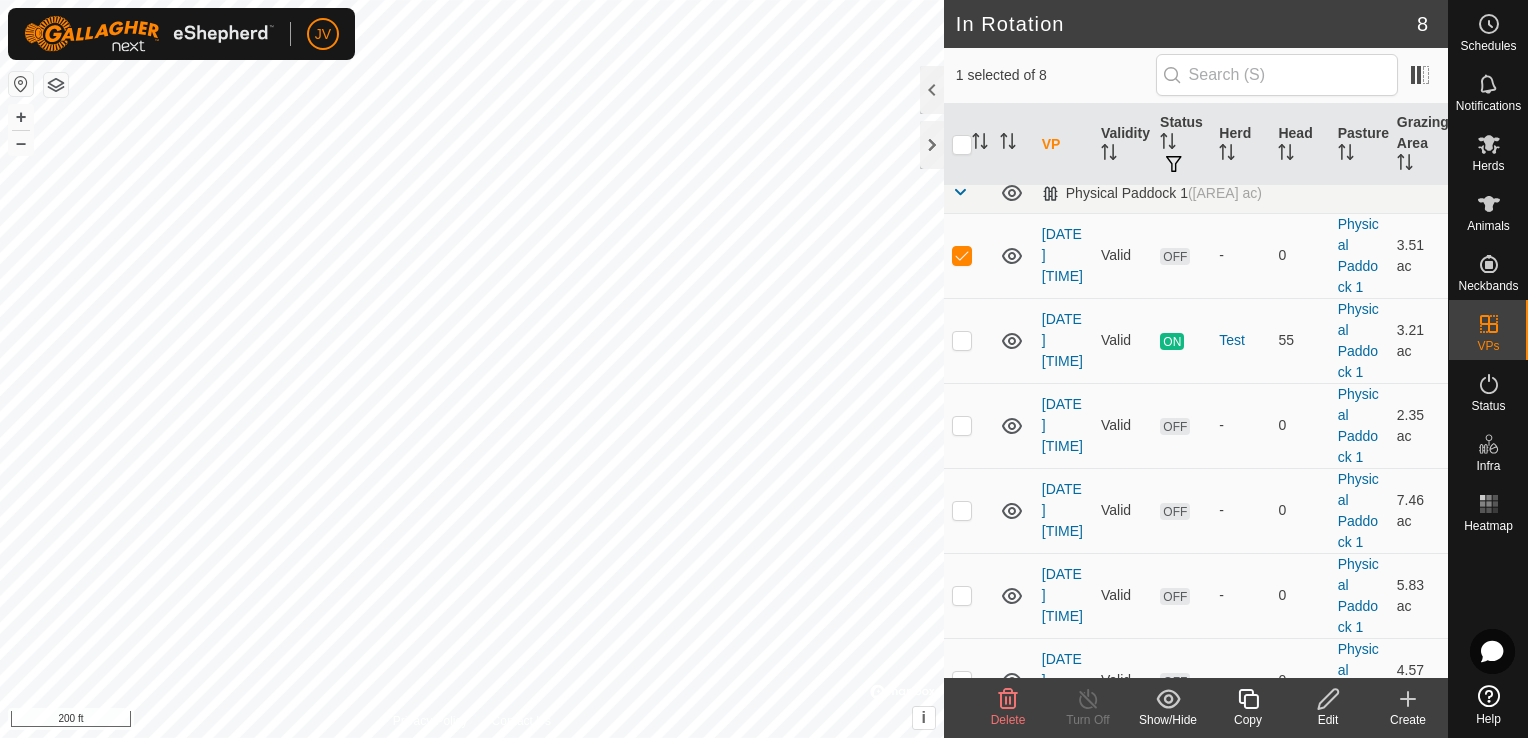 scroll, scrollTop: 0, scrollLeft: 0, axis: both 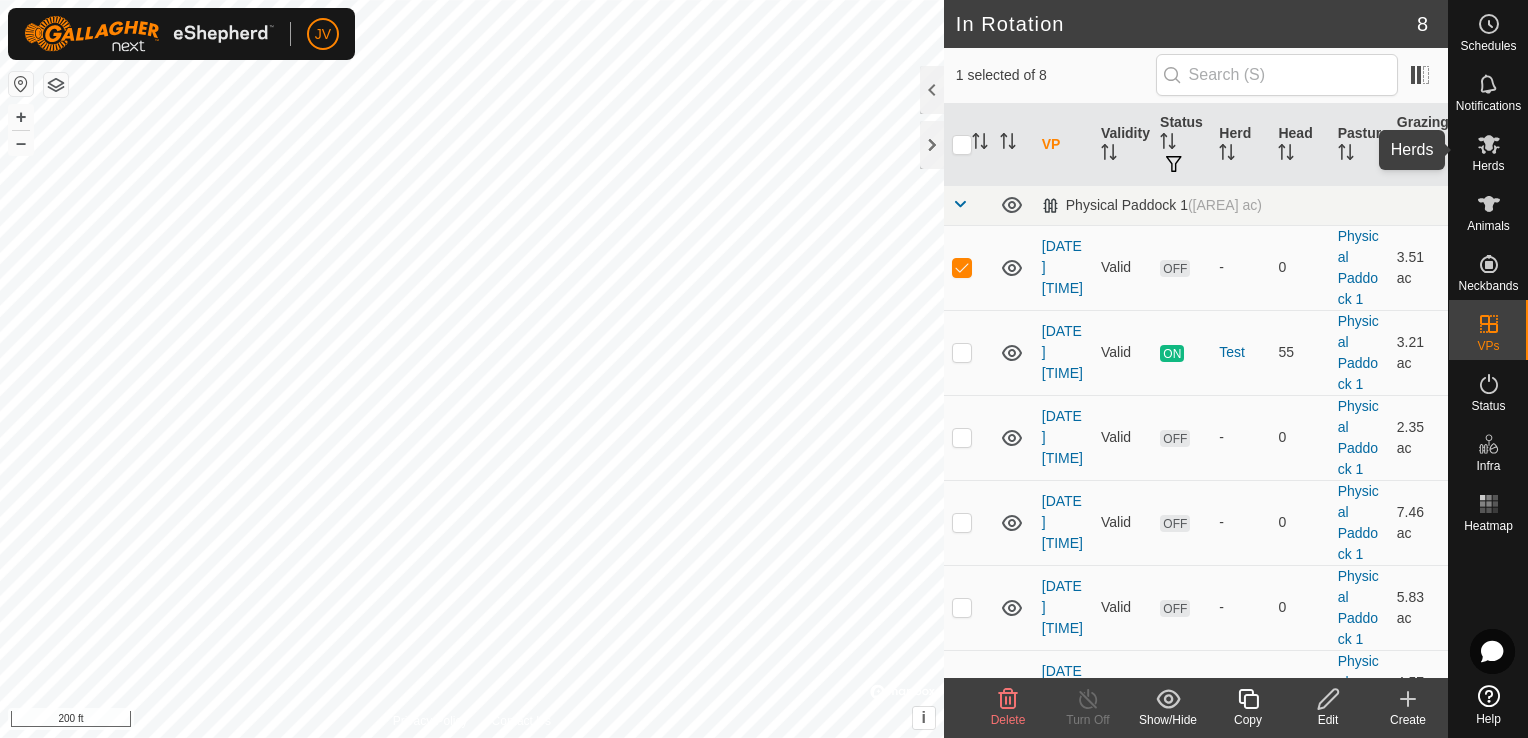 click on "Herds" at bounding box center [1488, 166] 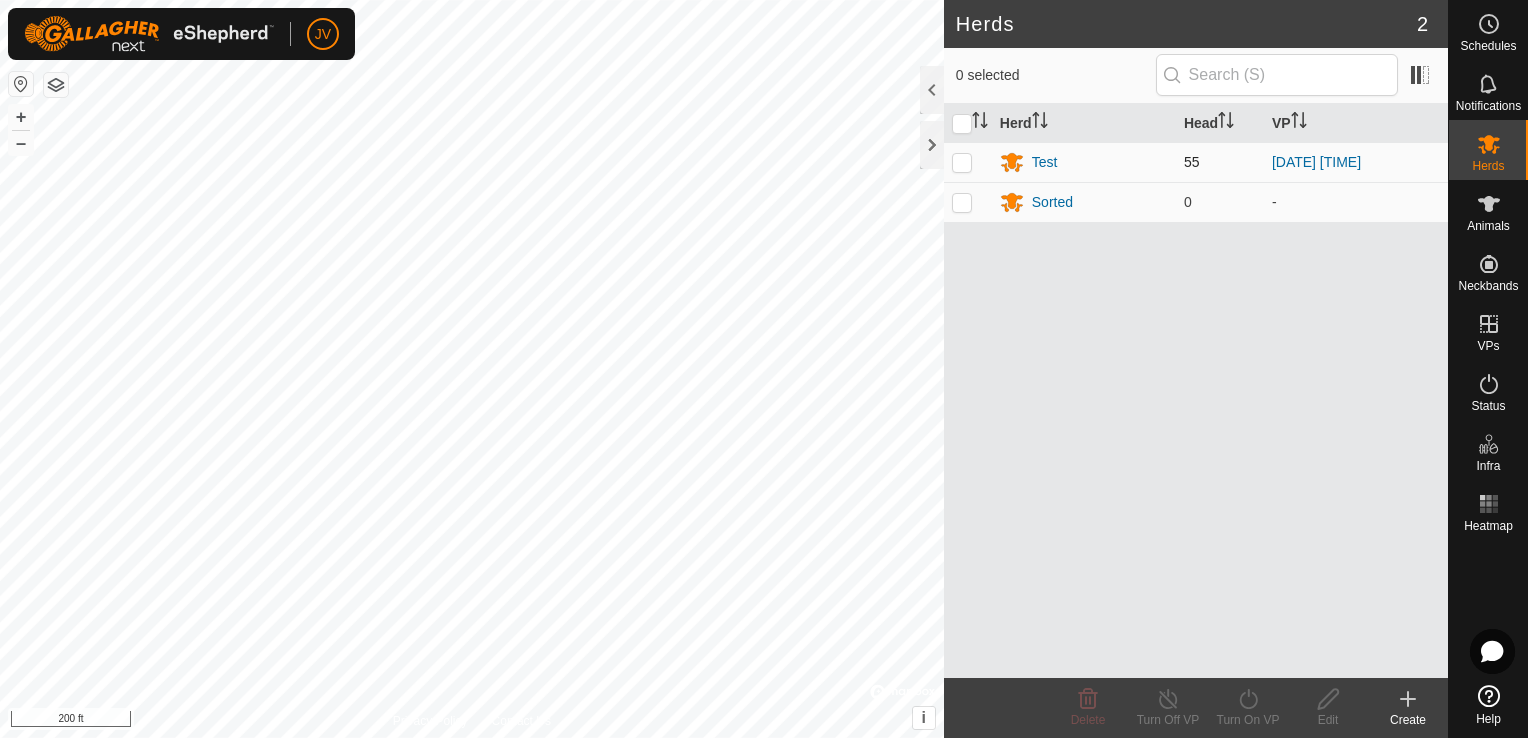 click at bounding box center (962, 162) 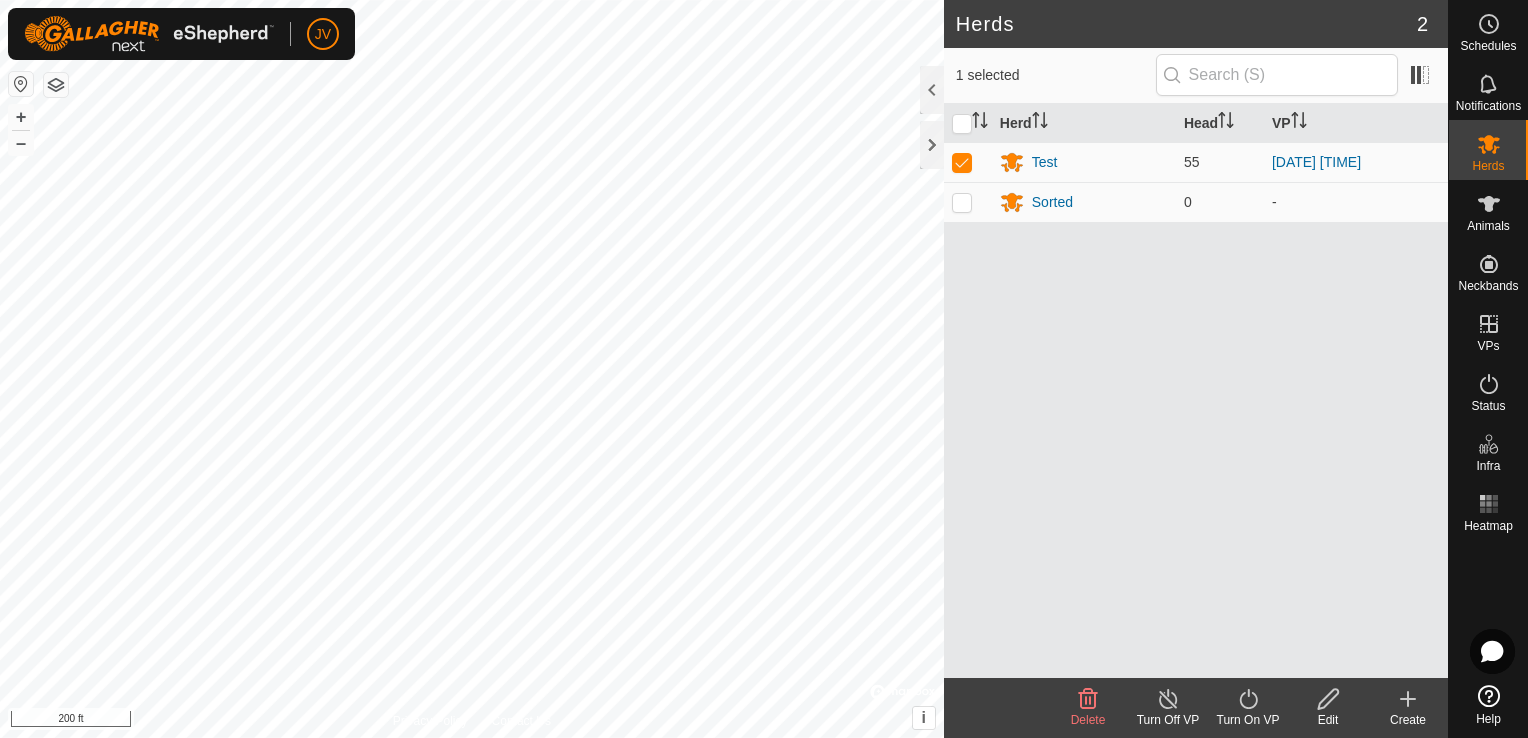click 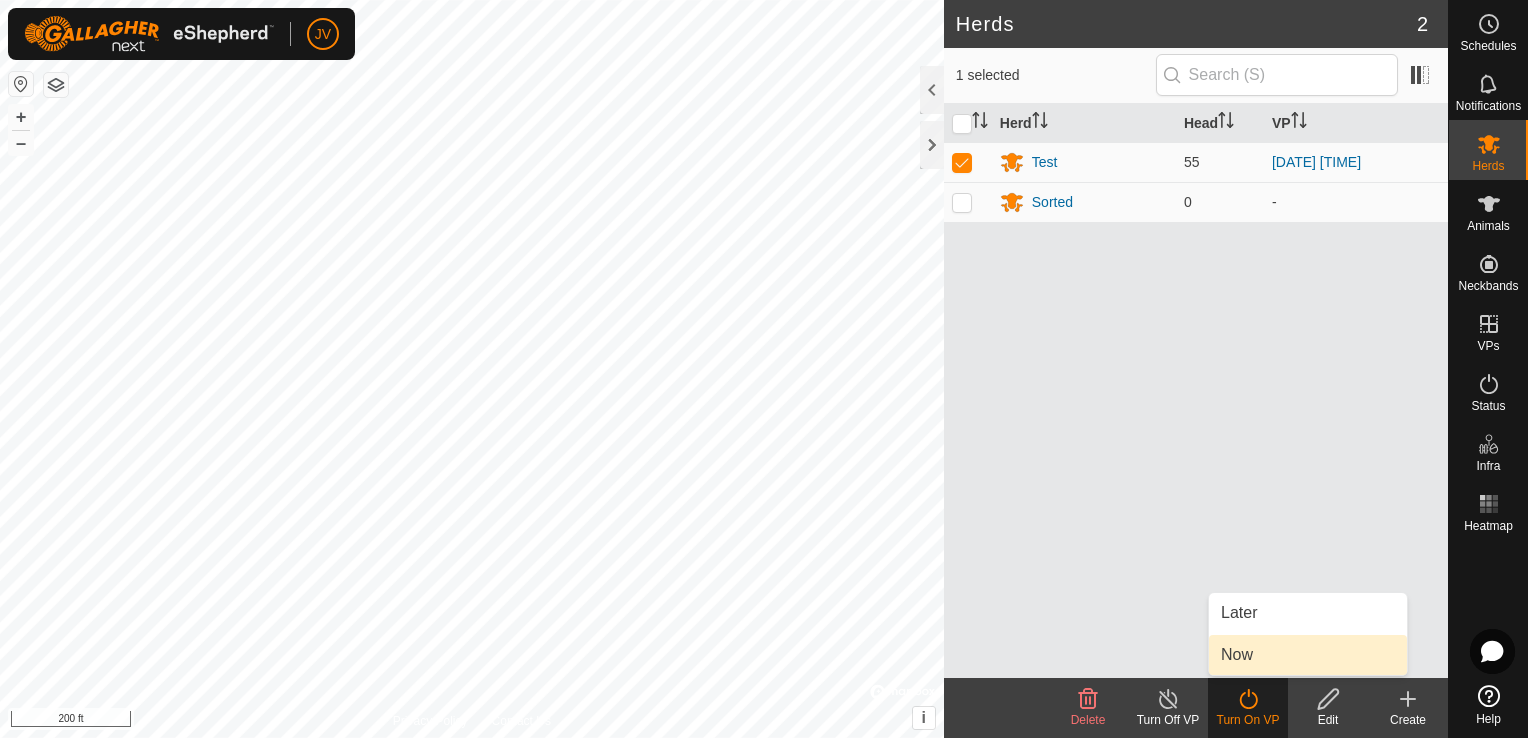 click on "Now" at bounding box center [1308, 655] 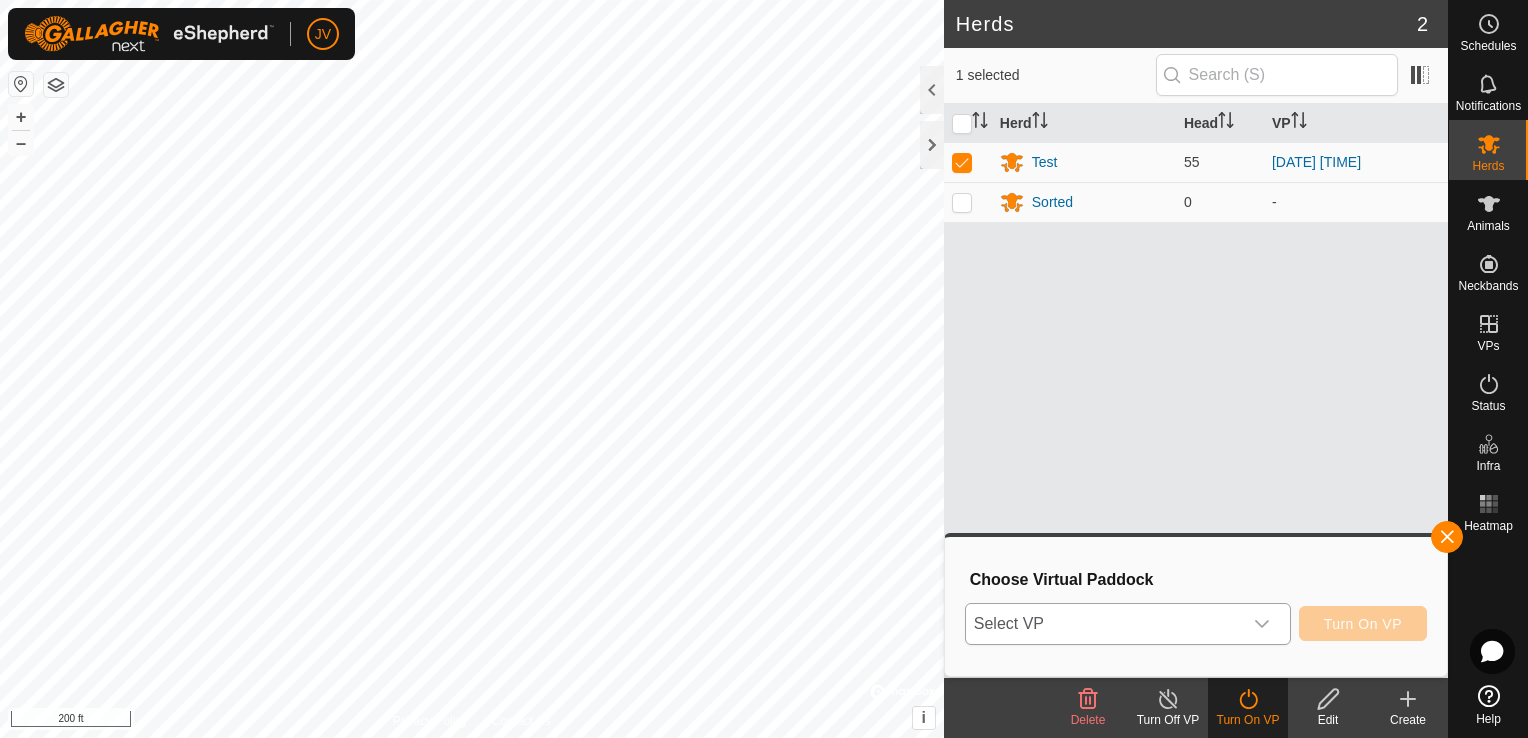 click at bounding box center [1262, 624] 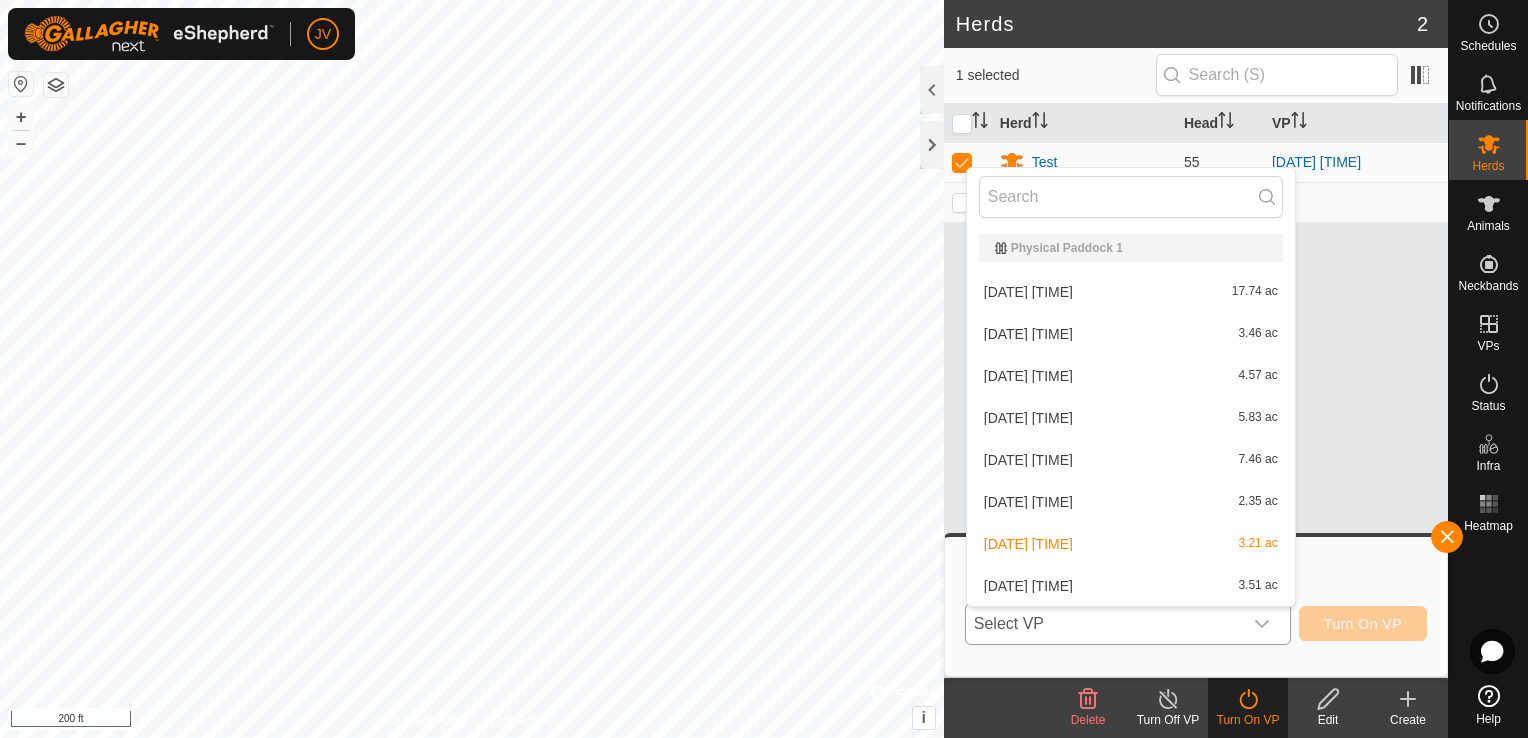 click on "2025-08-05 103600  3.51 ac" at bounding box center (1131, 586) 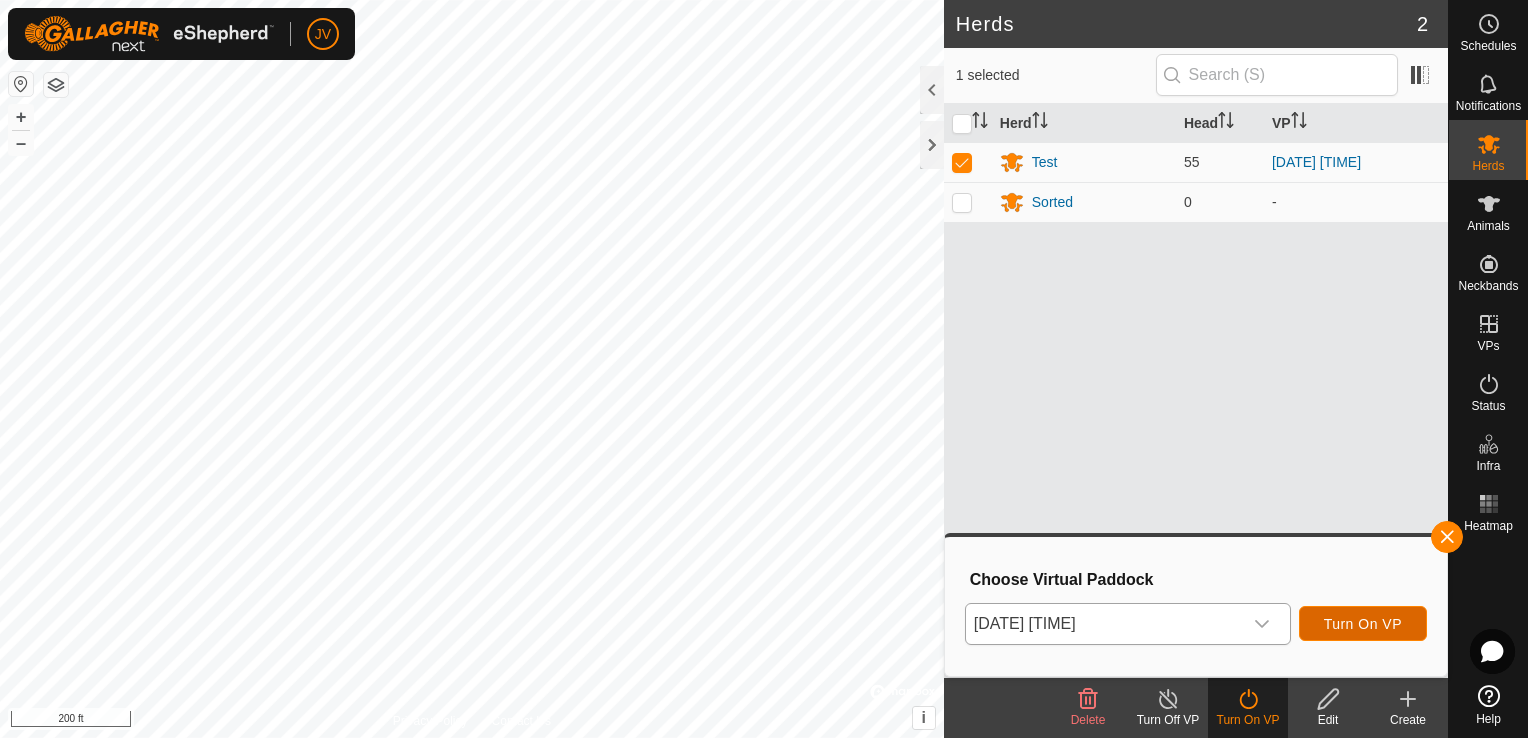 click on "Turn On VP" at bounding box center (1363, 623) 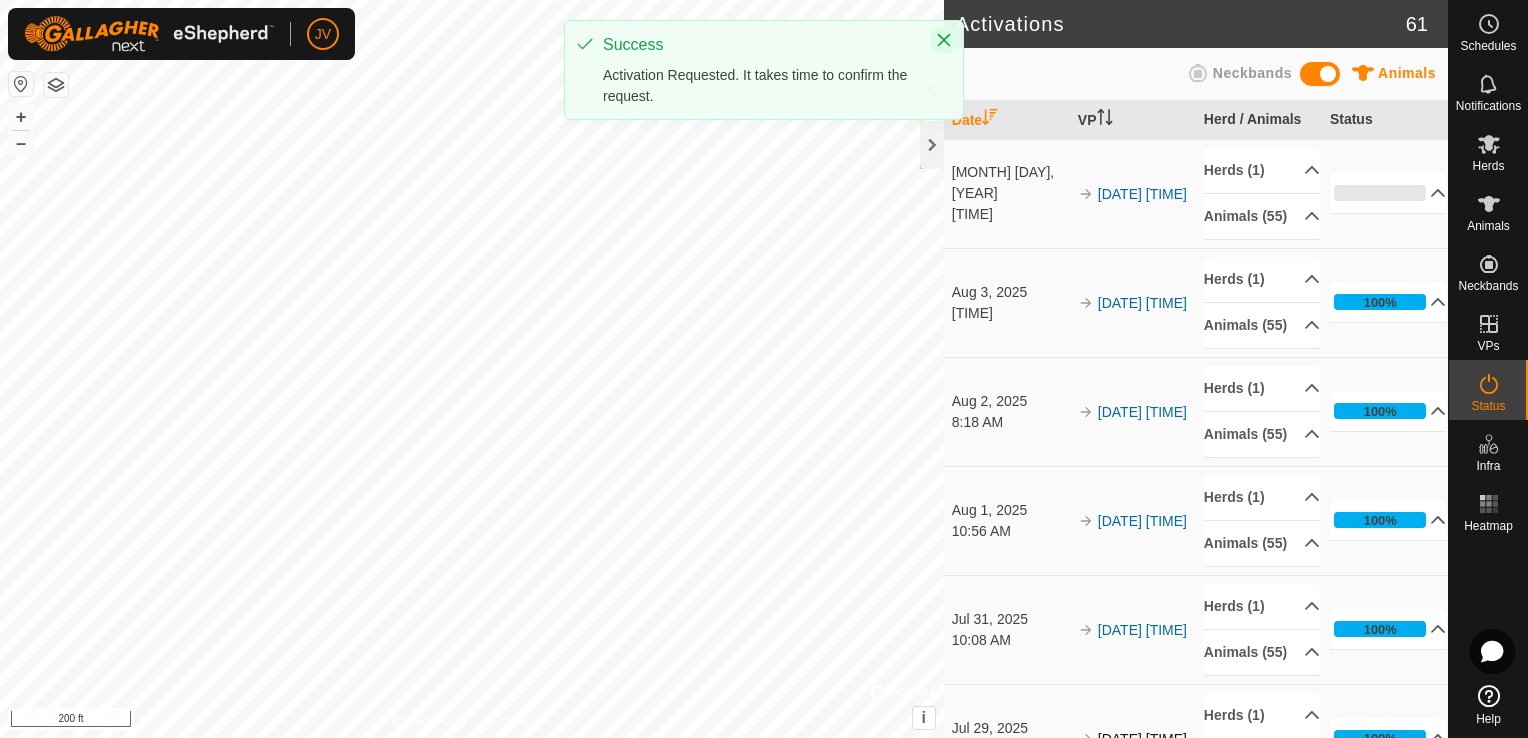 click 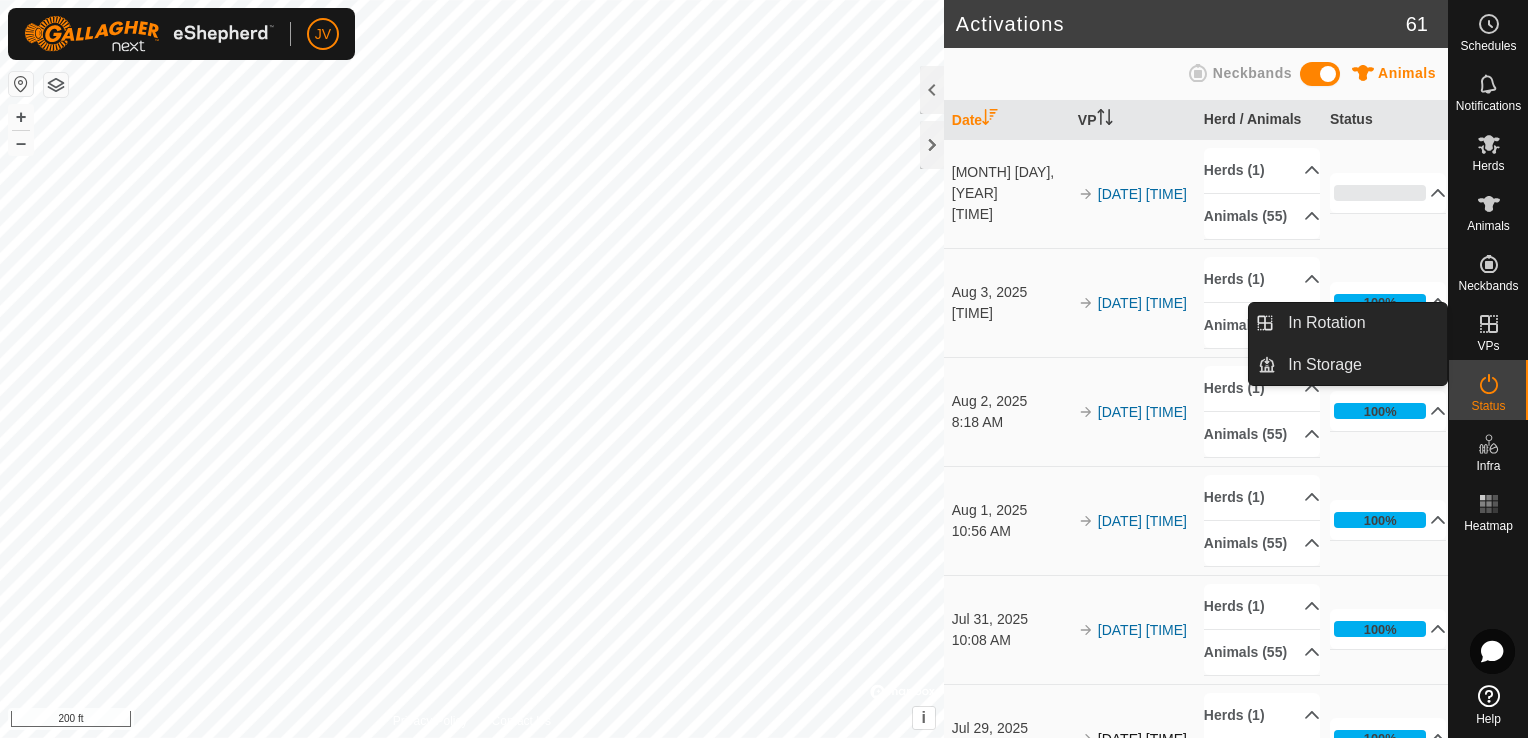 click on "In Rotation" at bounding box center [1441, 325] 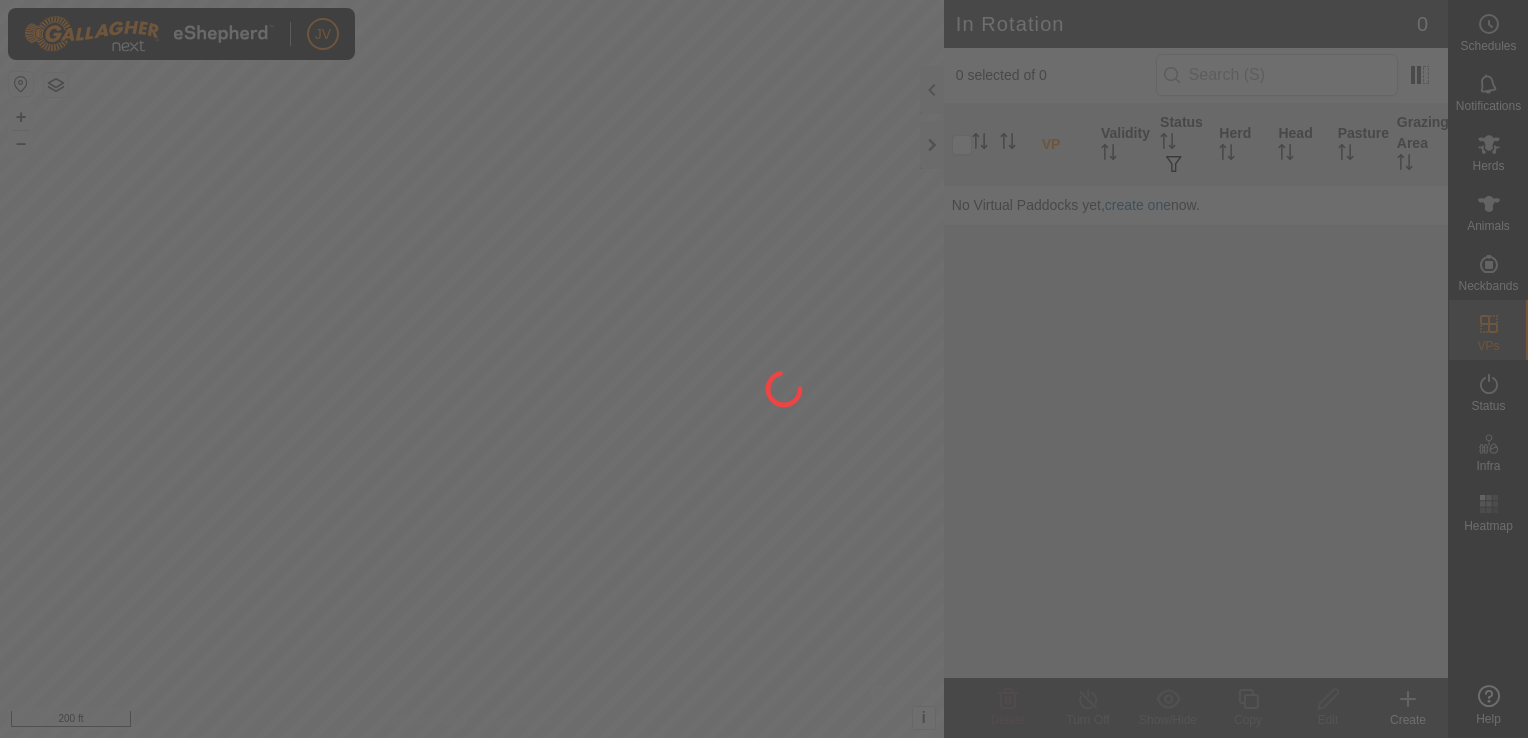 scroll, scrollTop: 0, scrollLeft: 0, axis: both 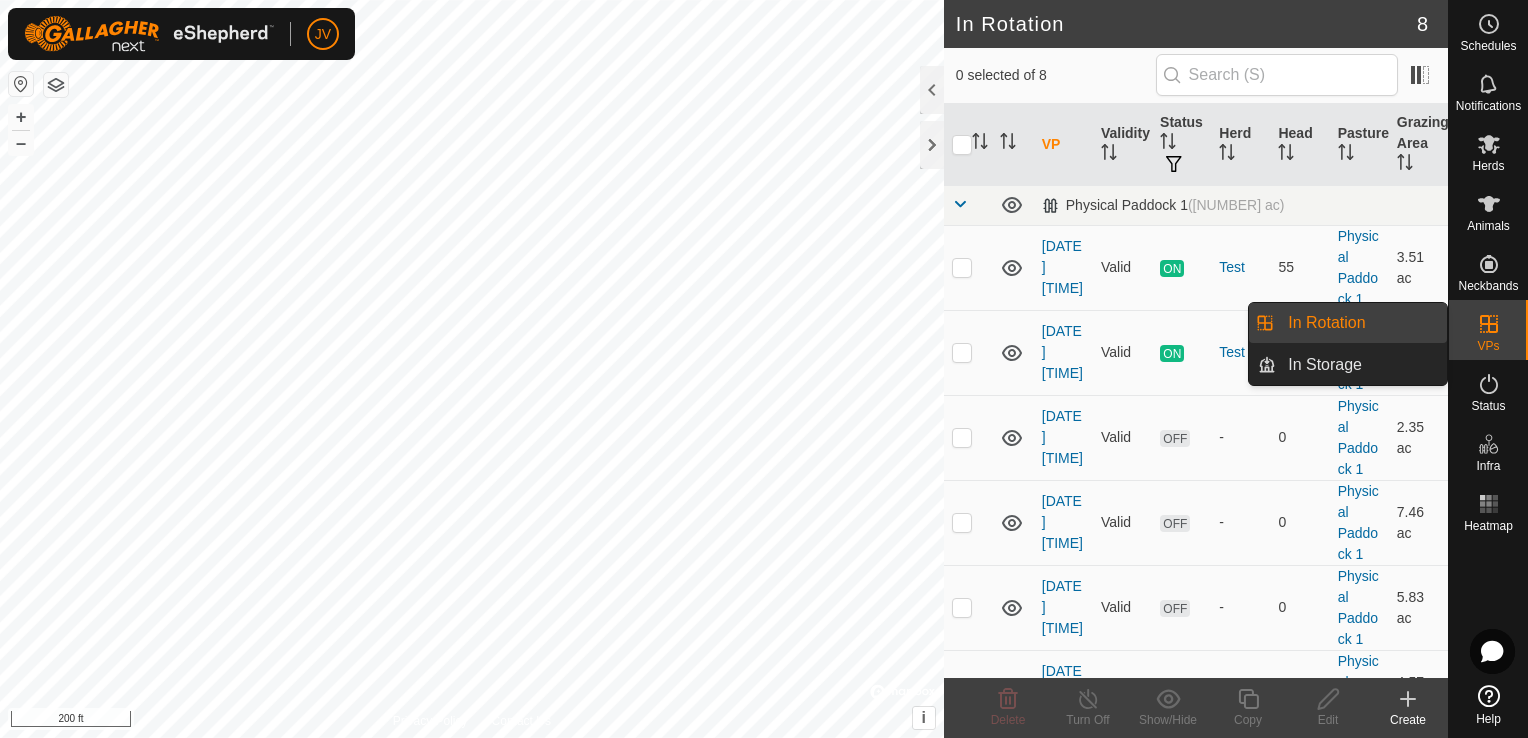 click on "In Rotation" at bounding box center (1361, 323) 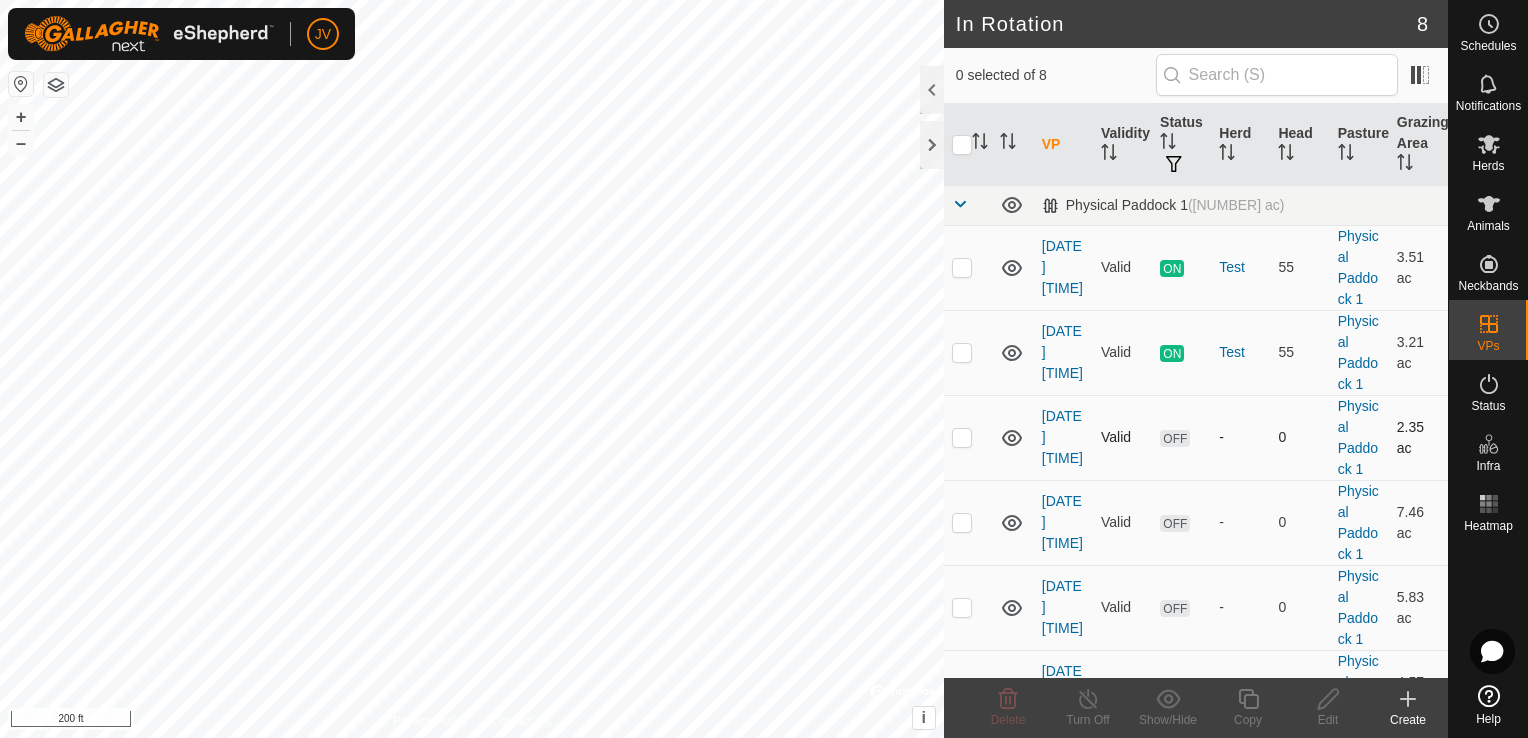 click at bounding box center (962, 437) 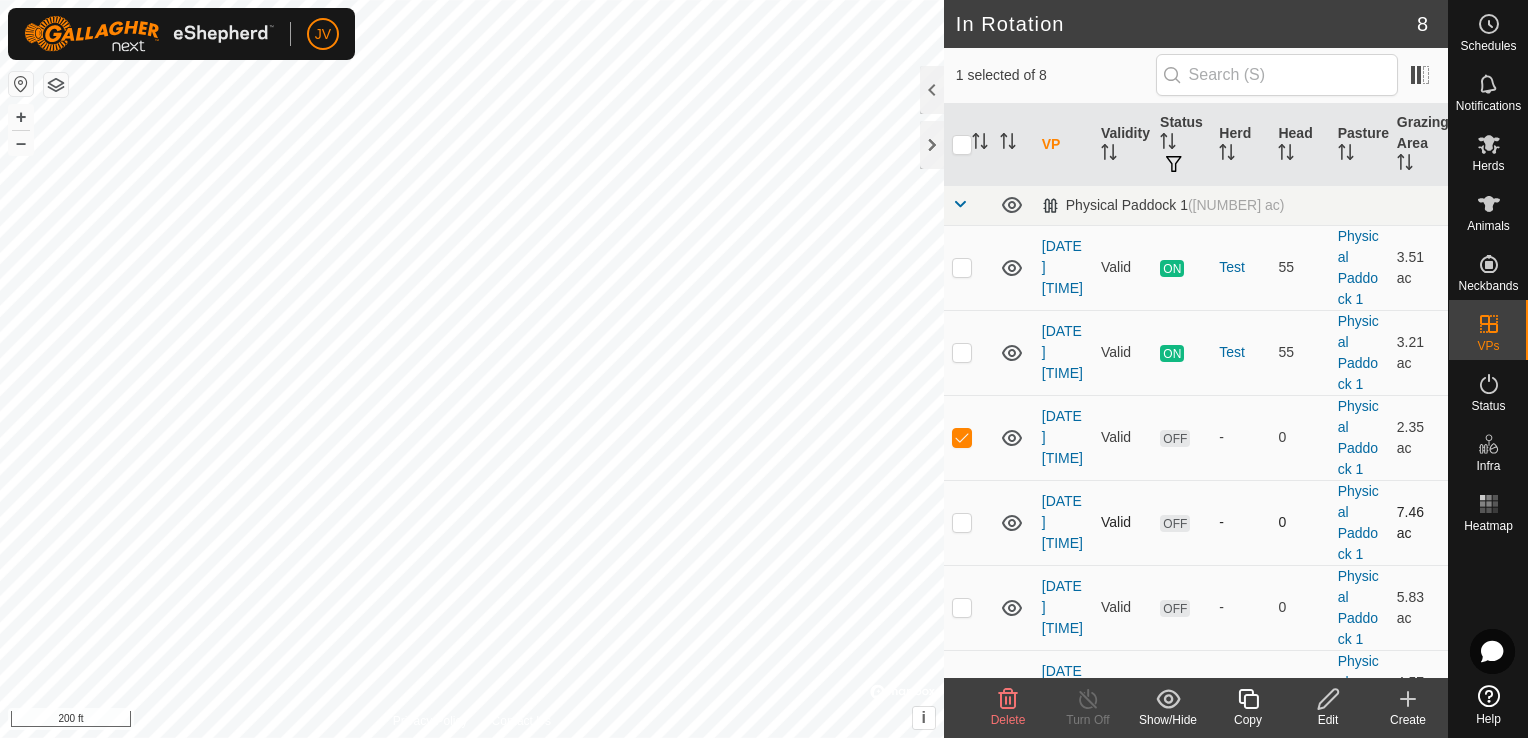 click at bounding box center [962, 522] 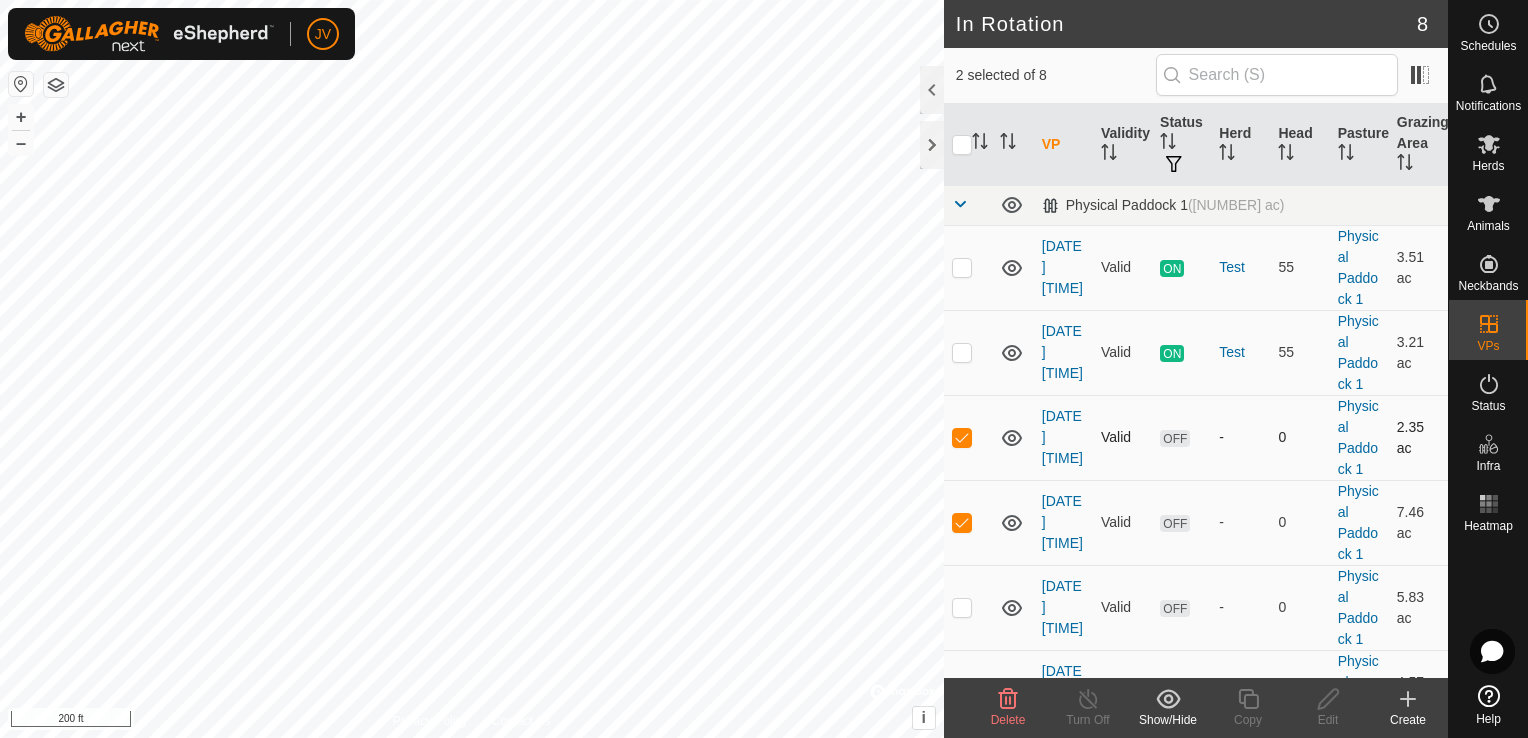 click at bounding box center (962, 437) 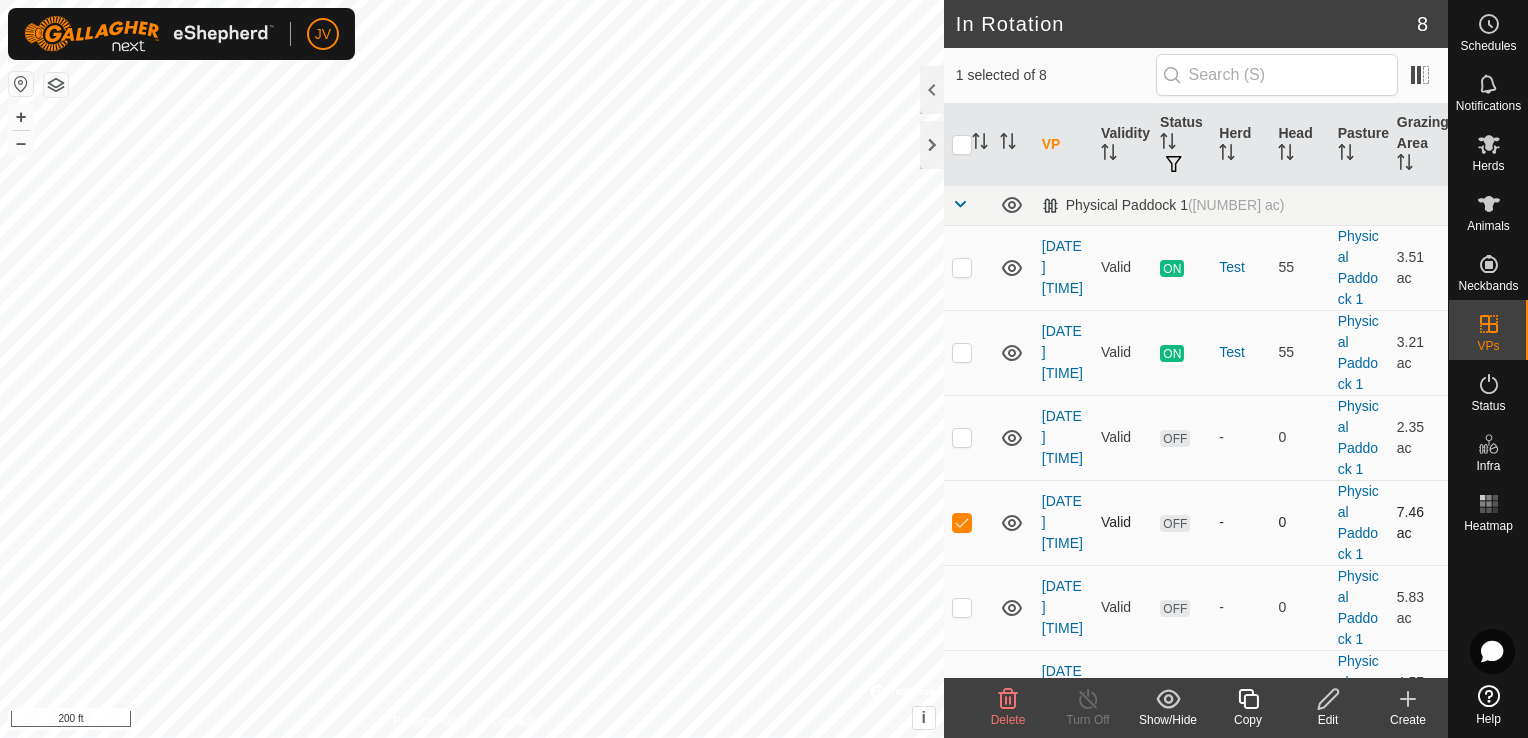 click at bounding box center [962, 522] 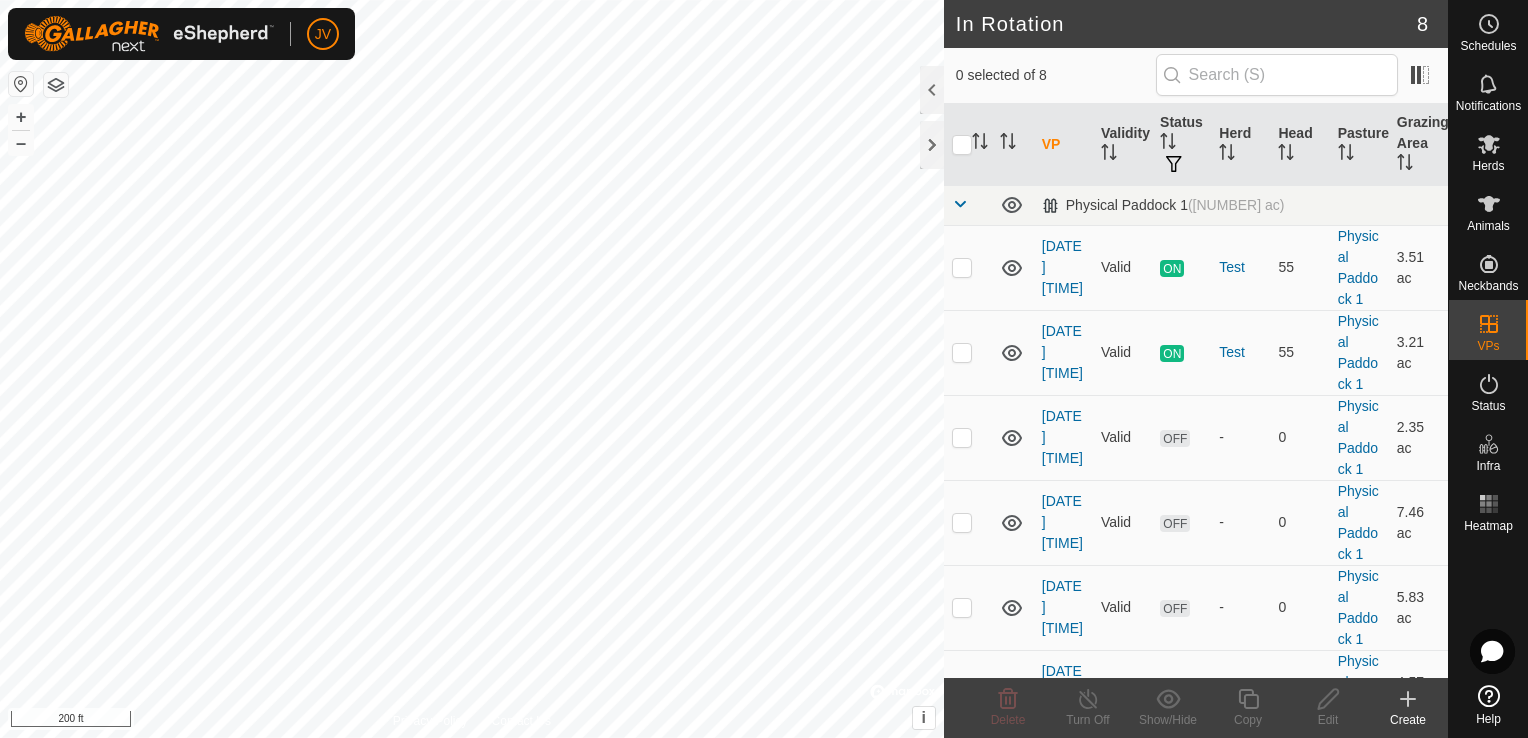 click 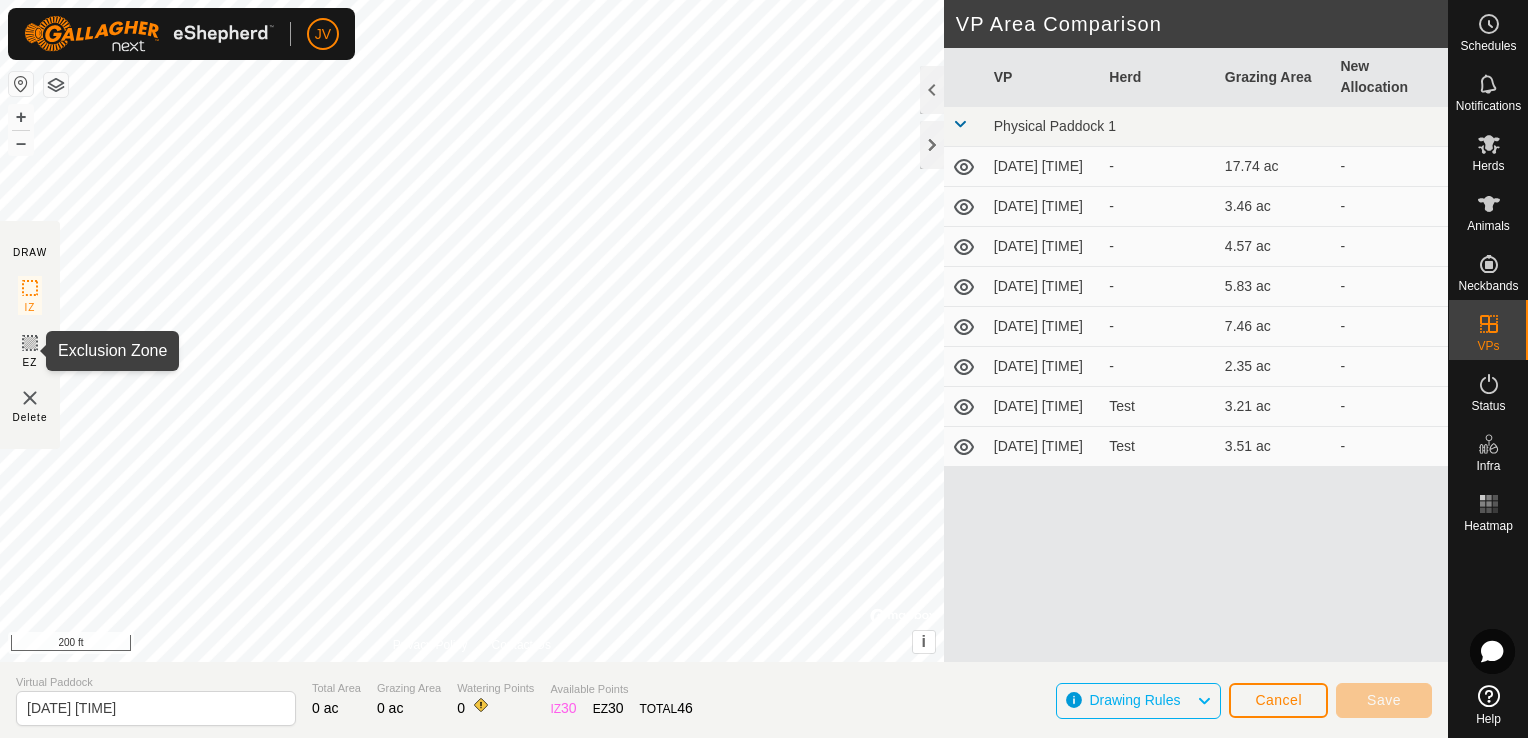 click 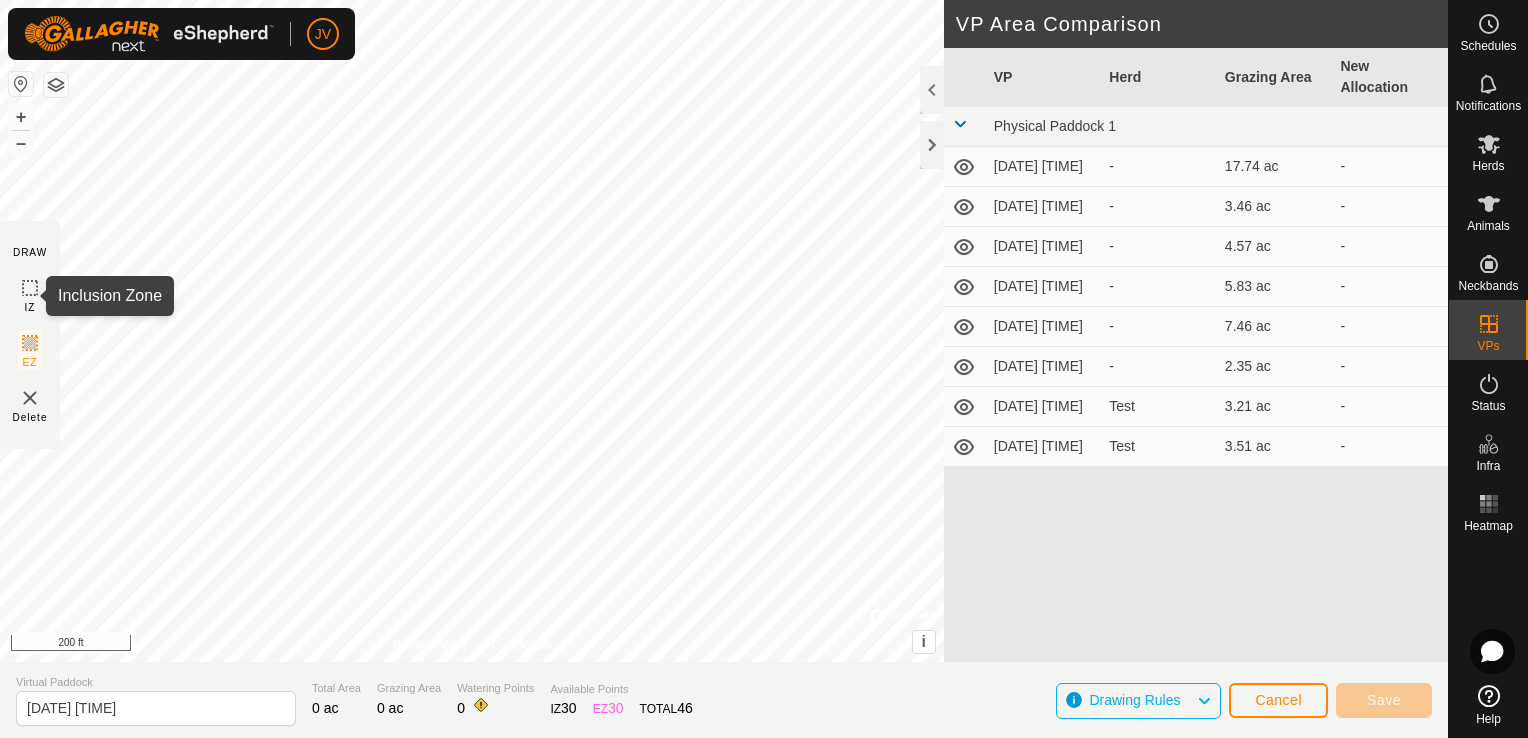 click 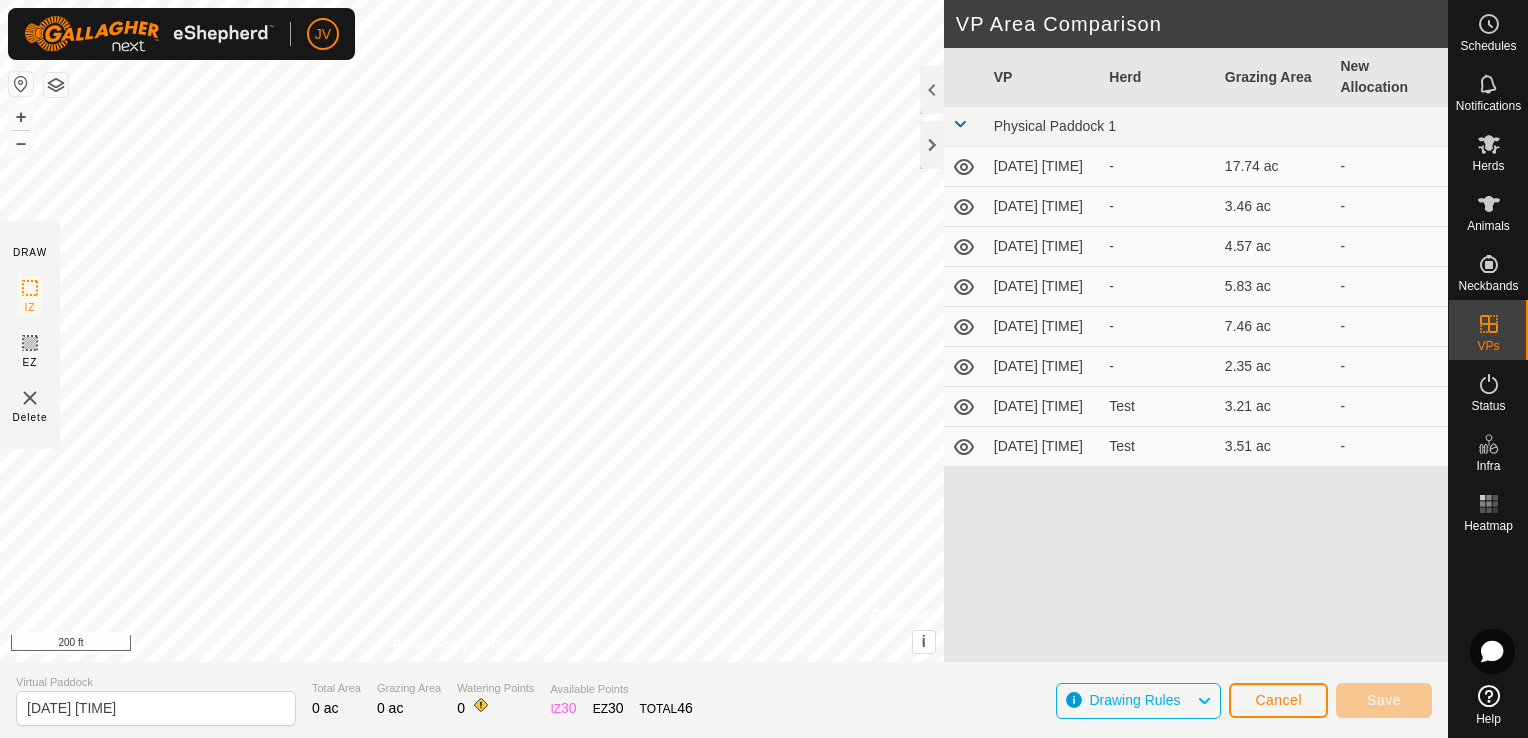 click on "[DATE] [TIME]" at bounding box center (1044, 167) 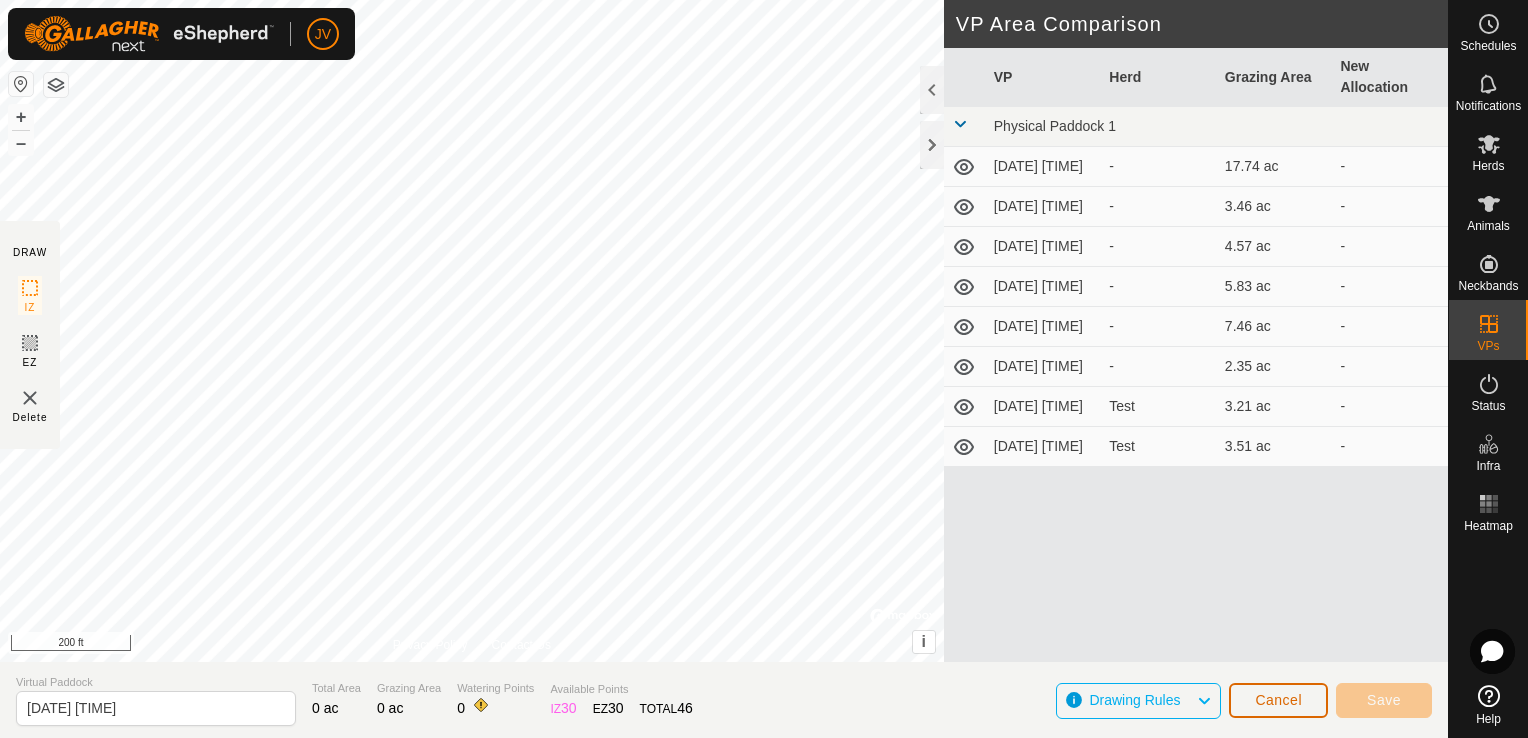 click on "Cancel" 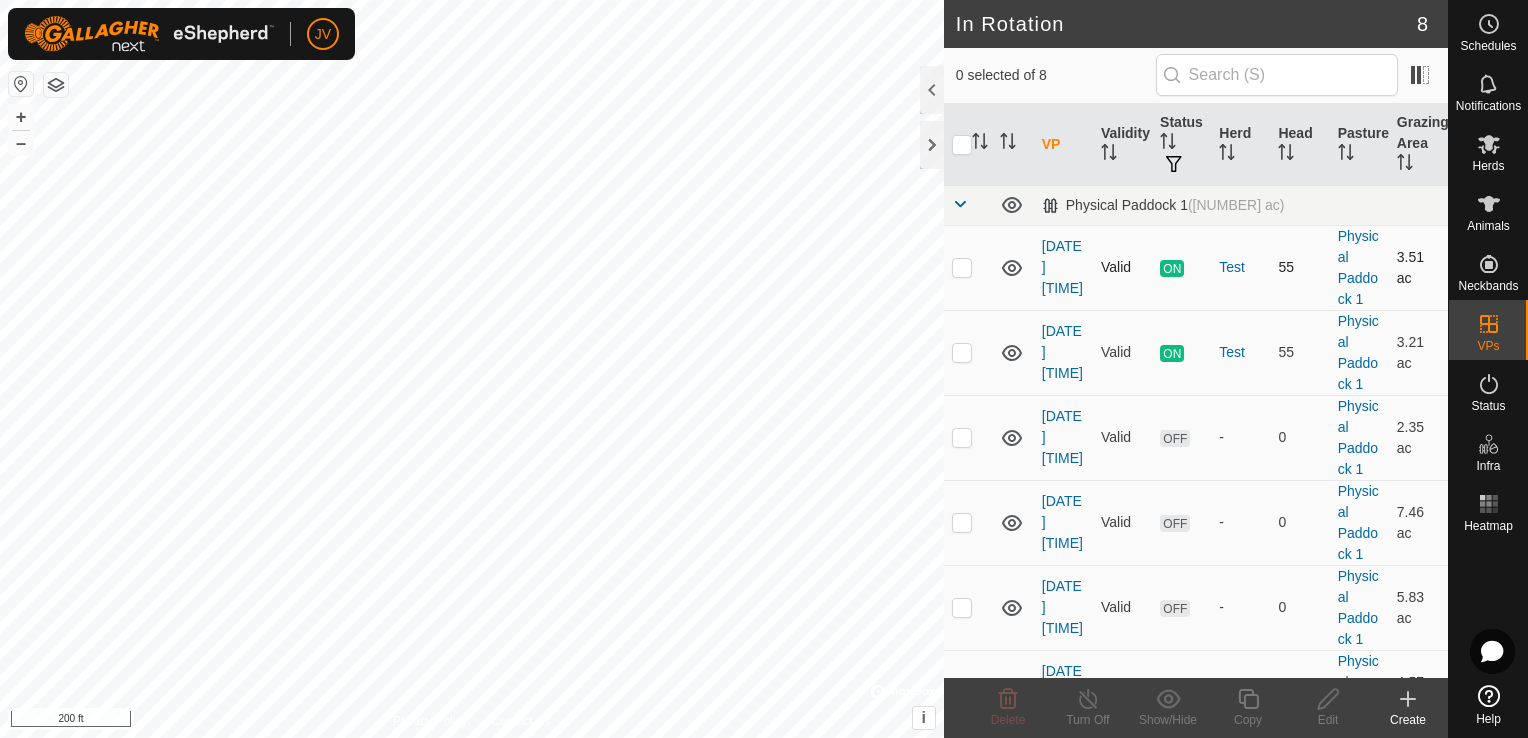 click at bounding box center [962, 267] 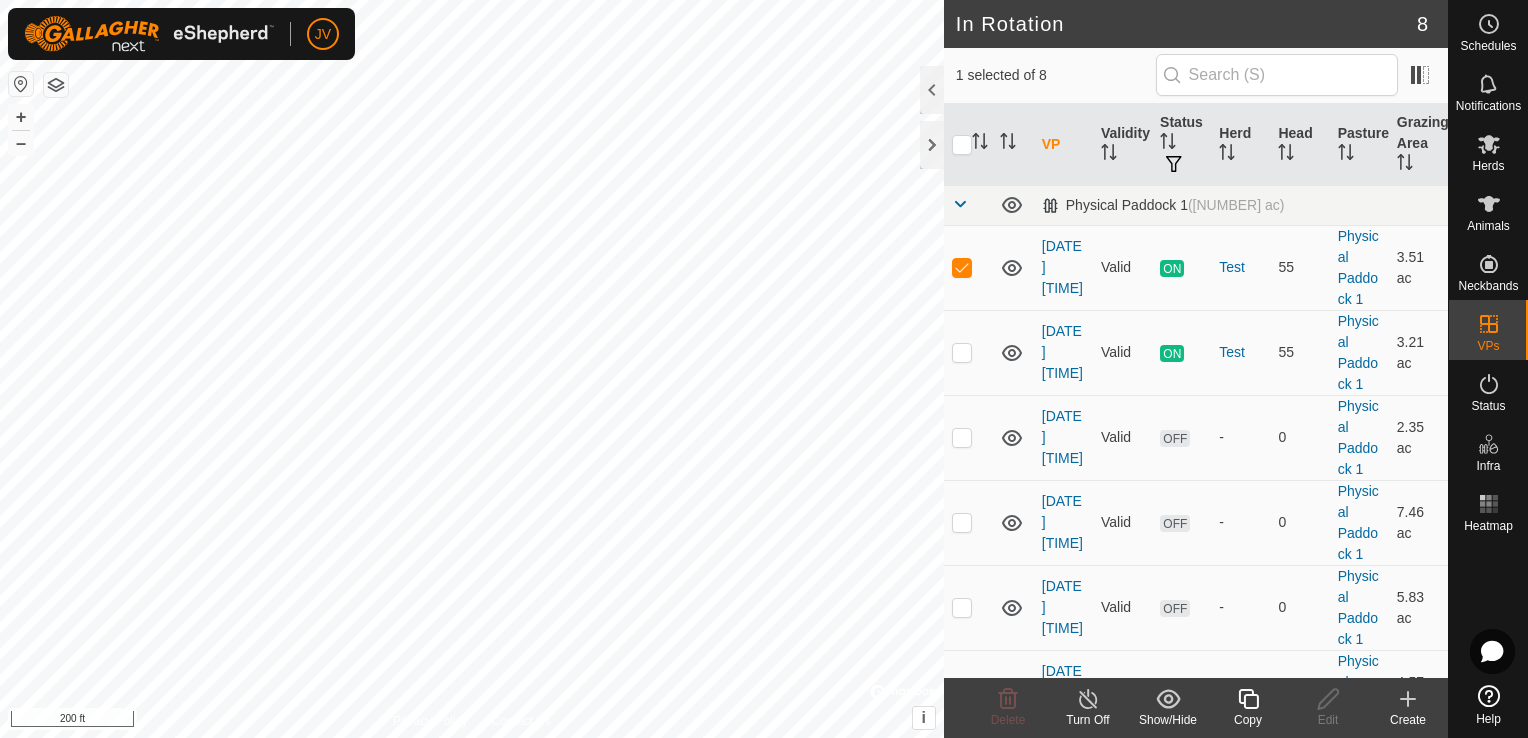 click 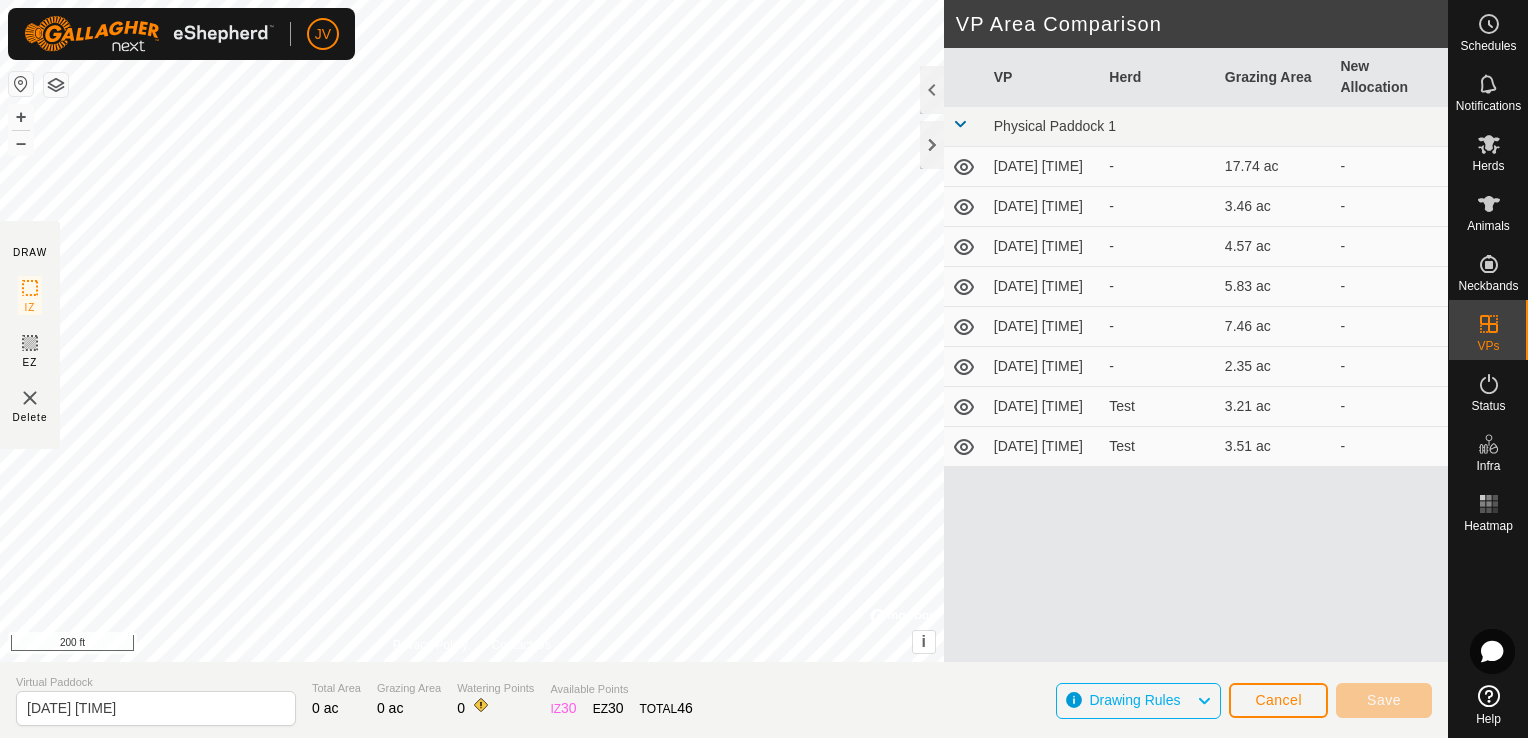 click 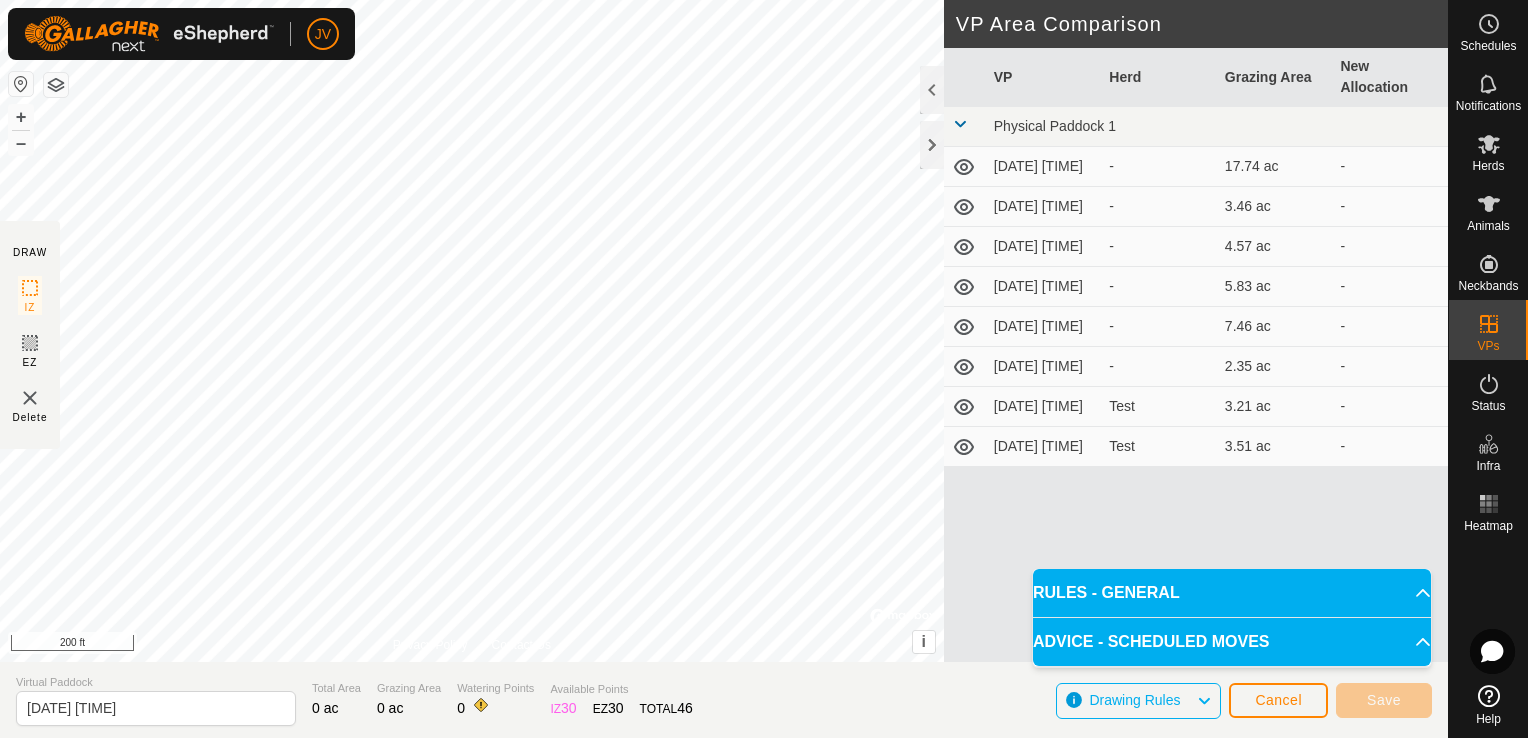 click 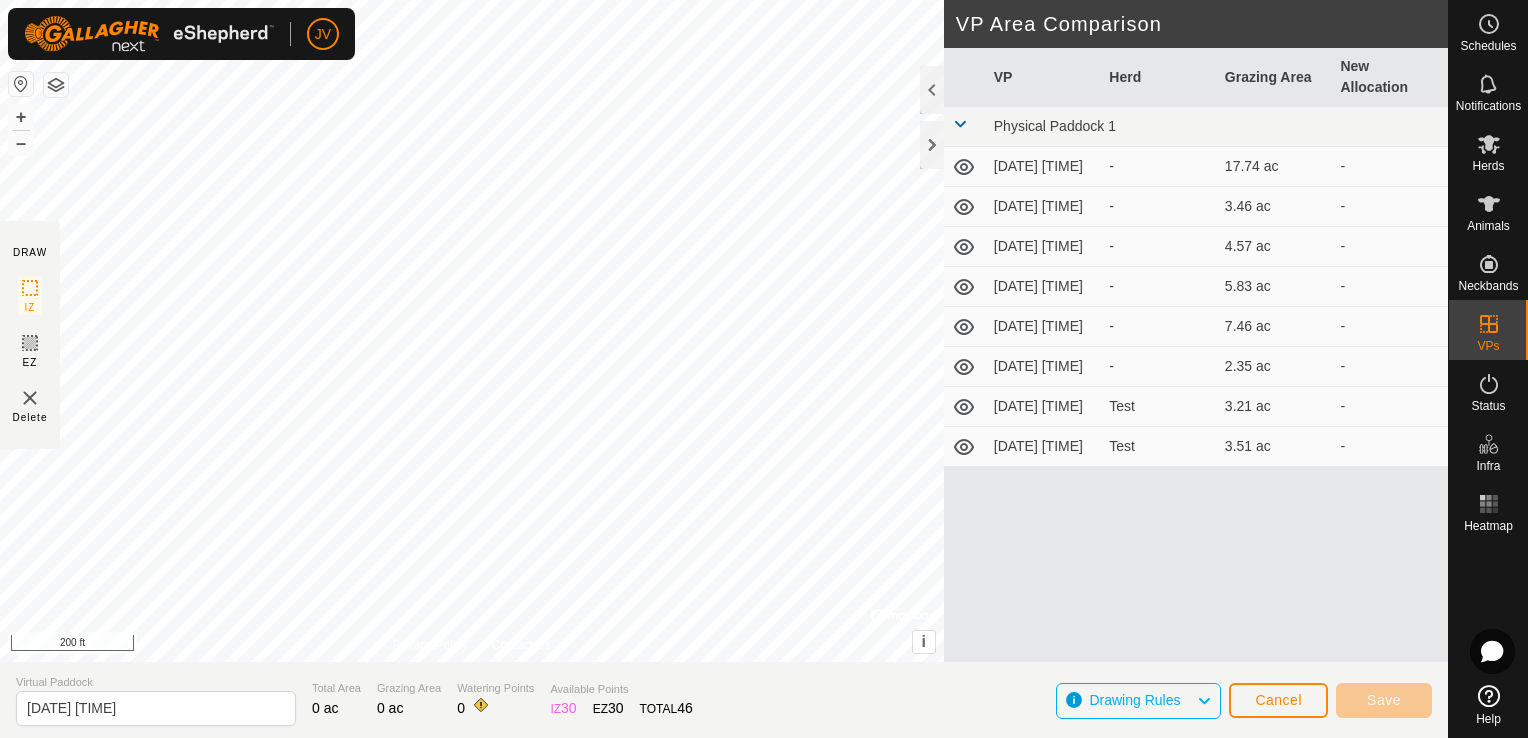 click 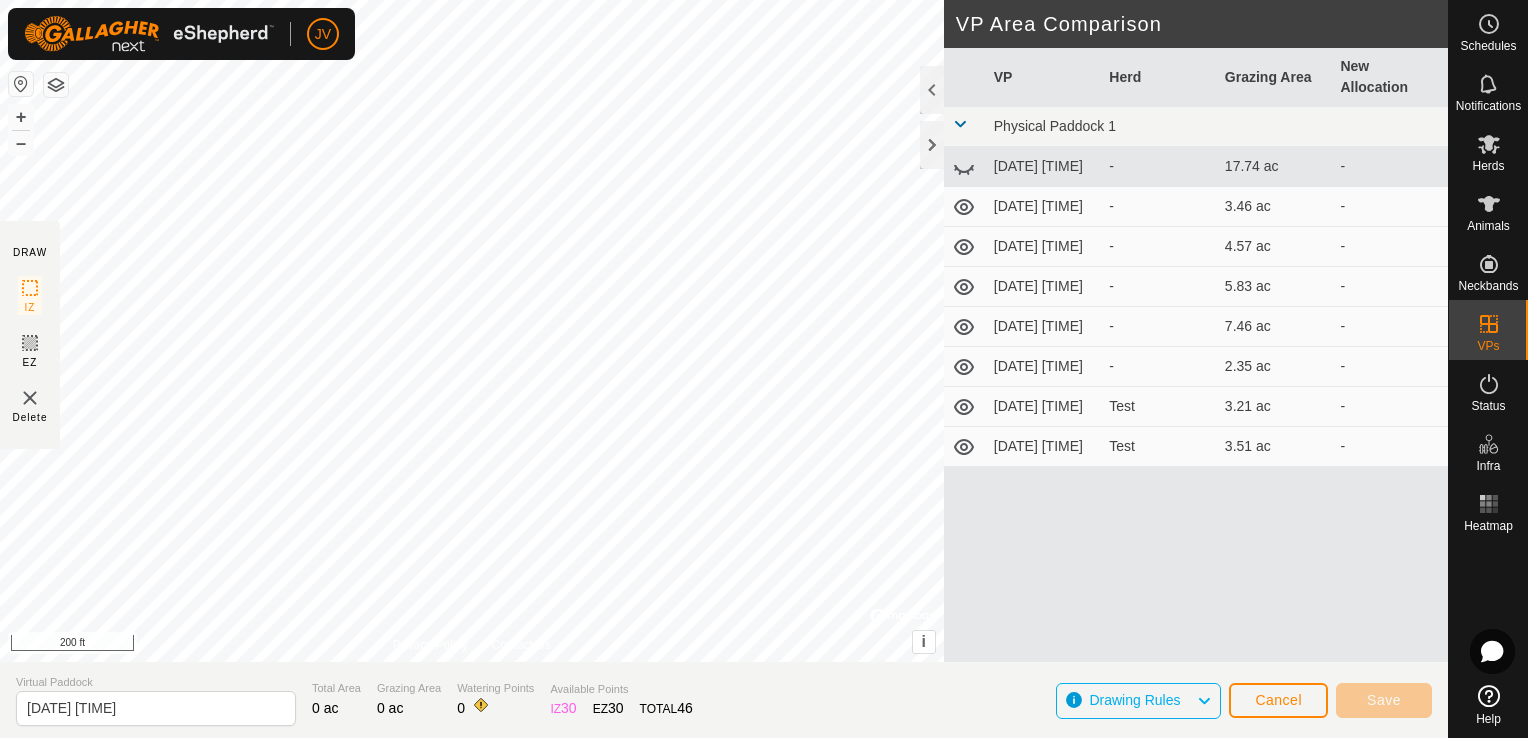 click 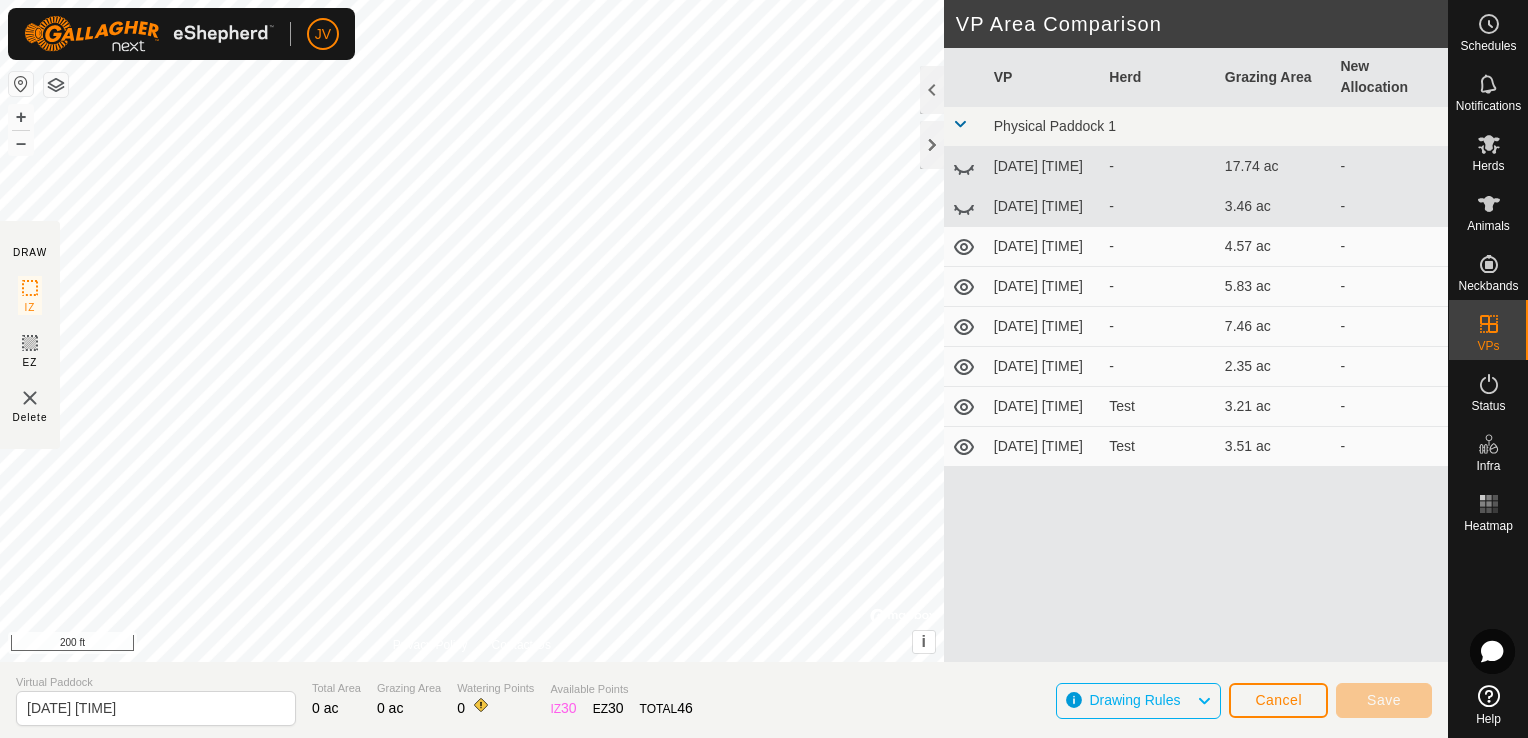 click 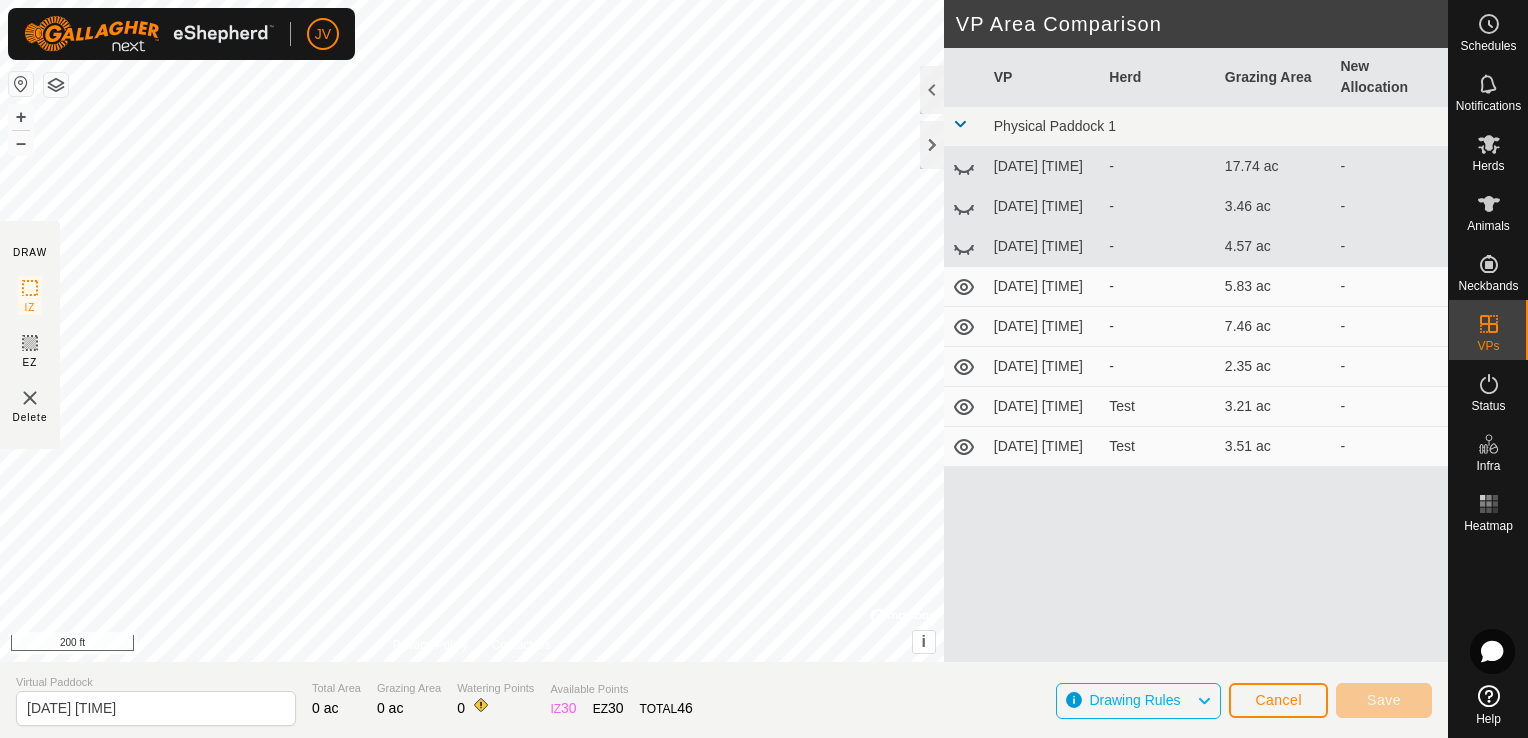 click 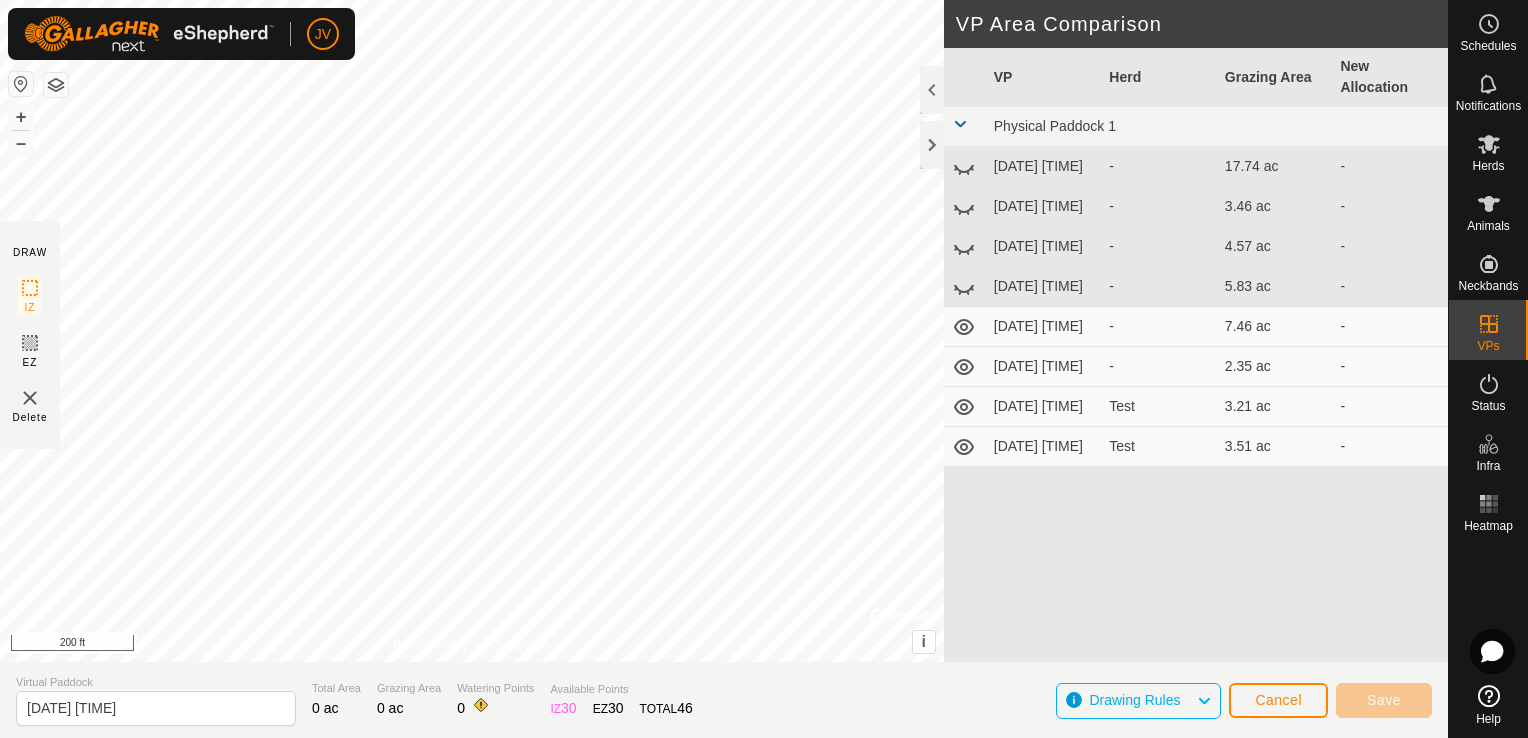 click at bounding box center [965, 327] 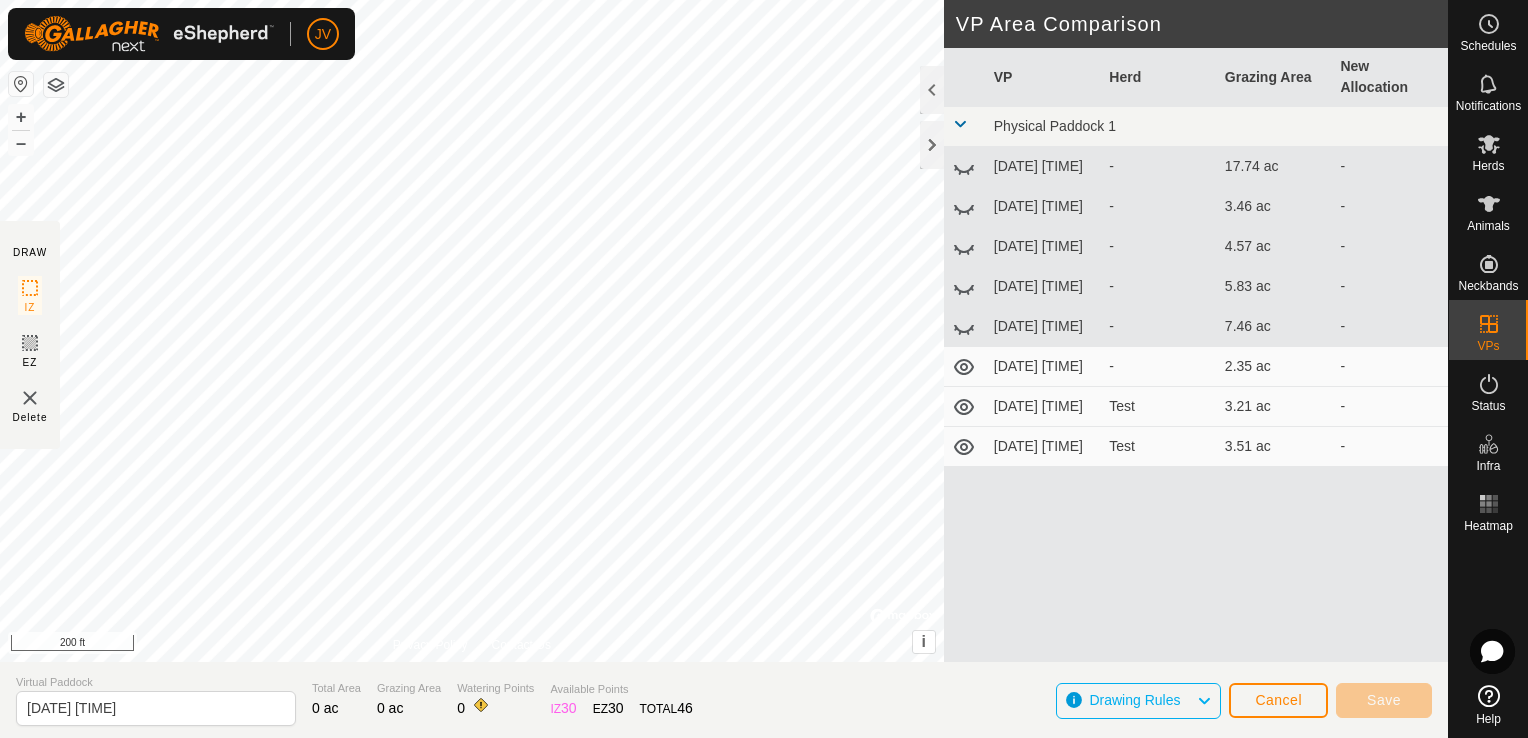 click 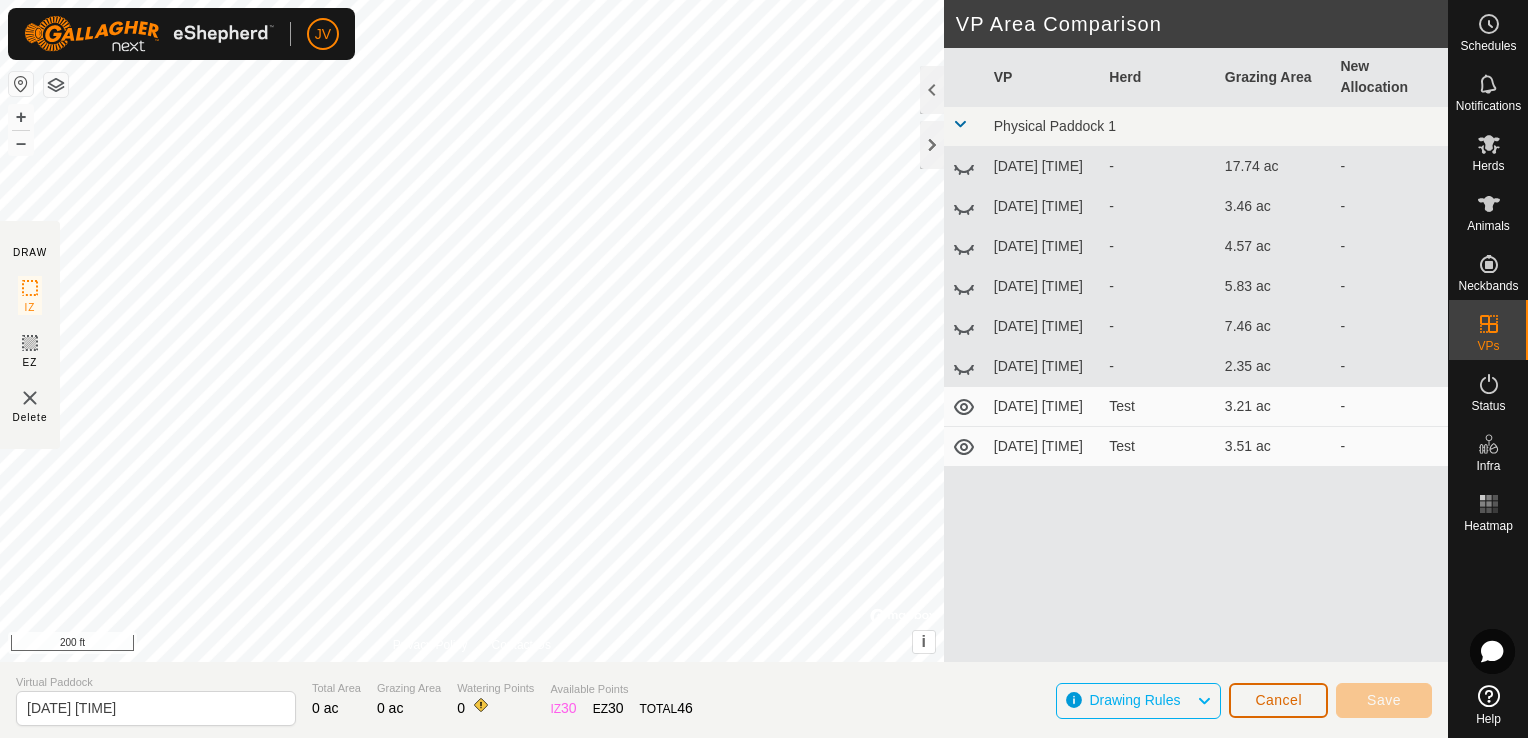 click on "Cancel" 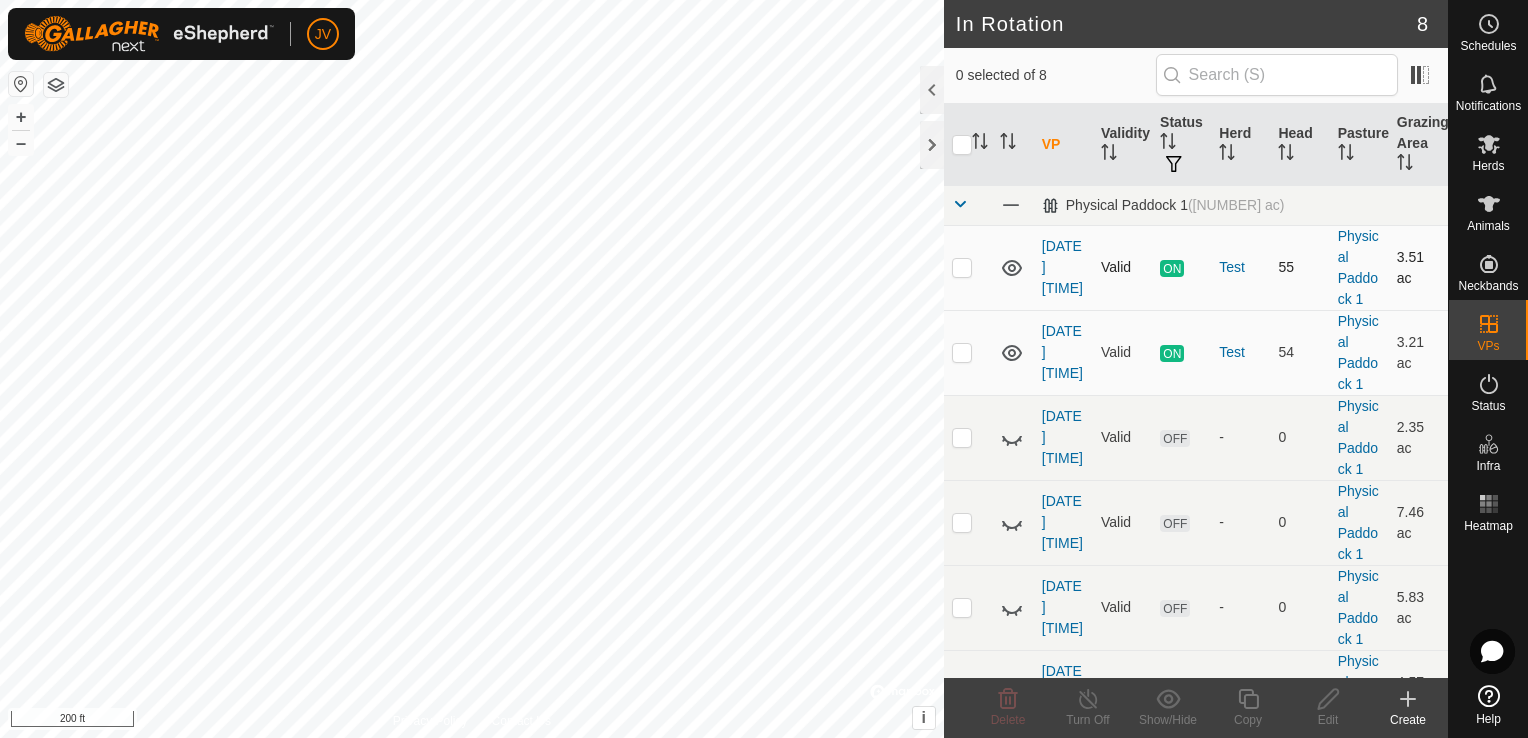 click at bounding box center [962, 267] 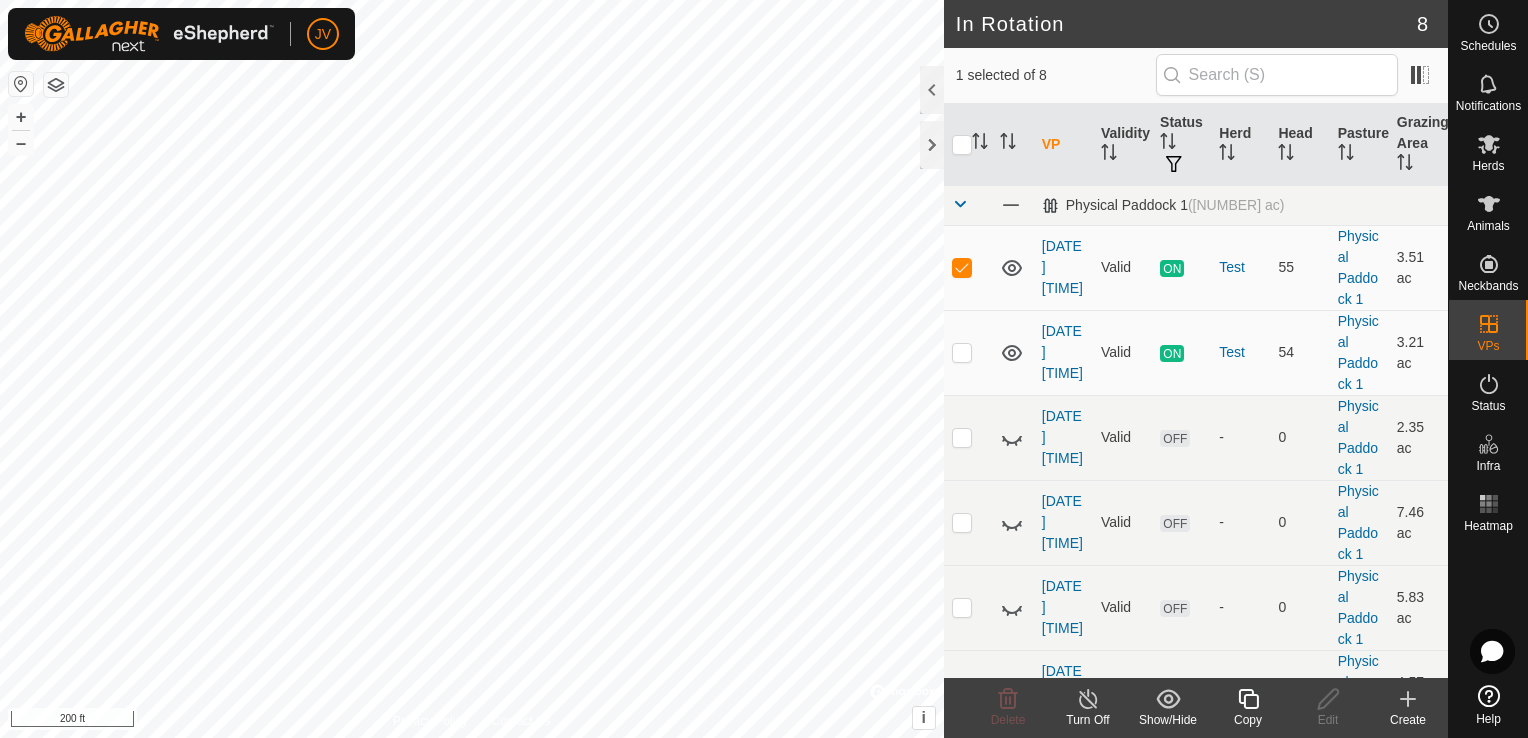 click 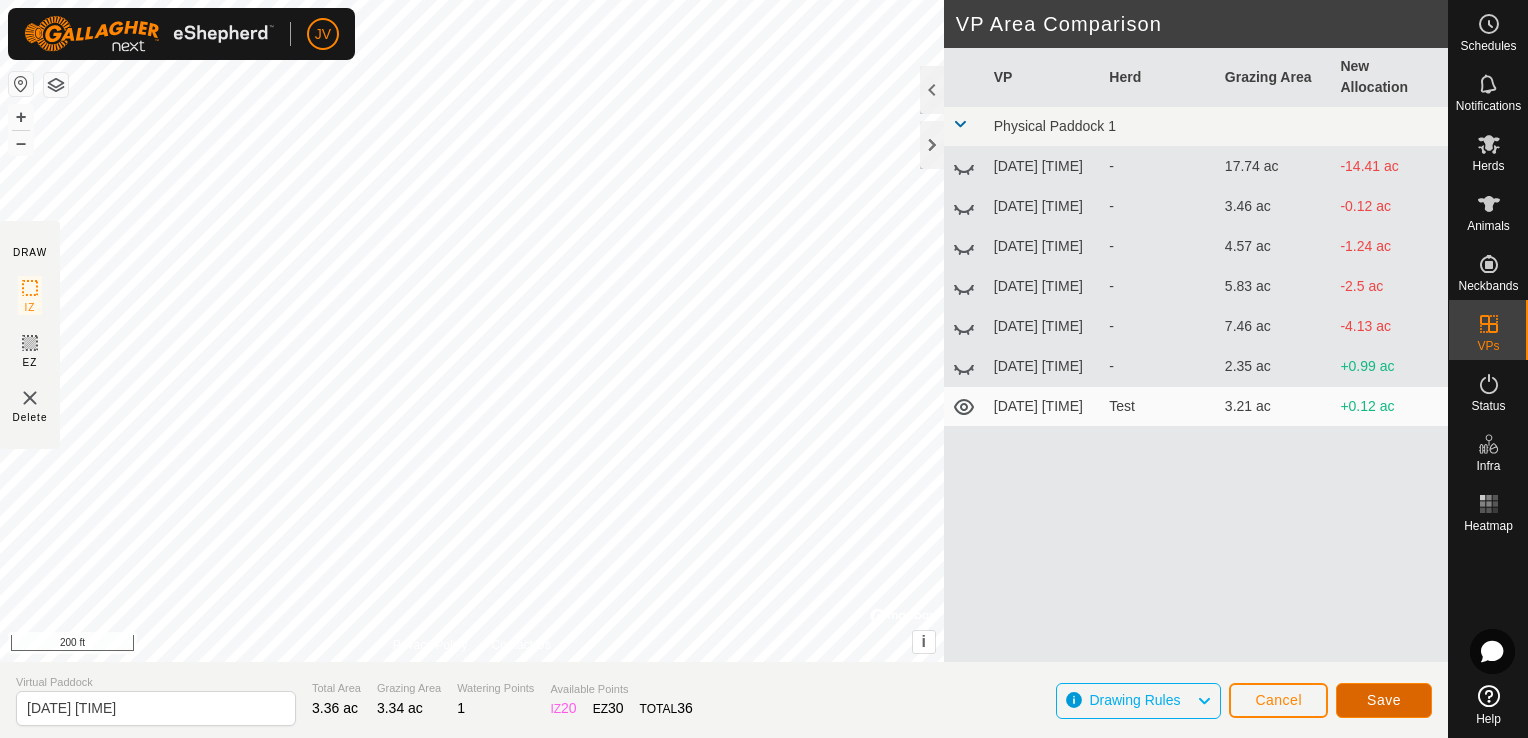 click on "Save" 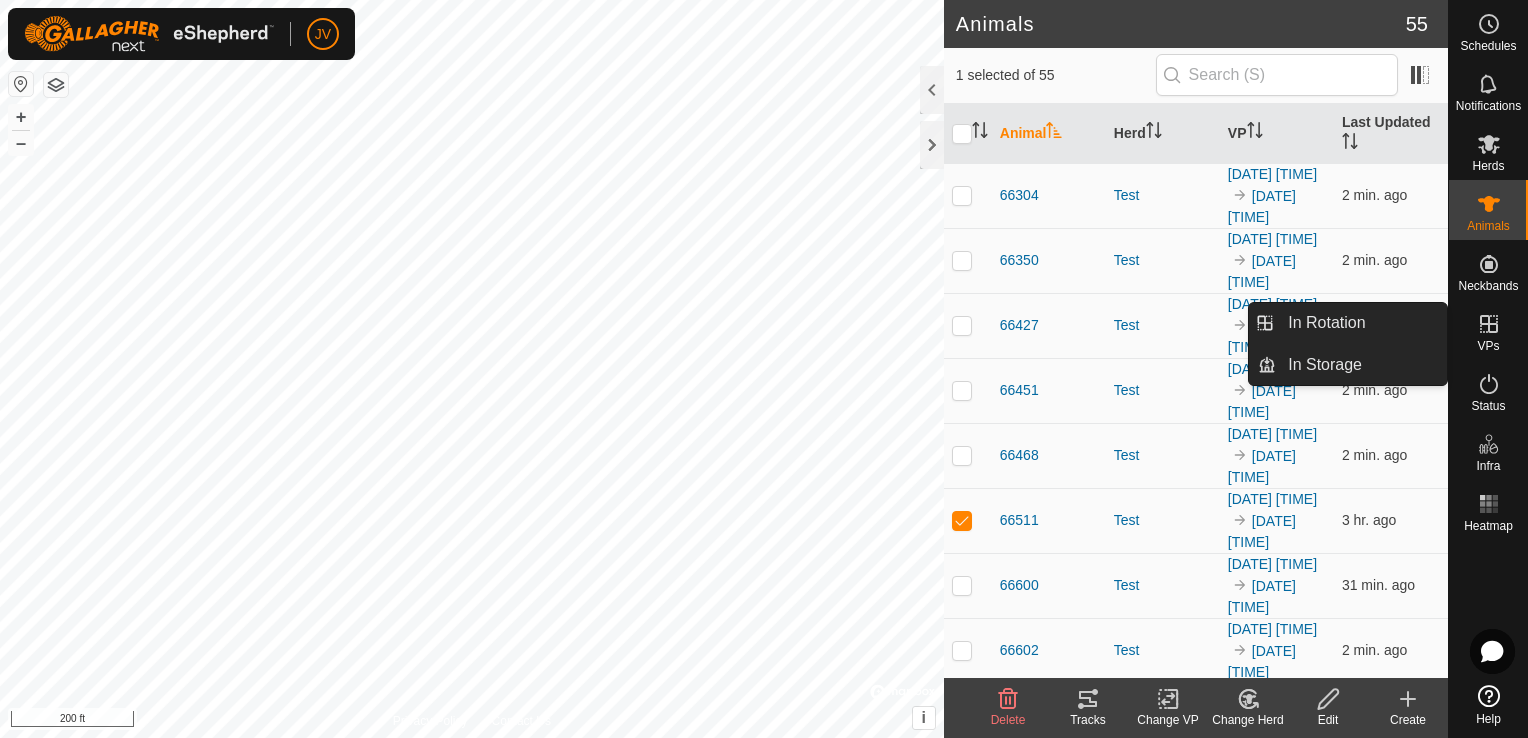 click 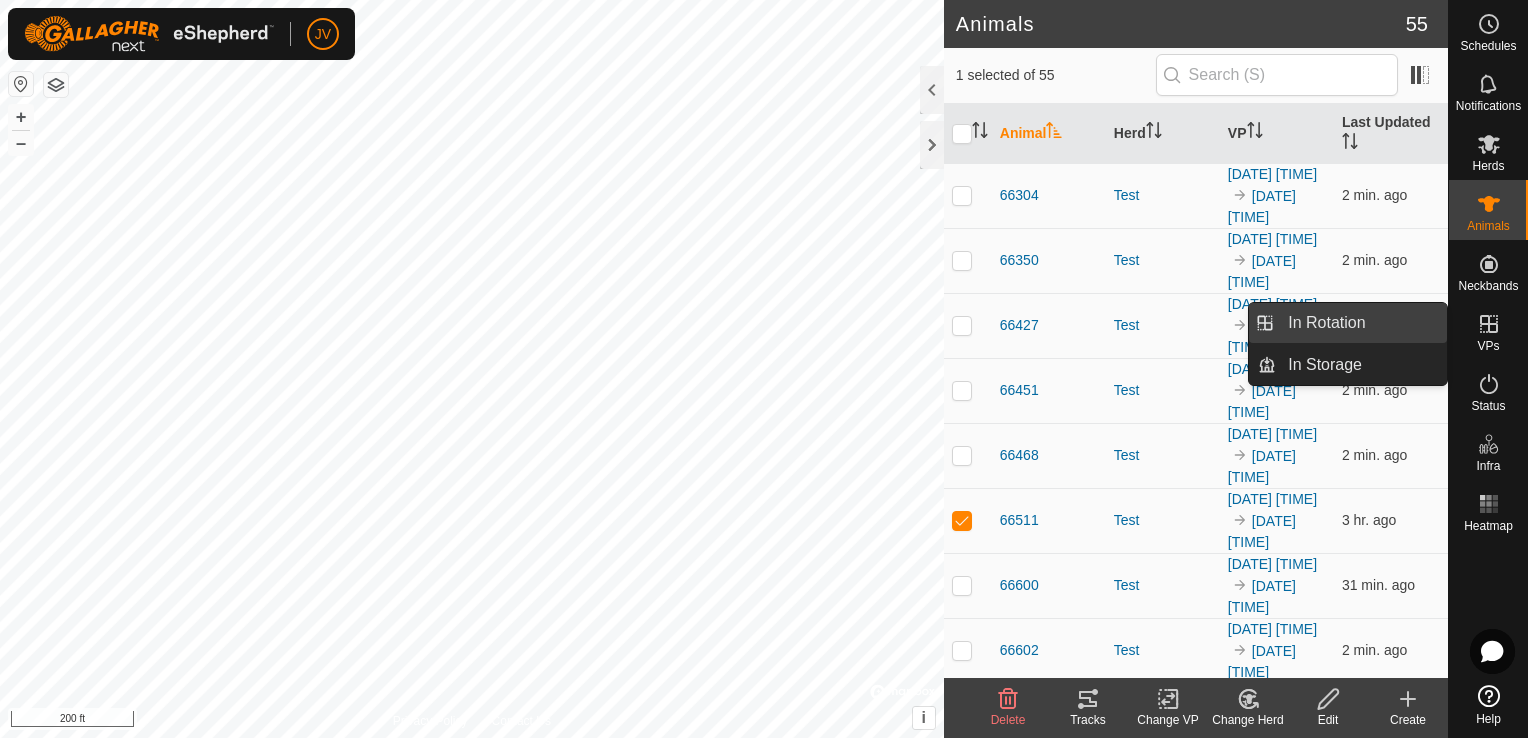click on "In Rotation" at bounding box center [1361, 323] 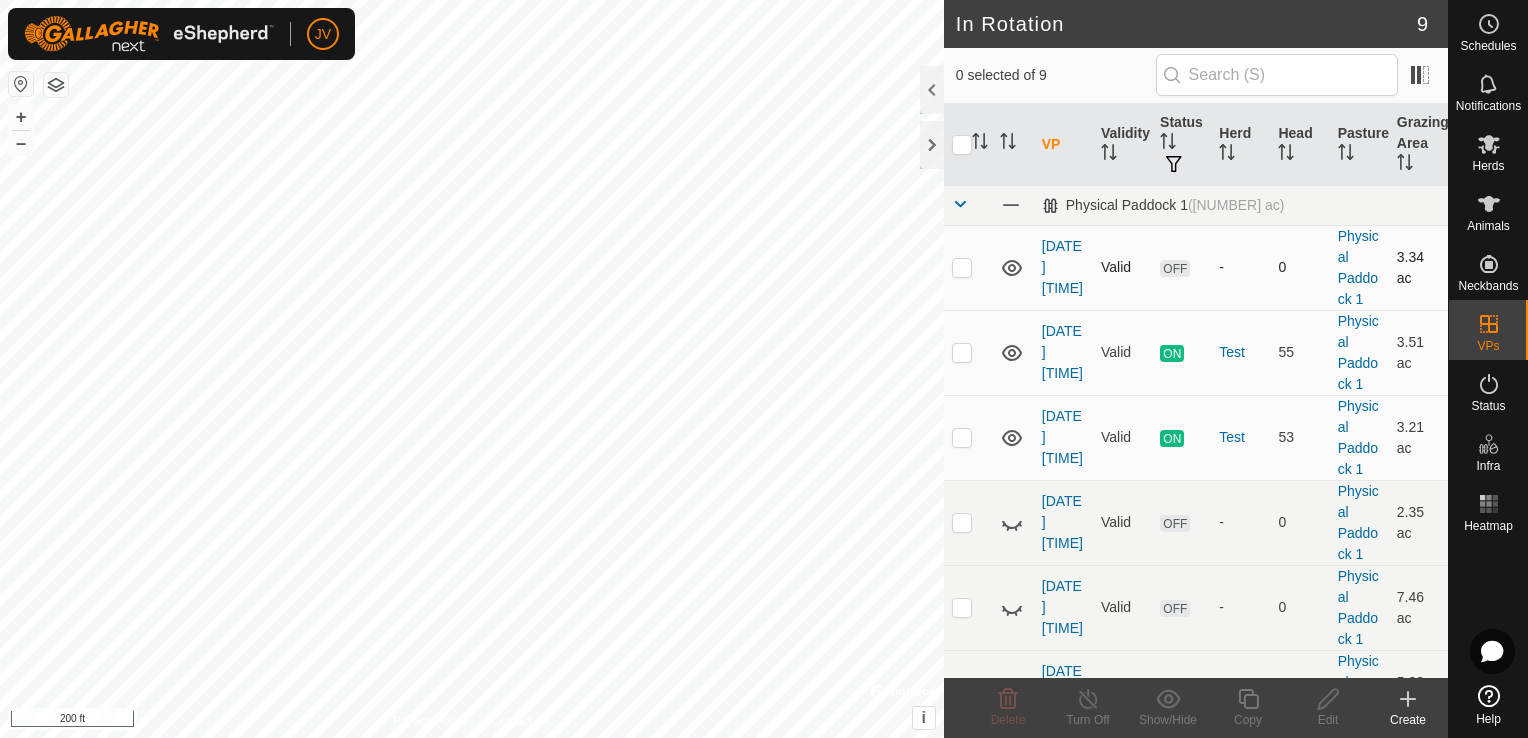 click at bounding box center [962, 267] 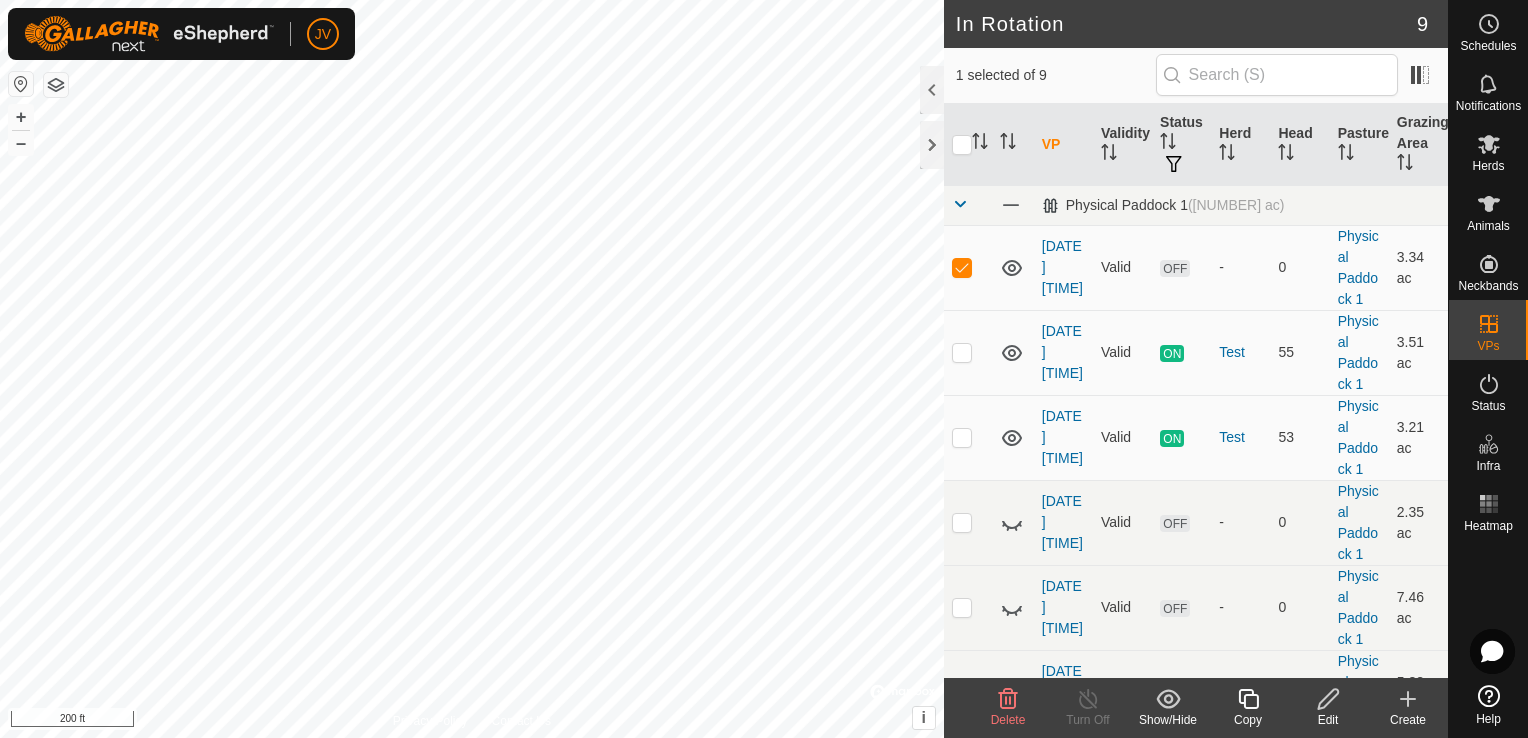 click 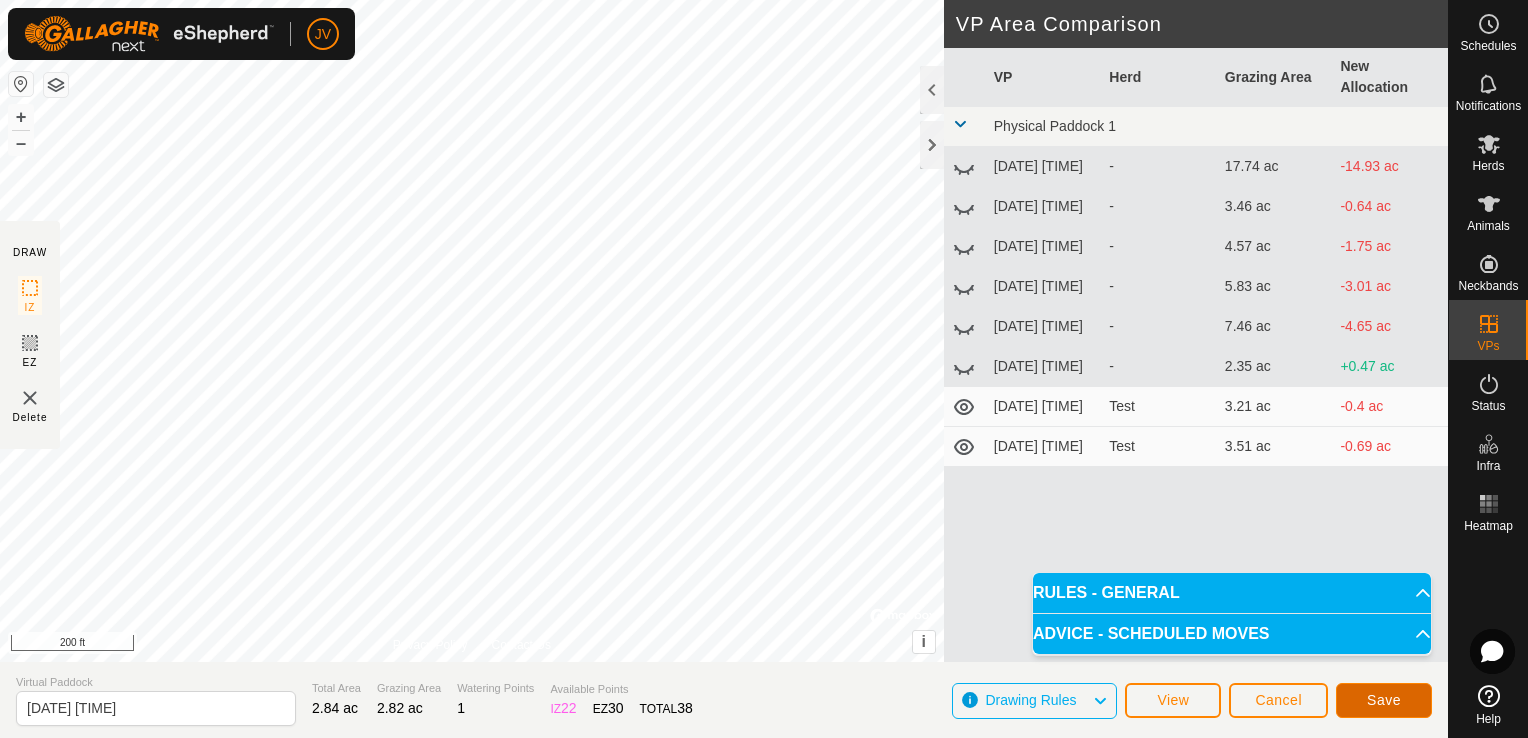 click on "Save" 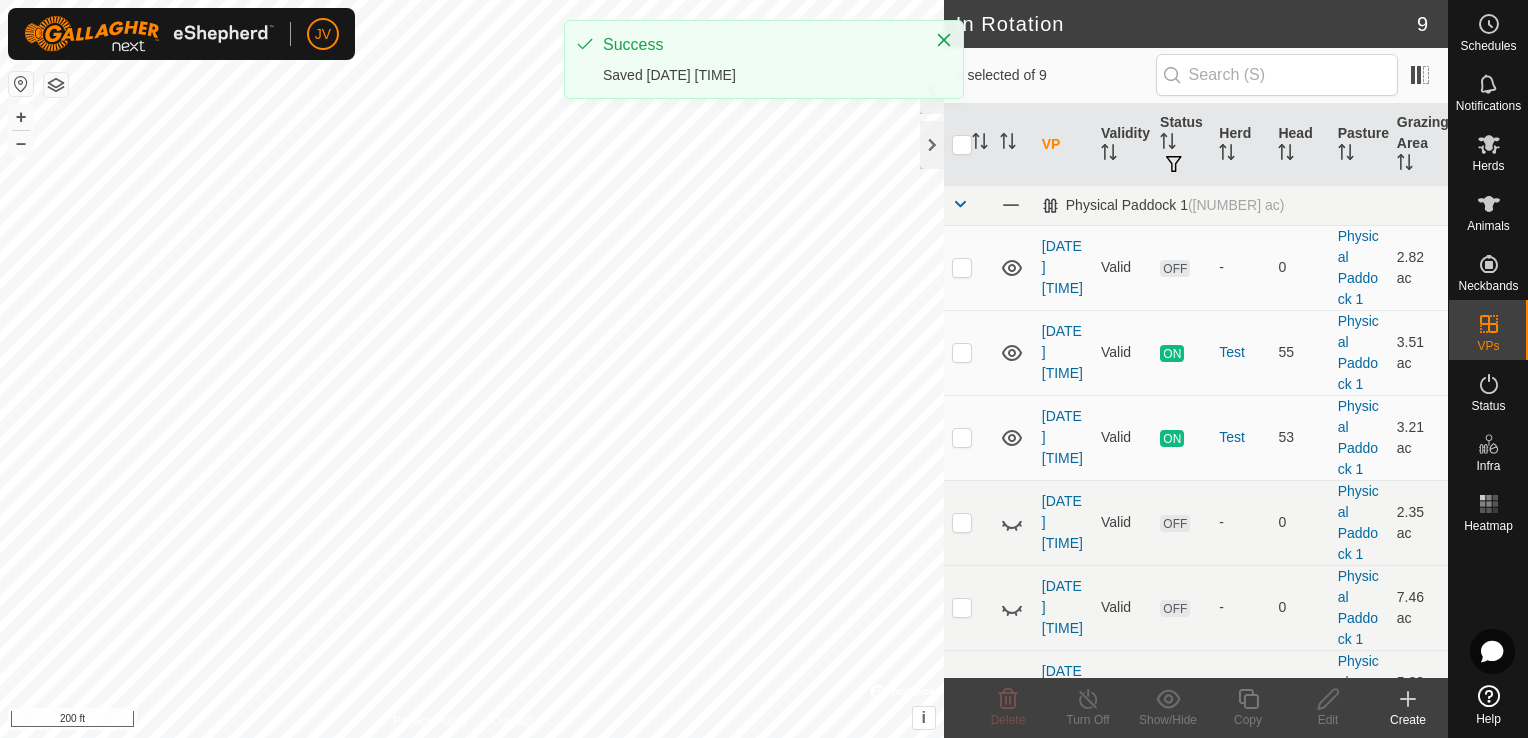 checkbox on "true" 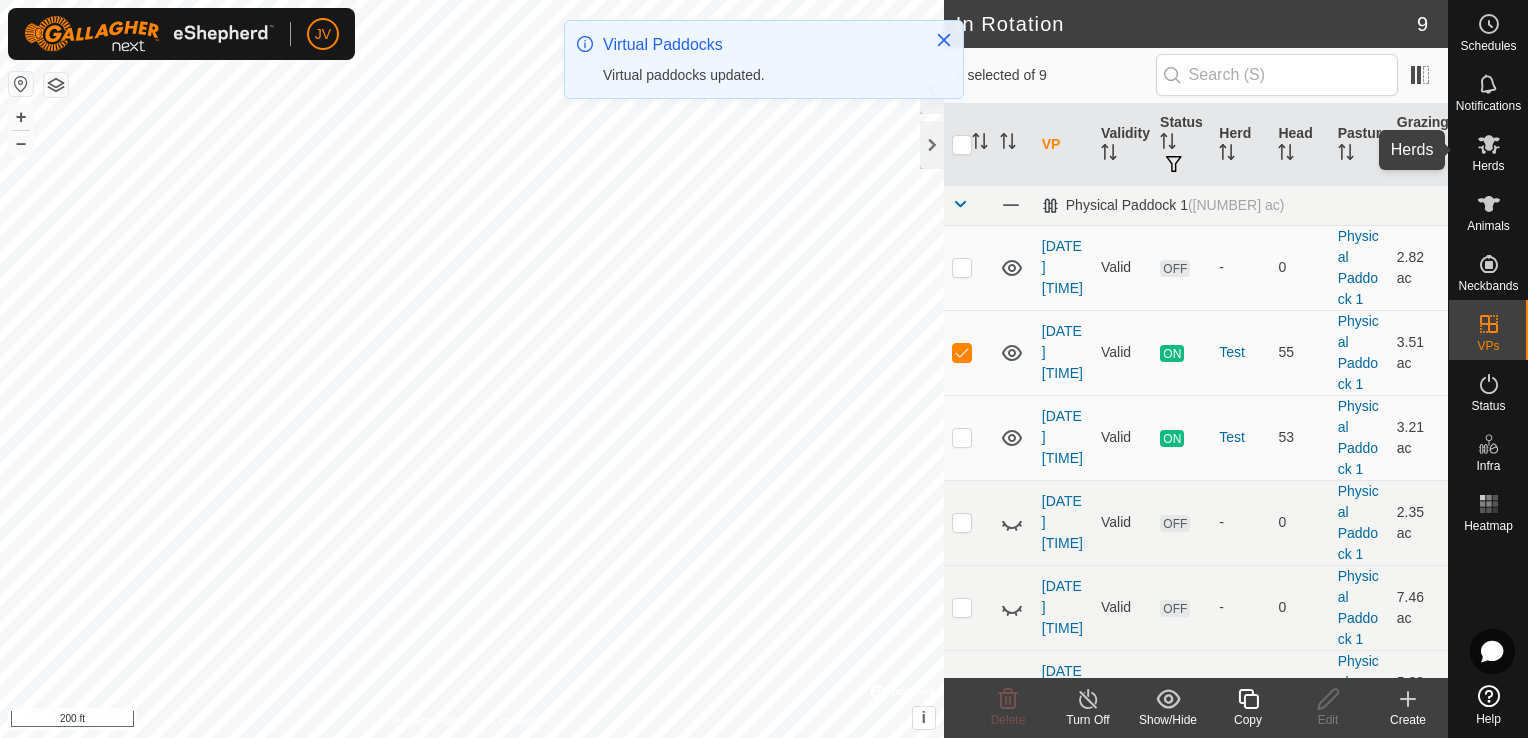 click on "Herds" at bounding box center [1488, 166] 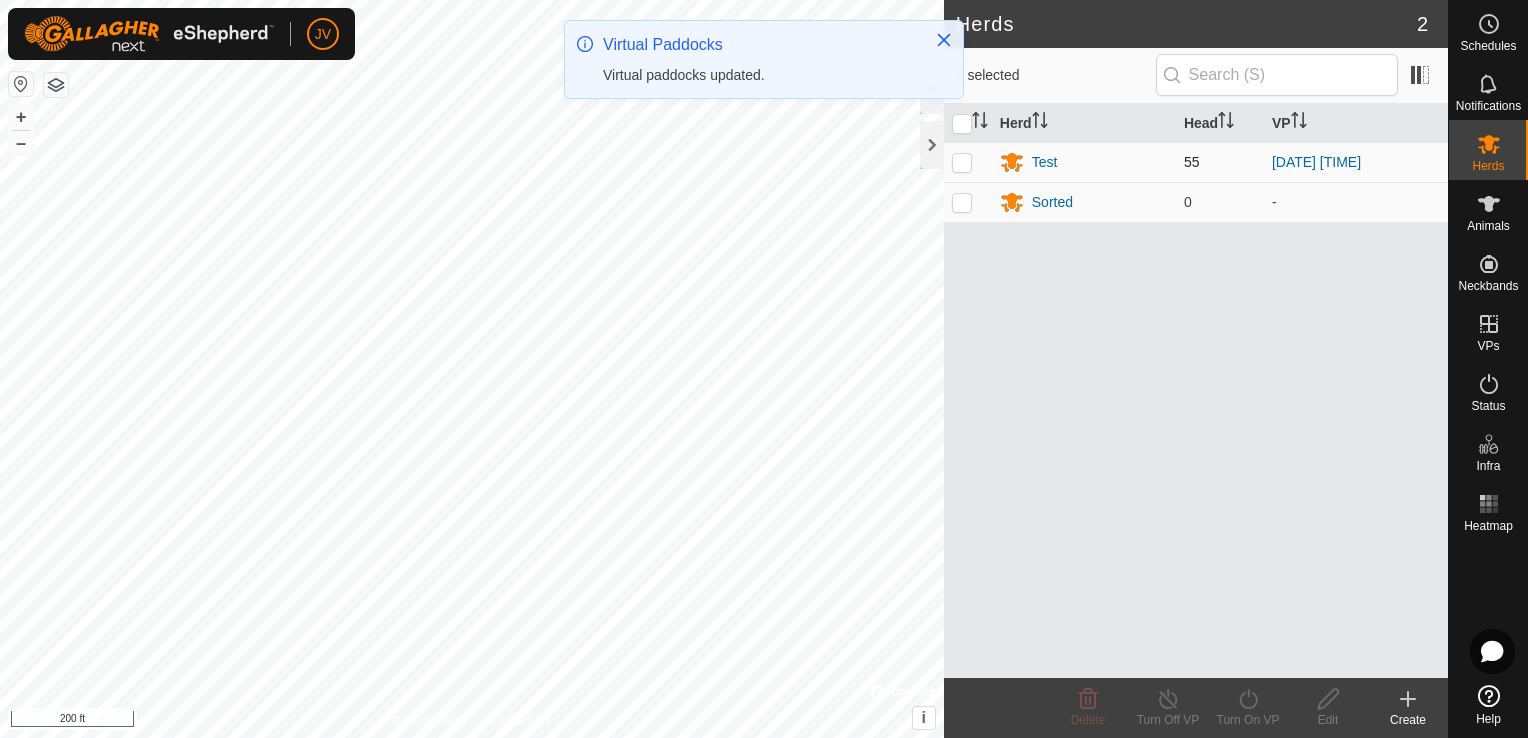 click at bounding box center (962, 162) 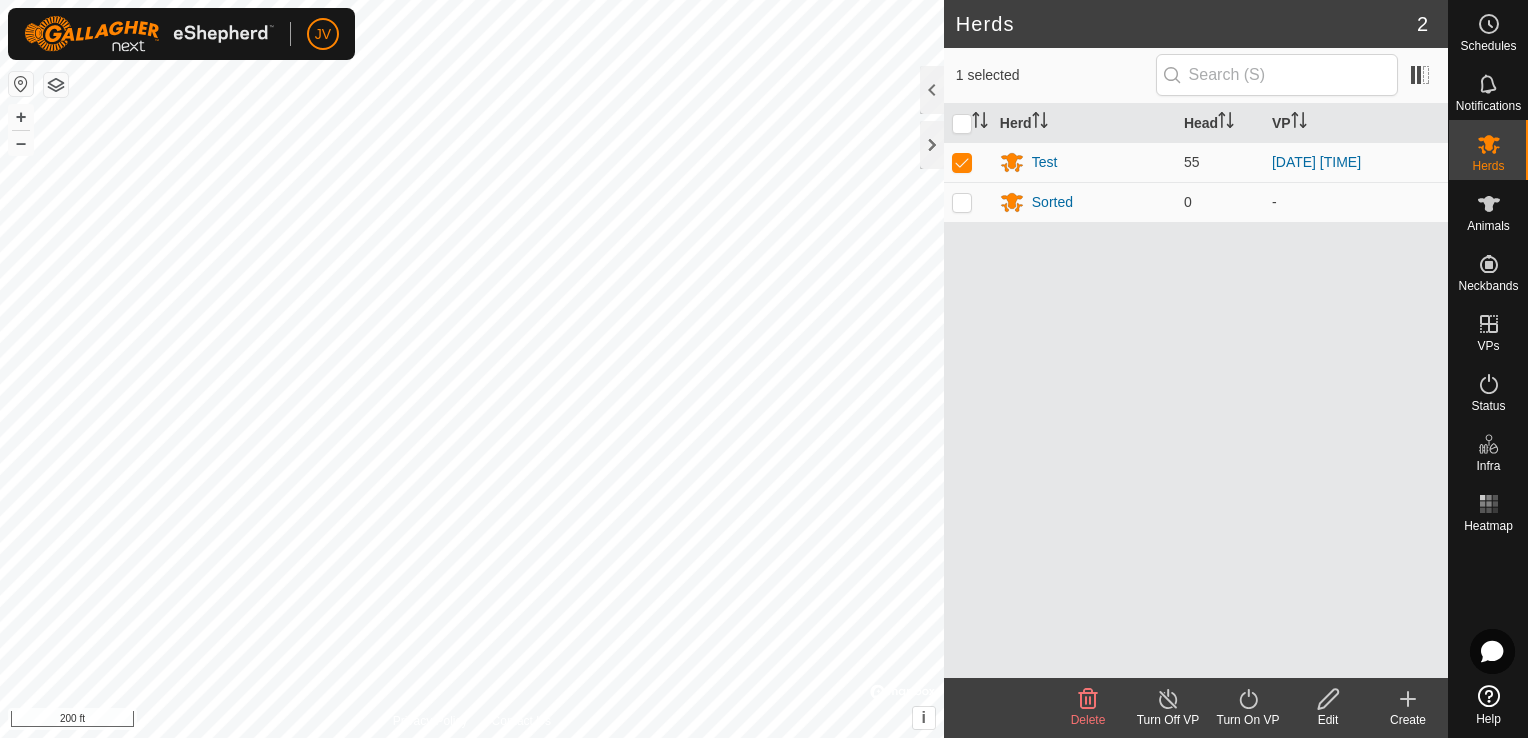 click 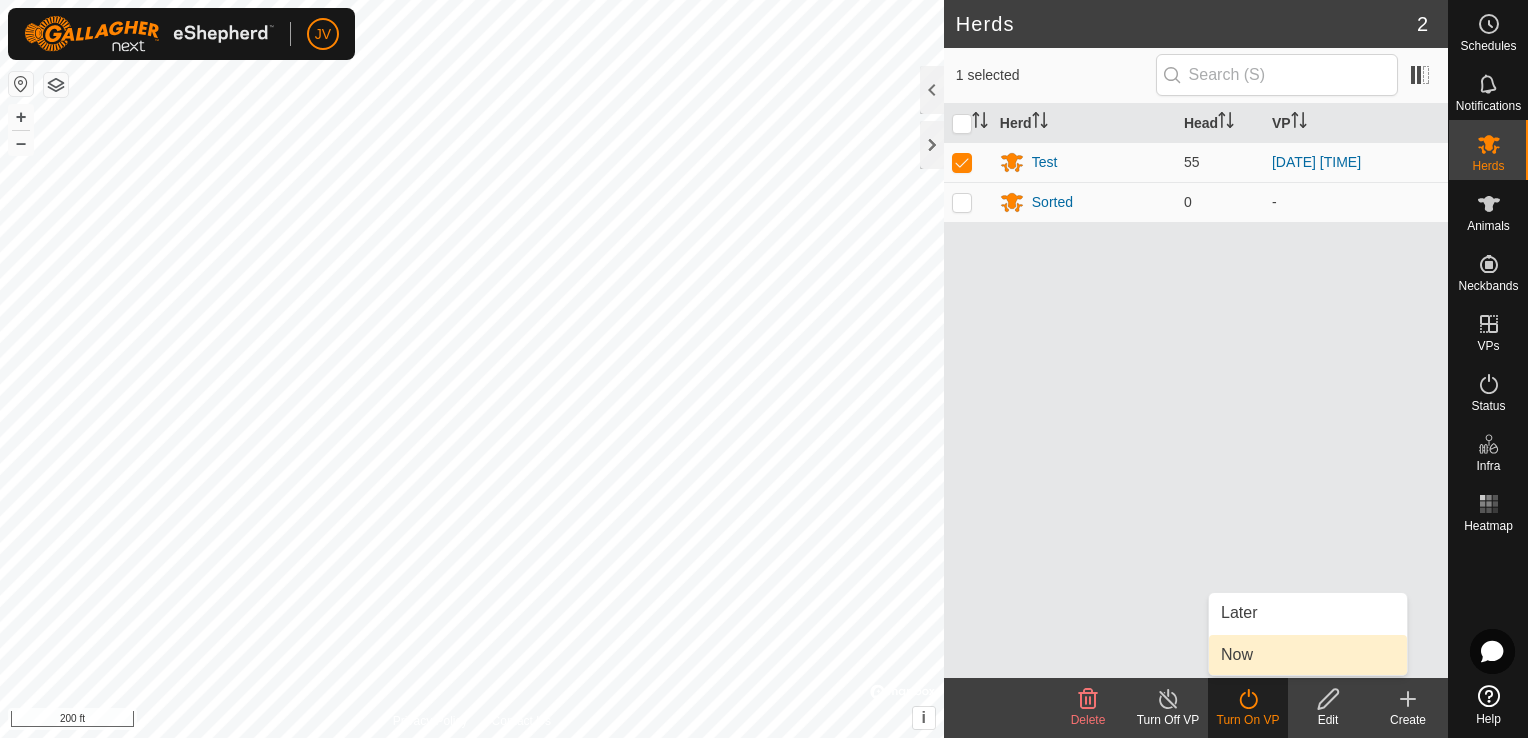 click on "Now" at bounding box center (1308, 655) 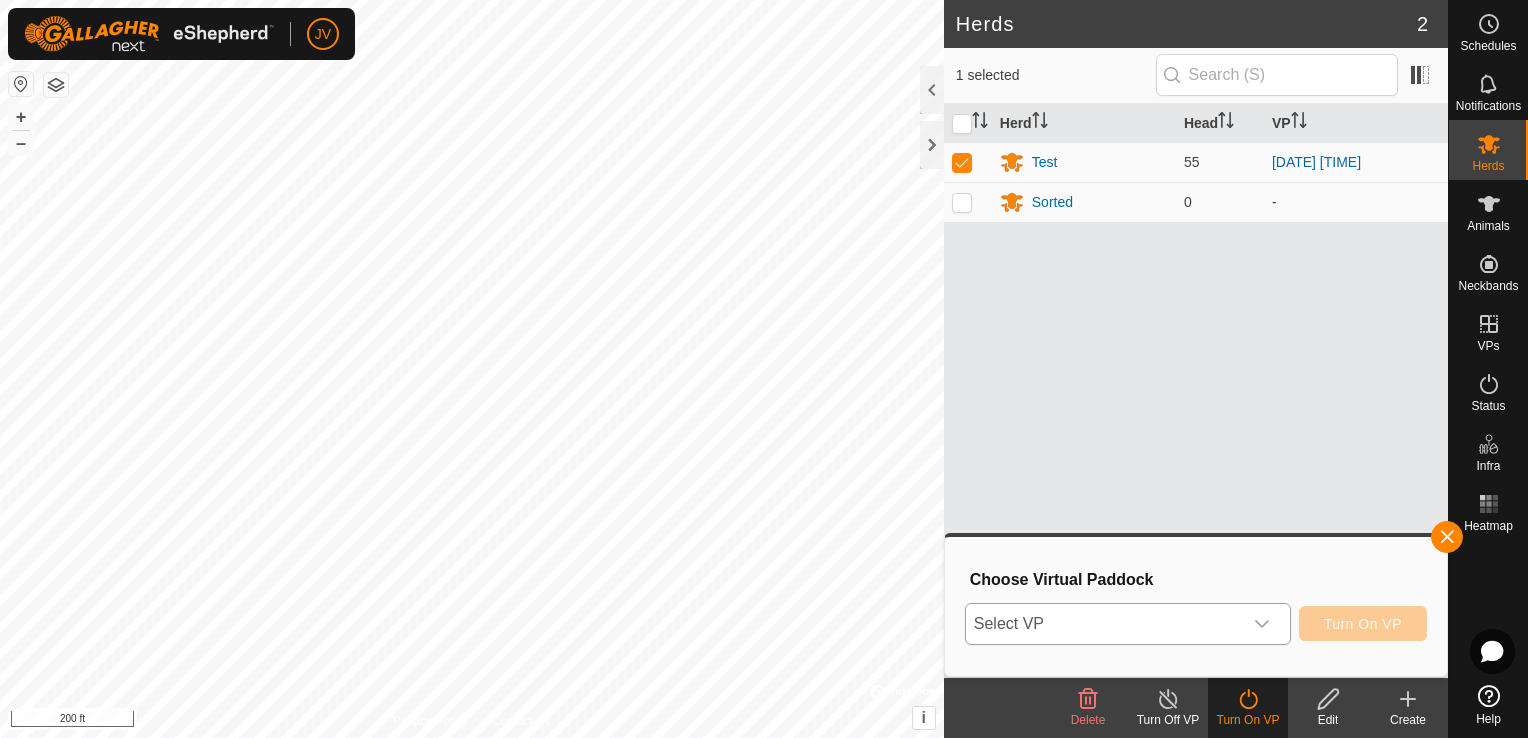 click on "Select VP" at bounding box center (1104, 624) 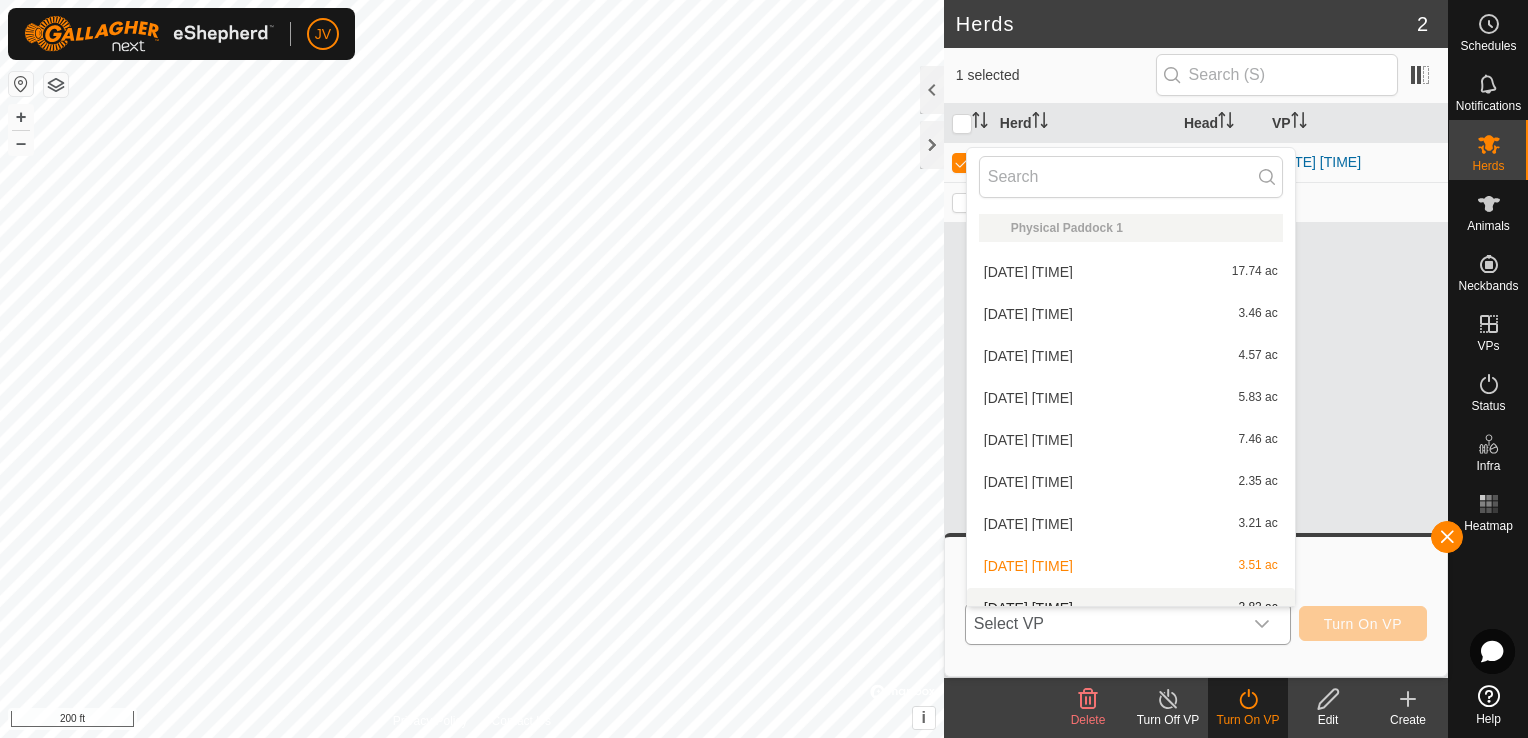 scroll, scrollTop: 22, scrollLeft: 0, axis: vertical 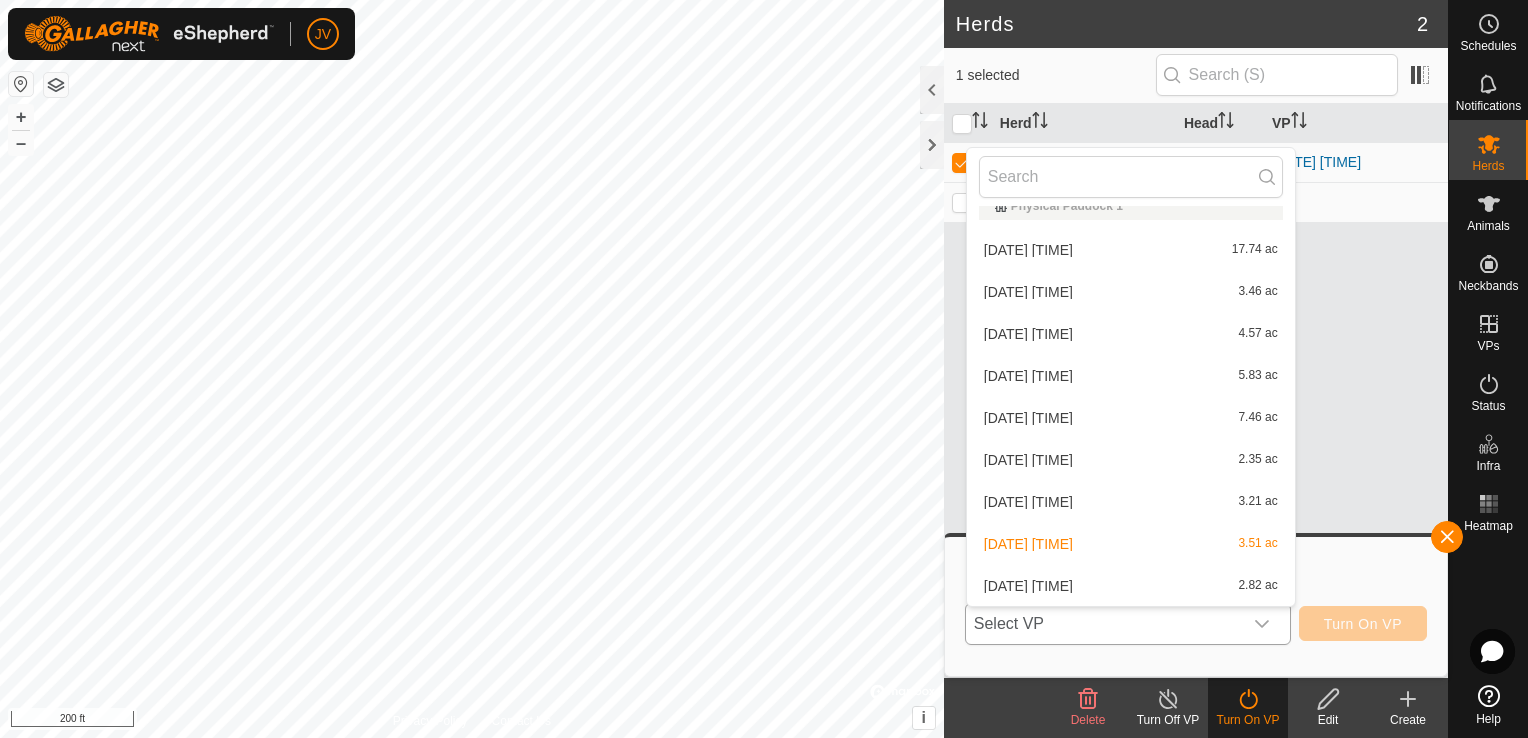 click on "[DATE] [TIME] [NUMBER] ac" at bounding box center (1131, 586) 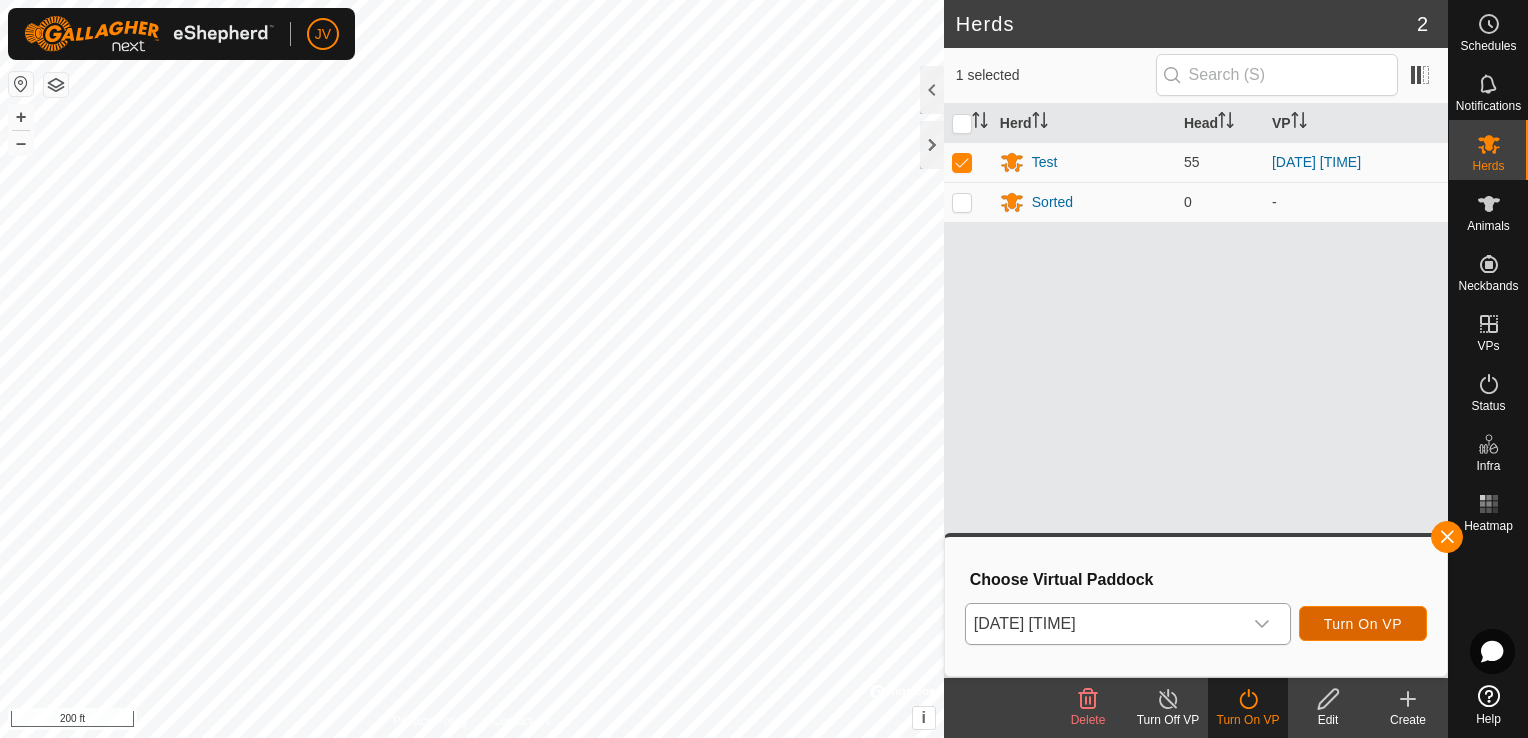 click on "Turn On VP" at bounding box center (1363, 624) 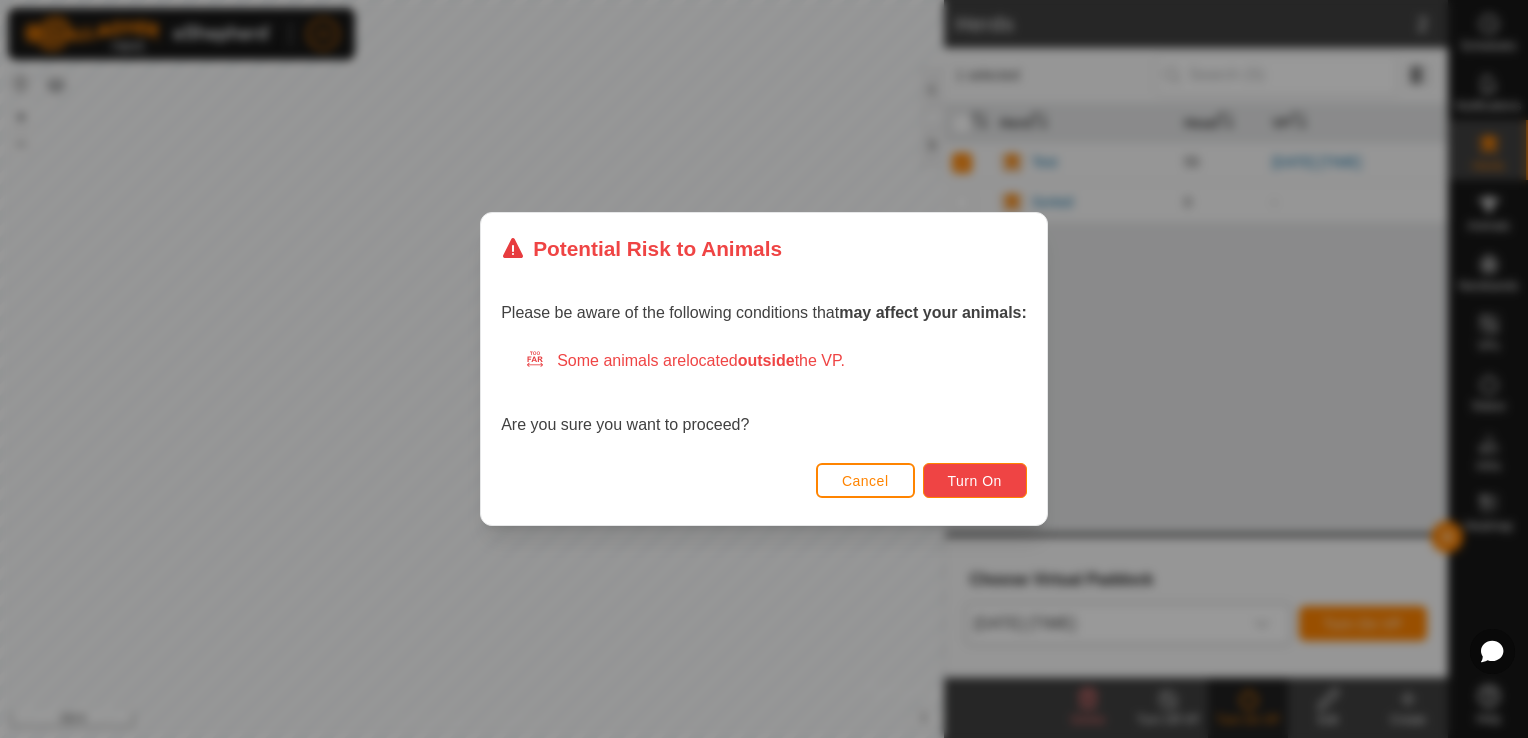 click on "Turn On" at bounding box center (975, 480) 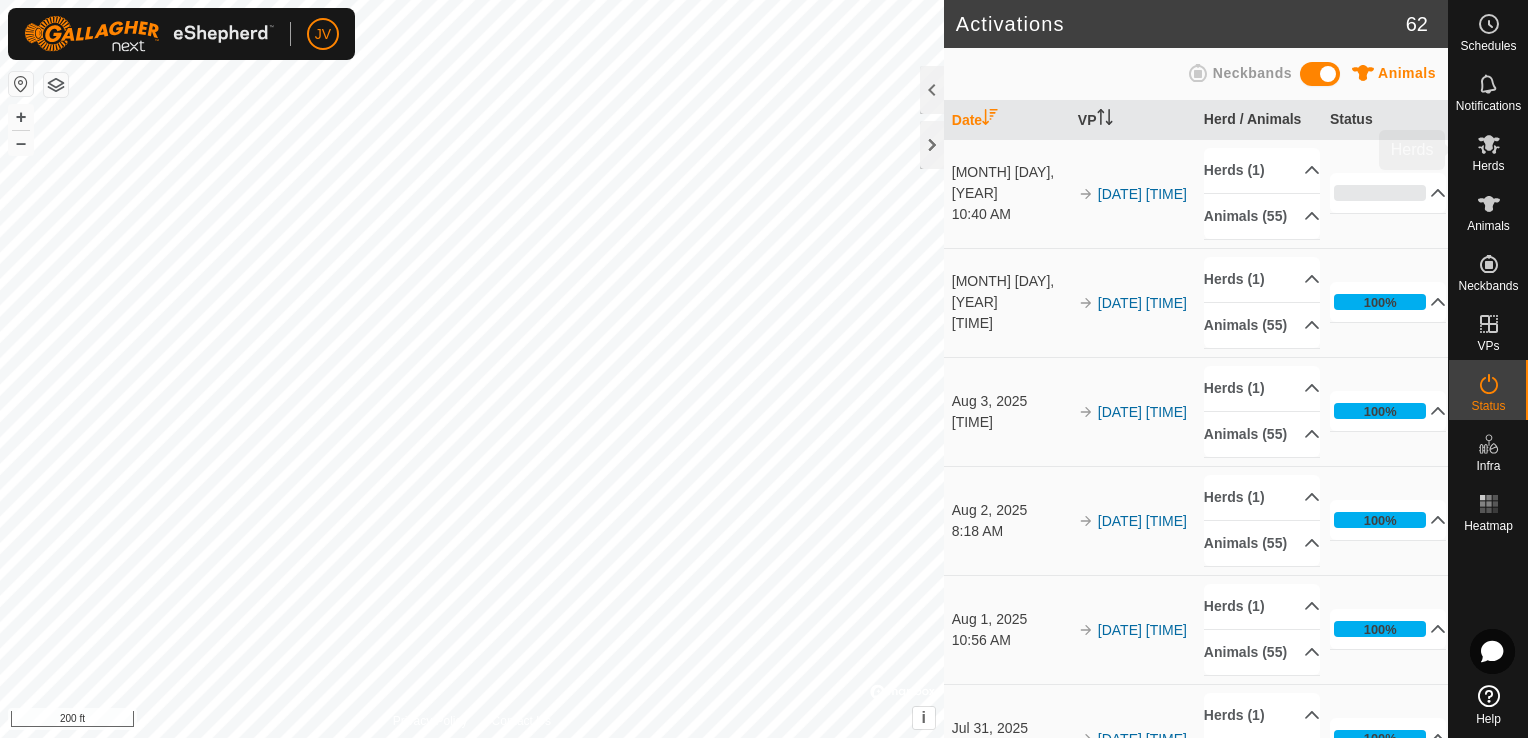click on "Herds" at bounding box center (1488, 150) 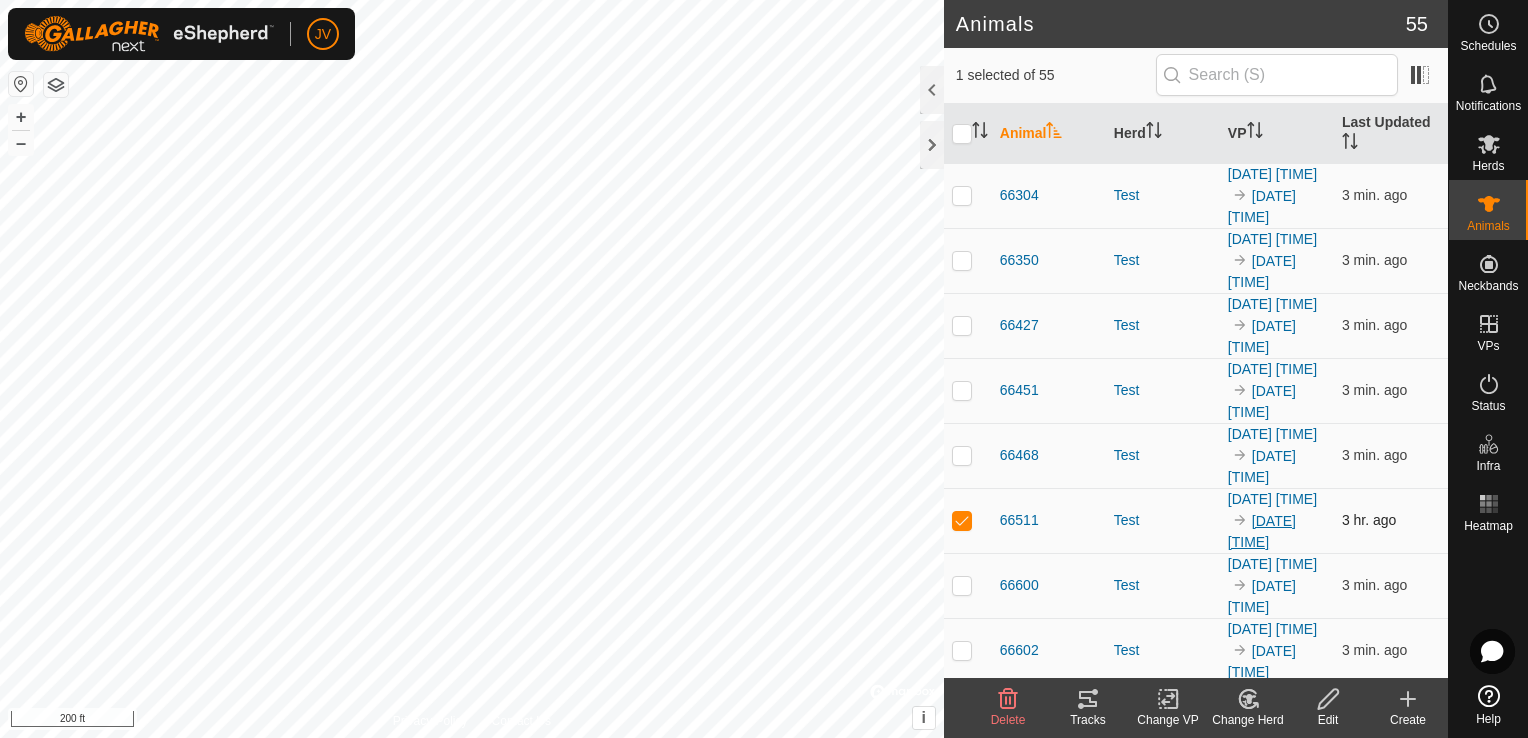 click on "[DATE] [TIME]" at bounding box center (1262, 531) 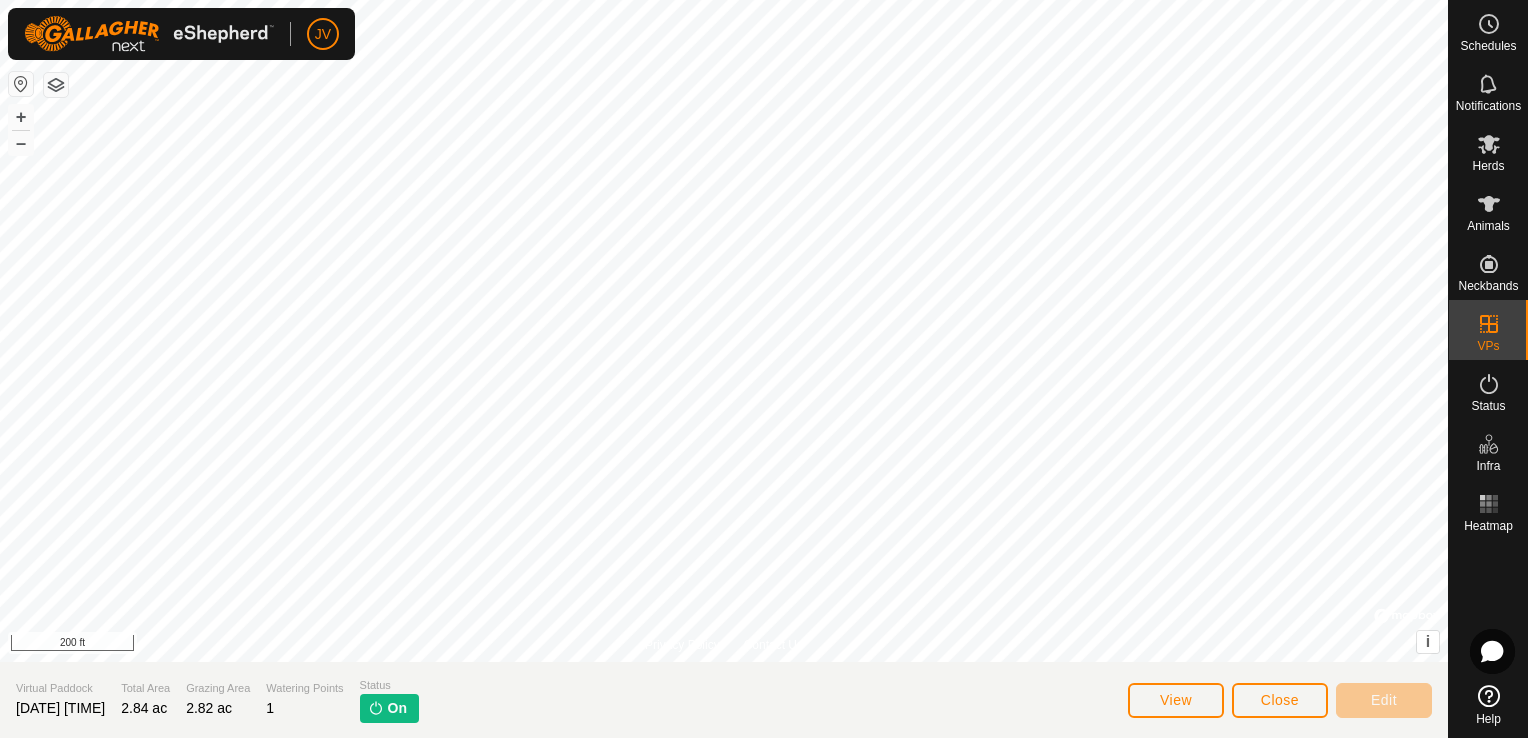click on "On" 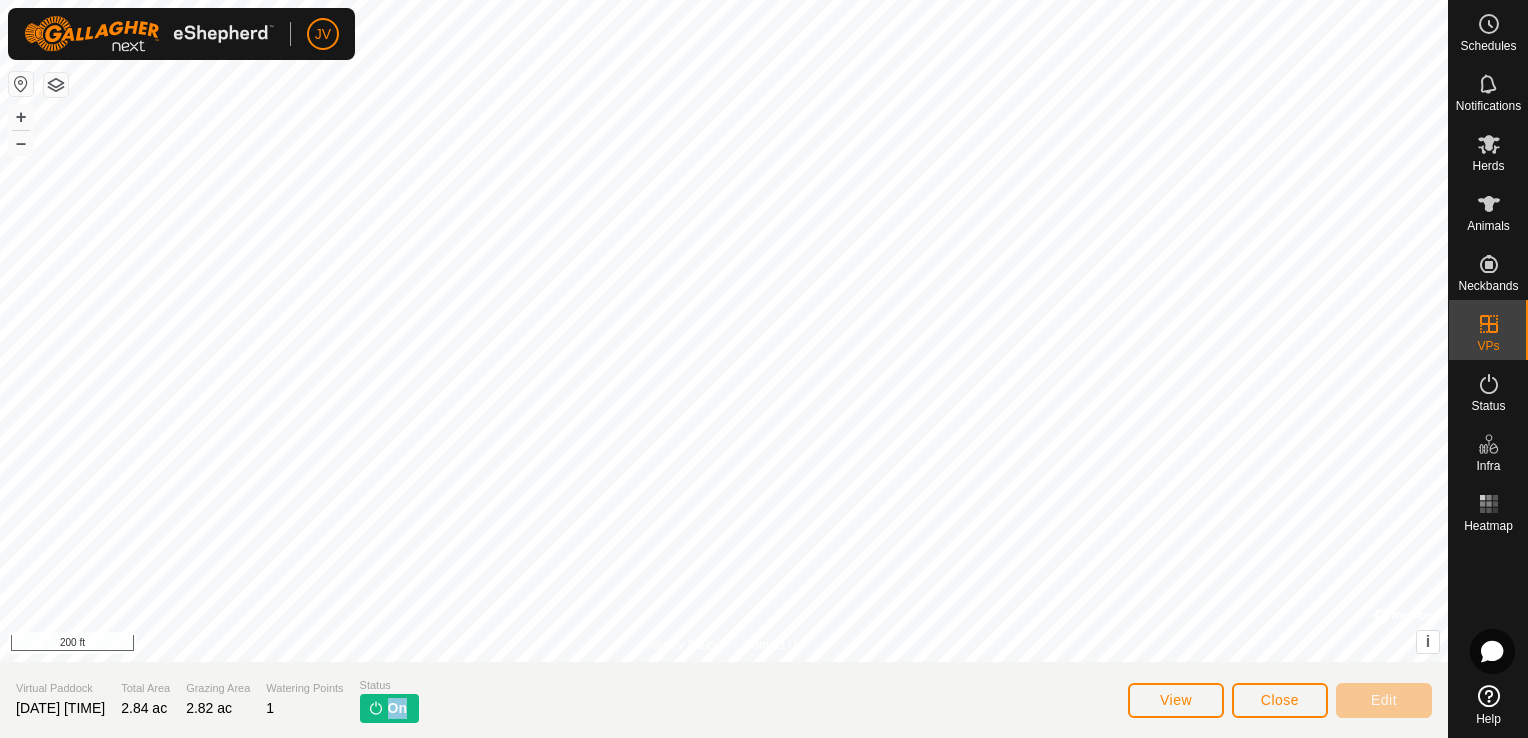 click on "On" 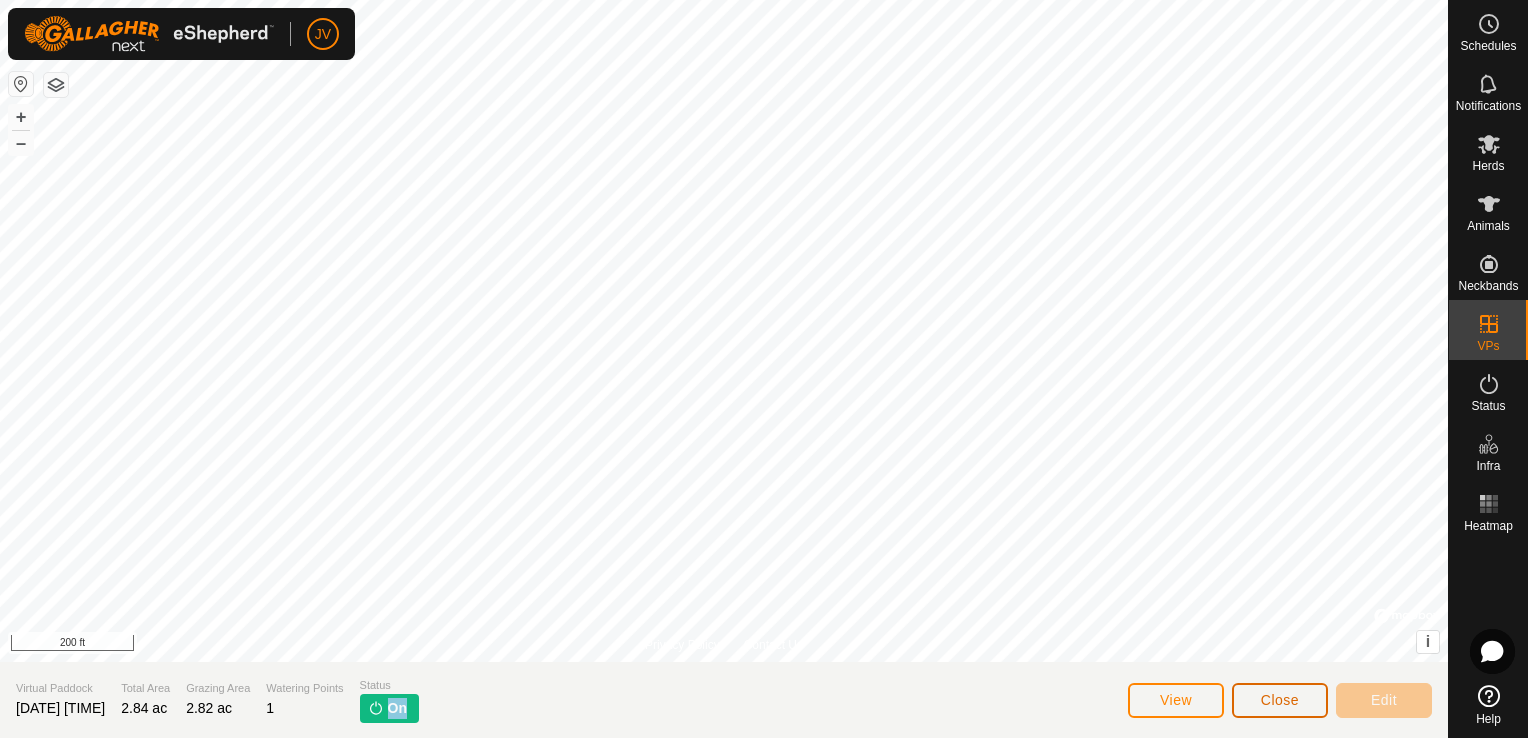 click on "Close" 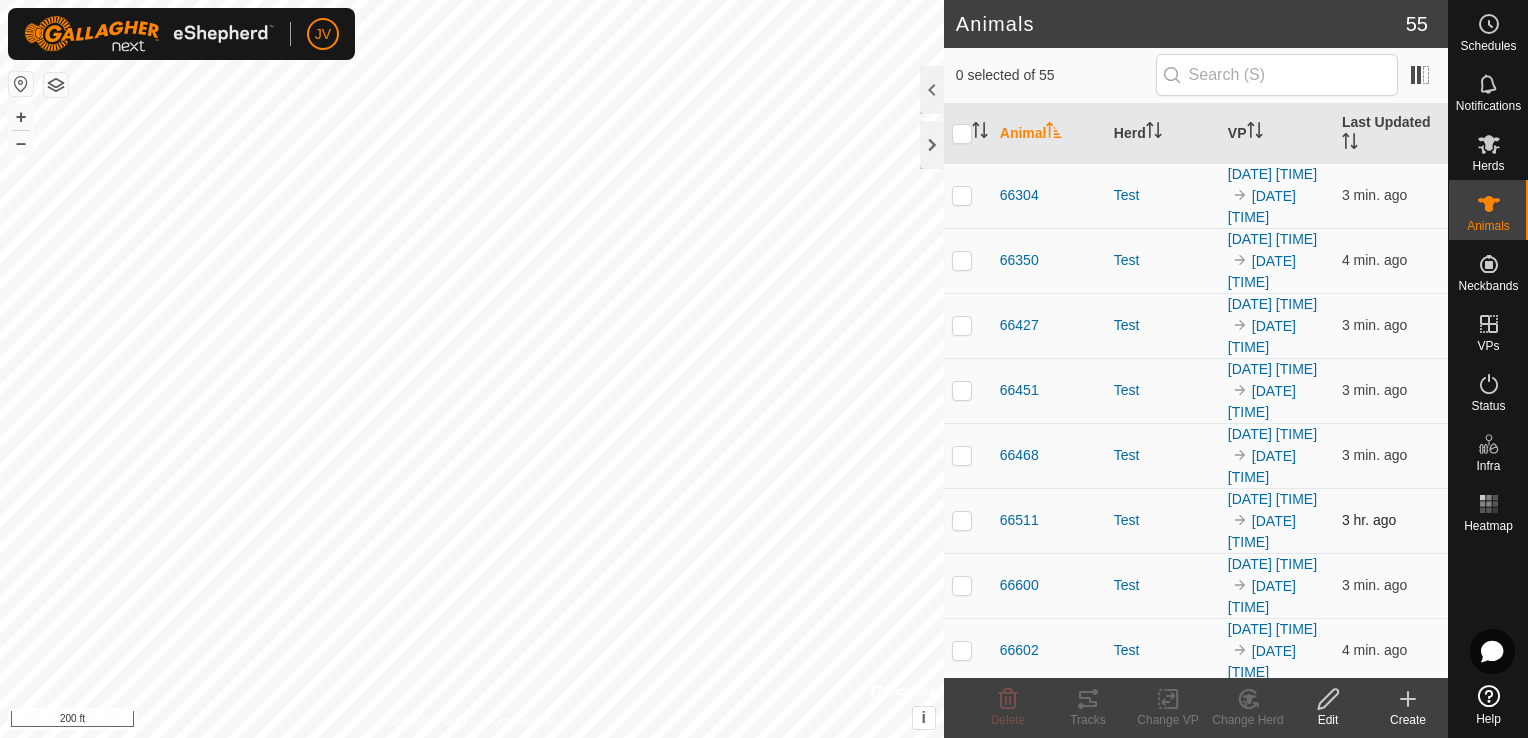click at bounding box center [968, 520] 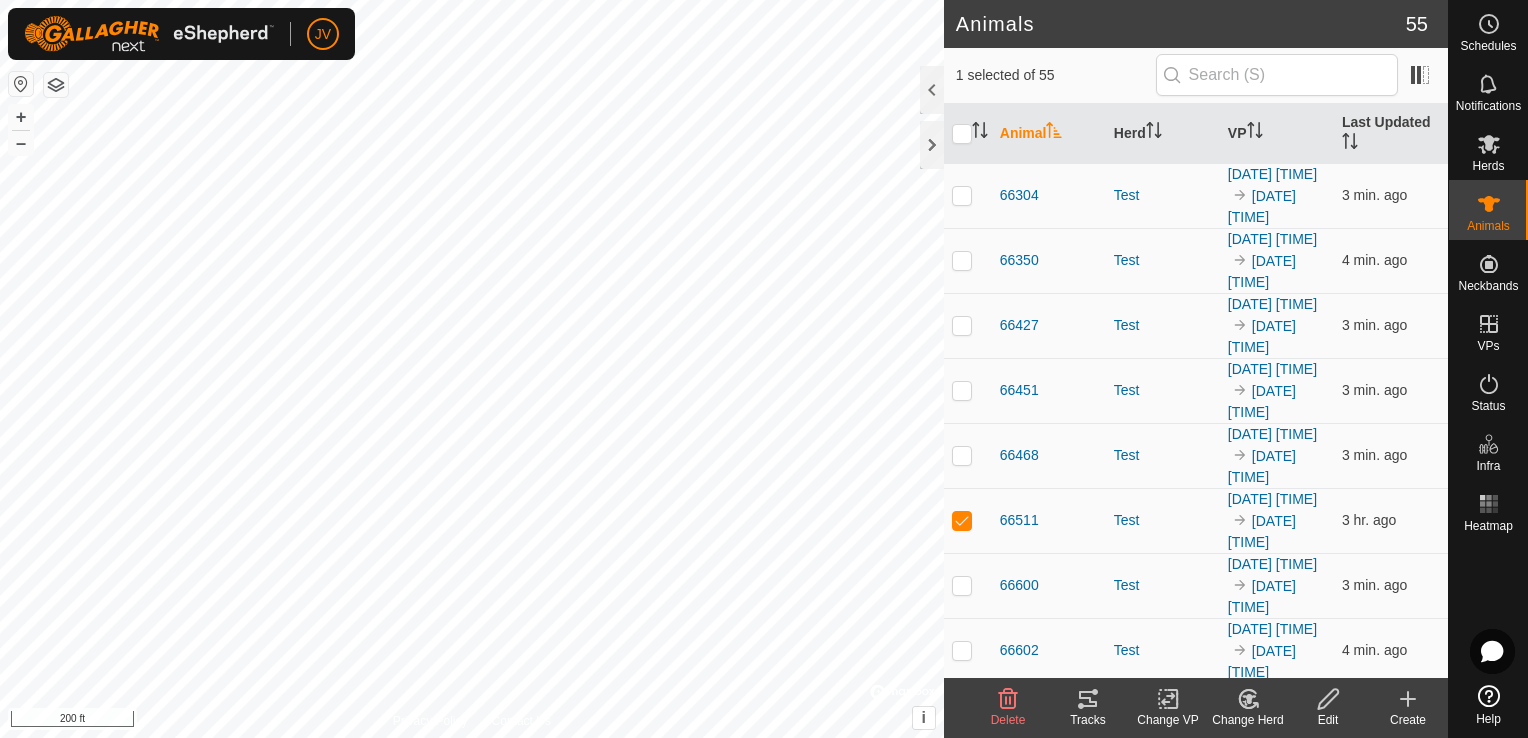 click 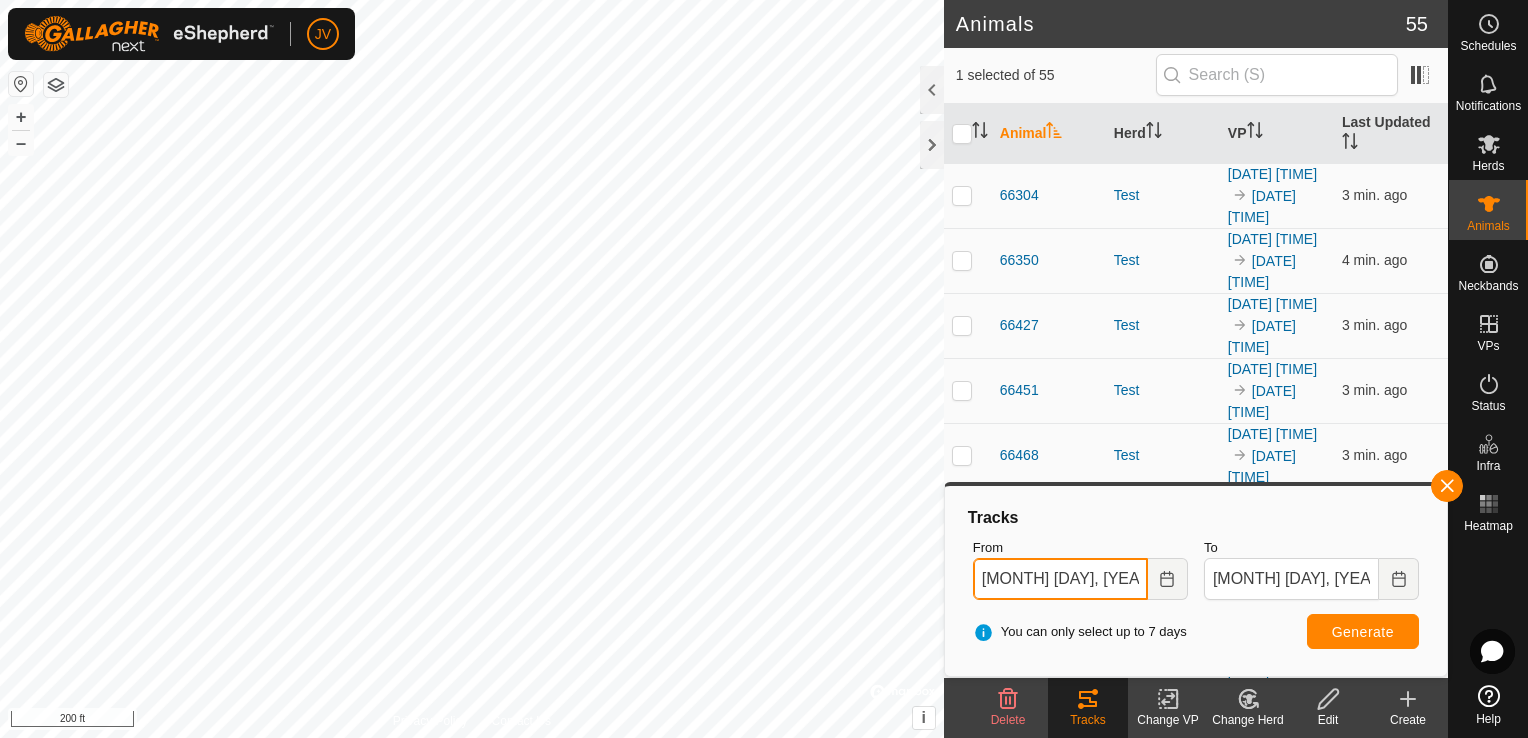 click on "[MONTH] [DAY], [YEAR] [TIME]" at bounding box center (1060, 579) 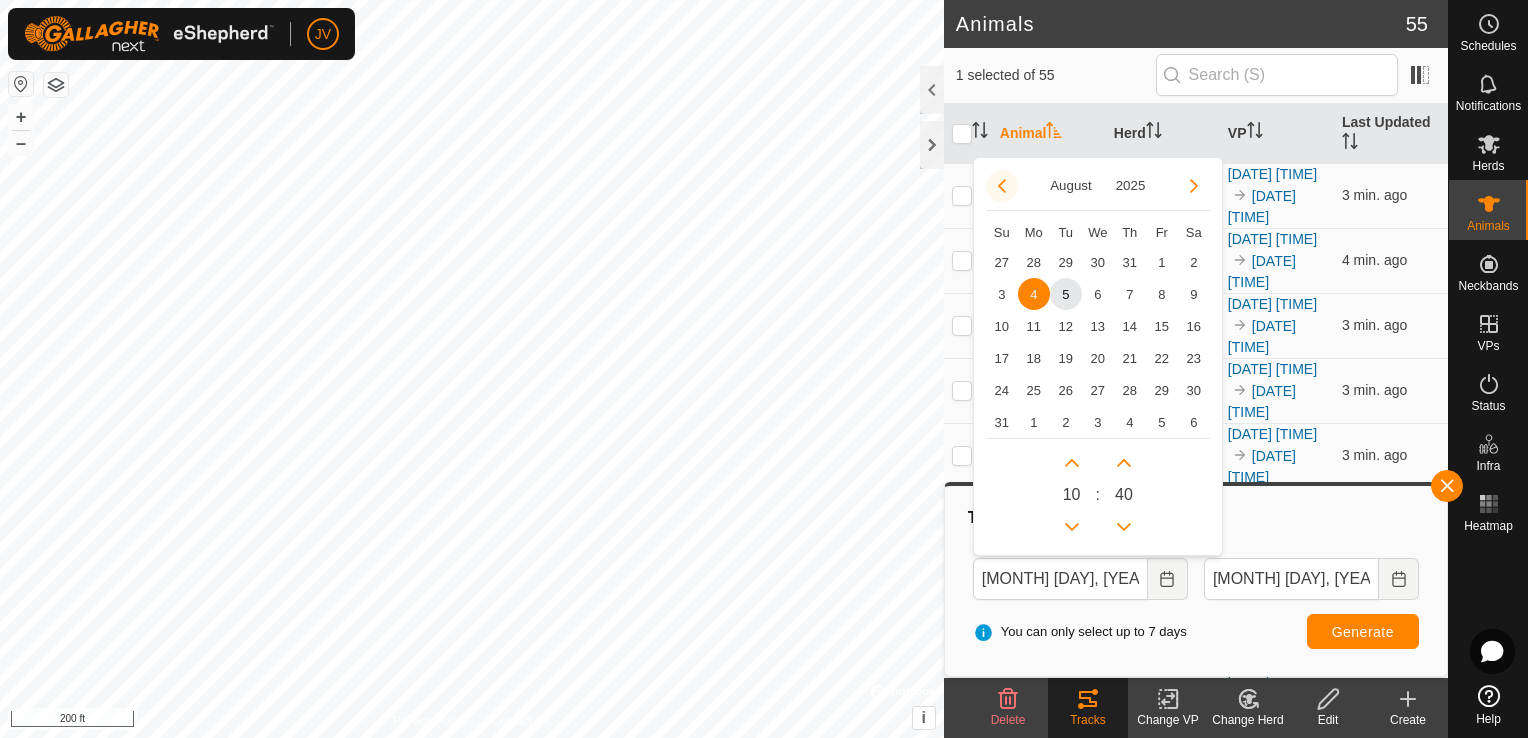 click at bounding box center [1002, 186] 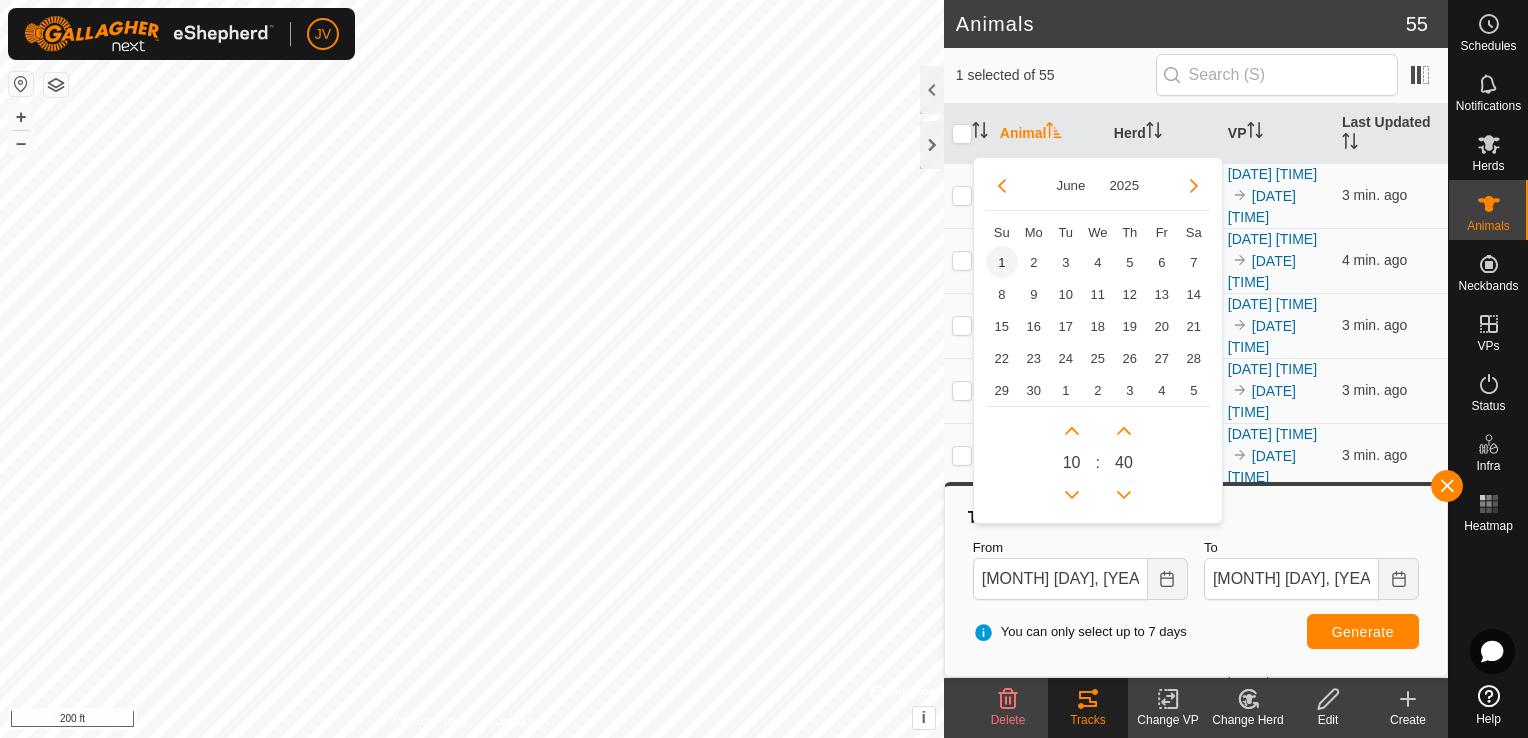 click on "1" at bounding box center (1002, 262) 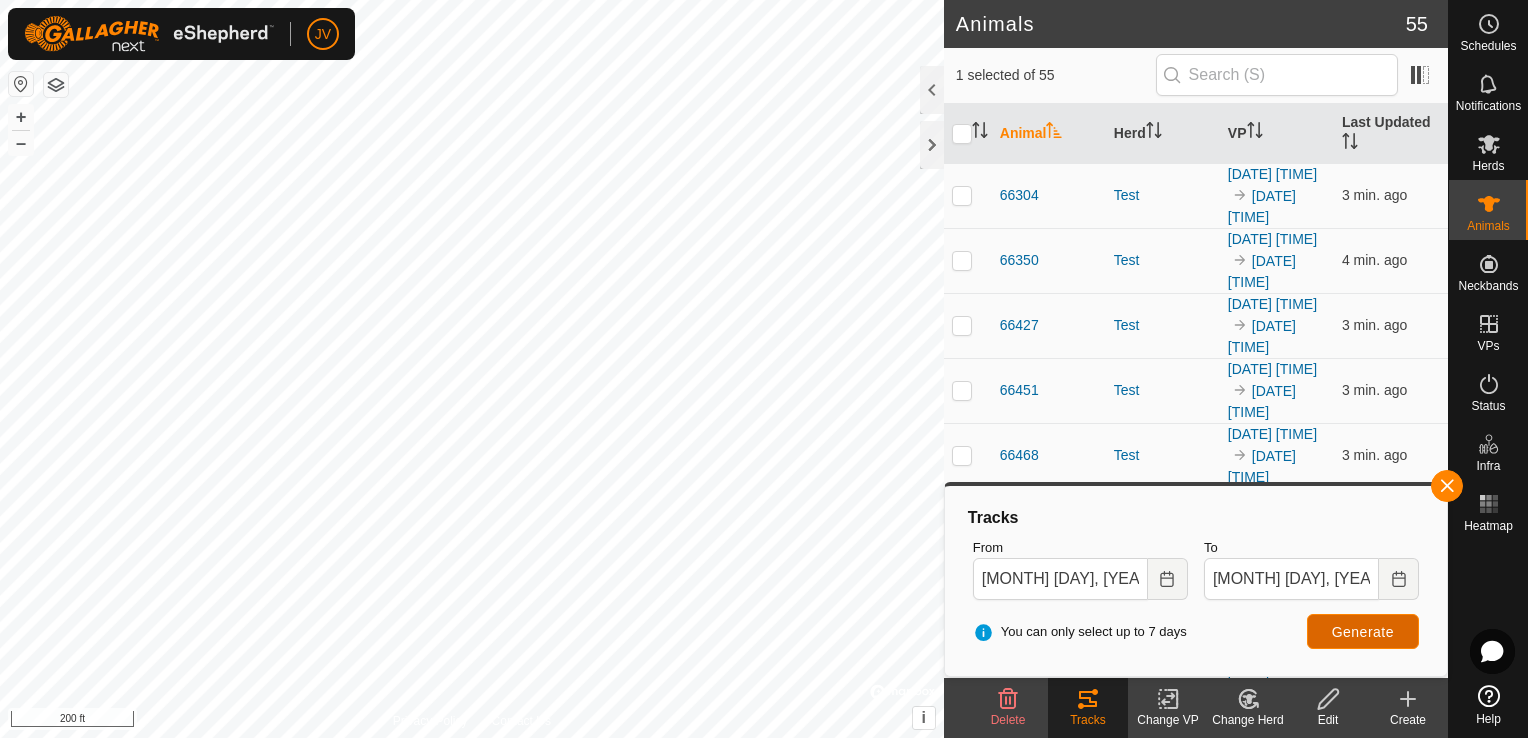 click on "Generate" at bounding box center (1363, 632) 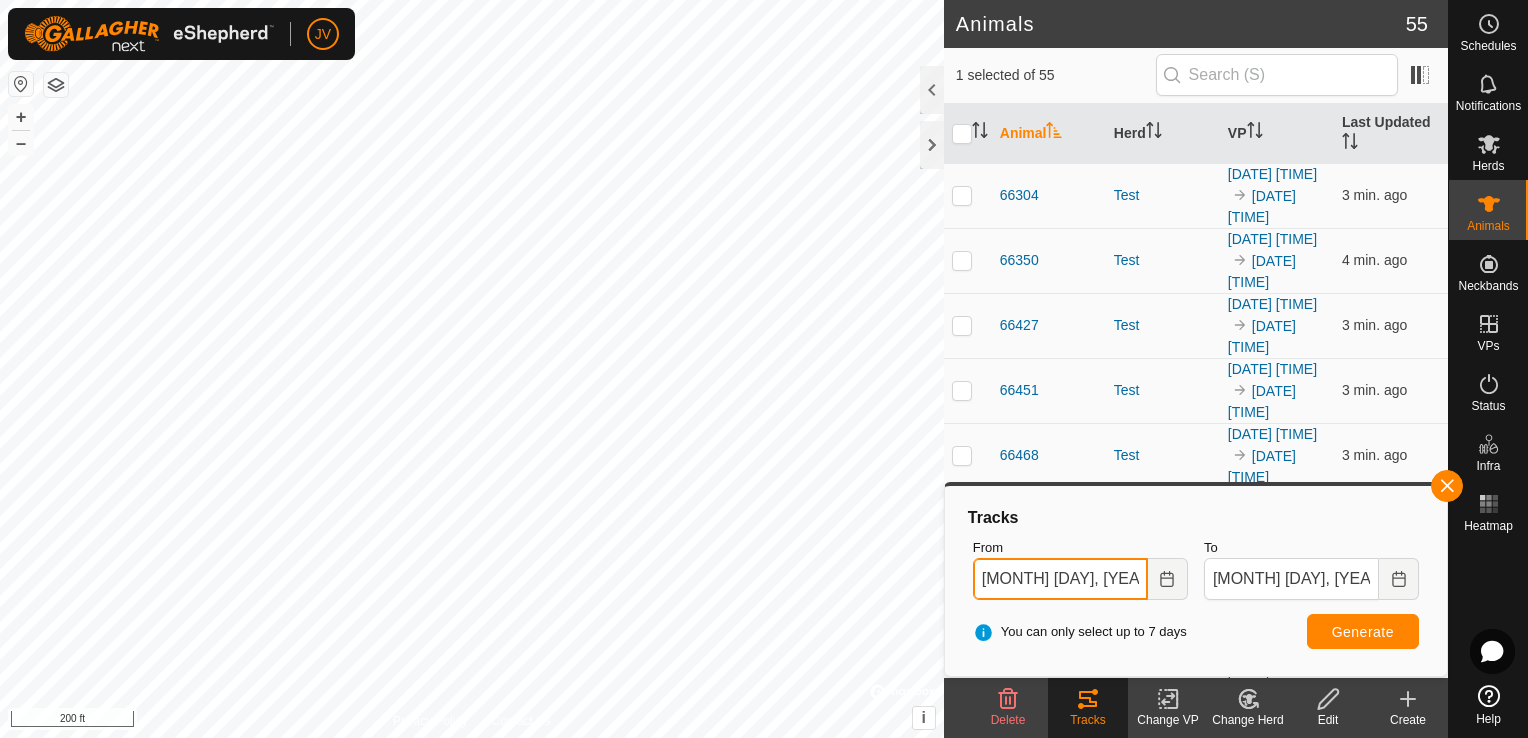 click on "[MONTH] [DAY], [YEAR] [TIME]" at bounding box center (1060, 579) 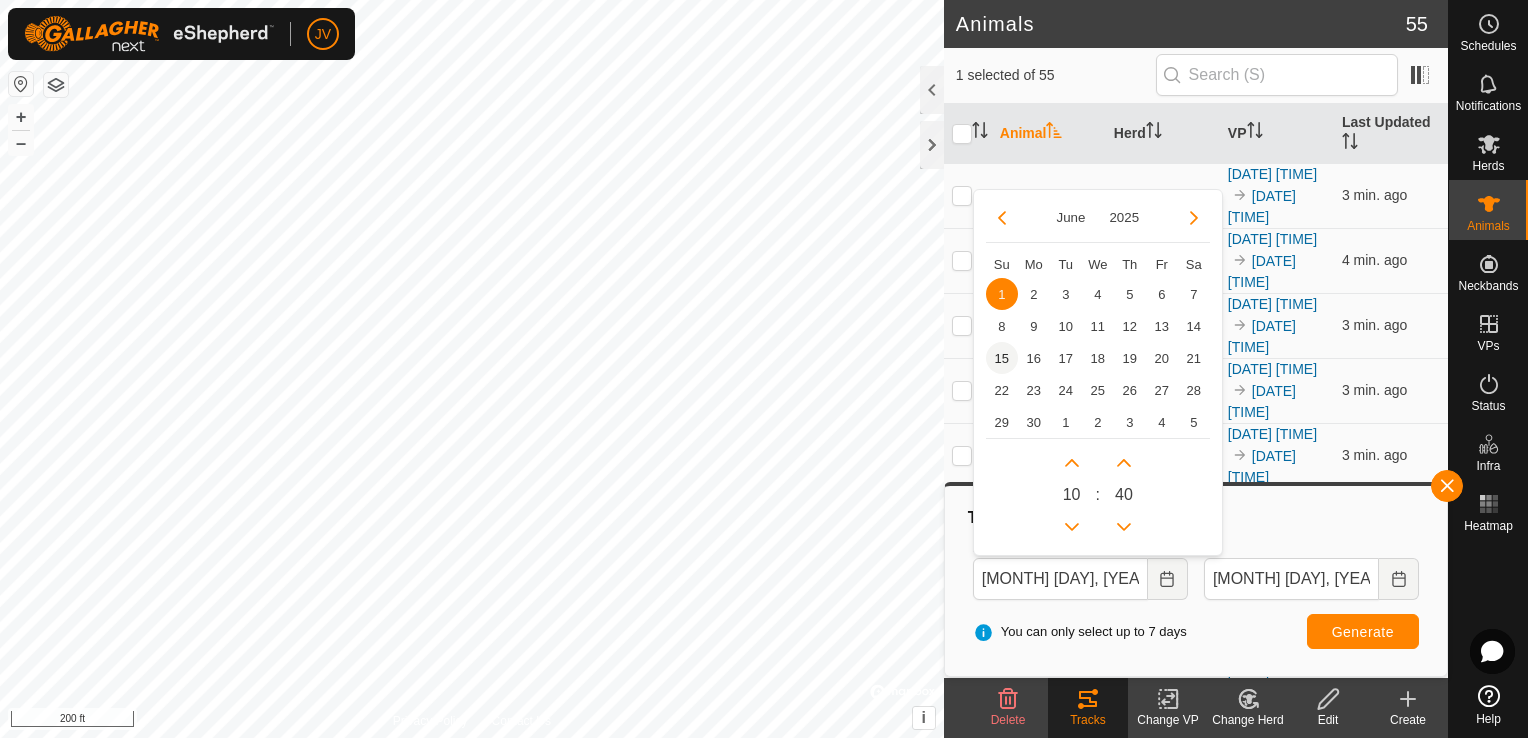 click on "15" at bounding box center (1002, 358) 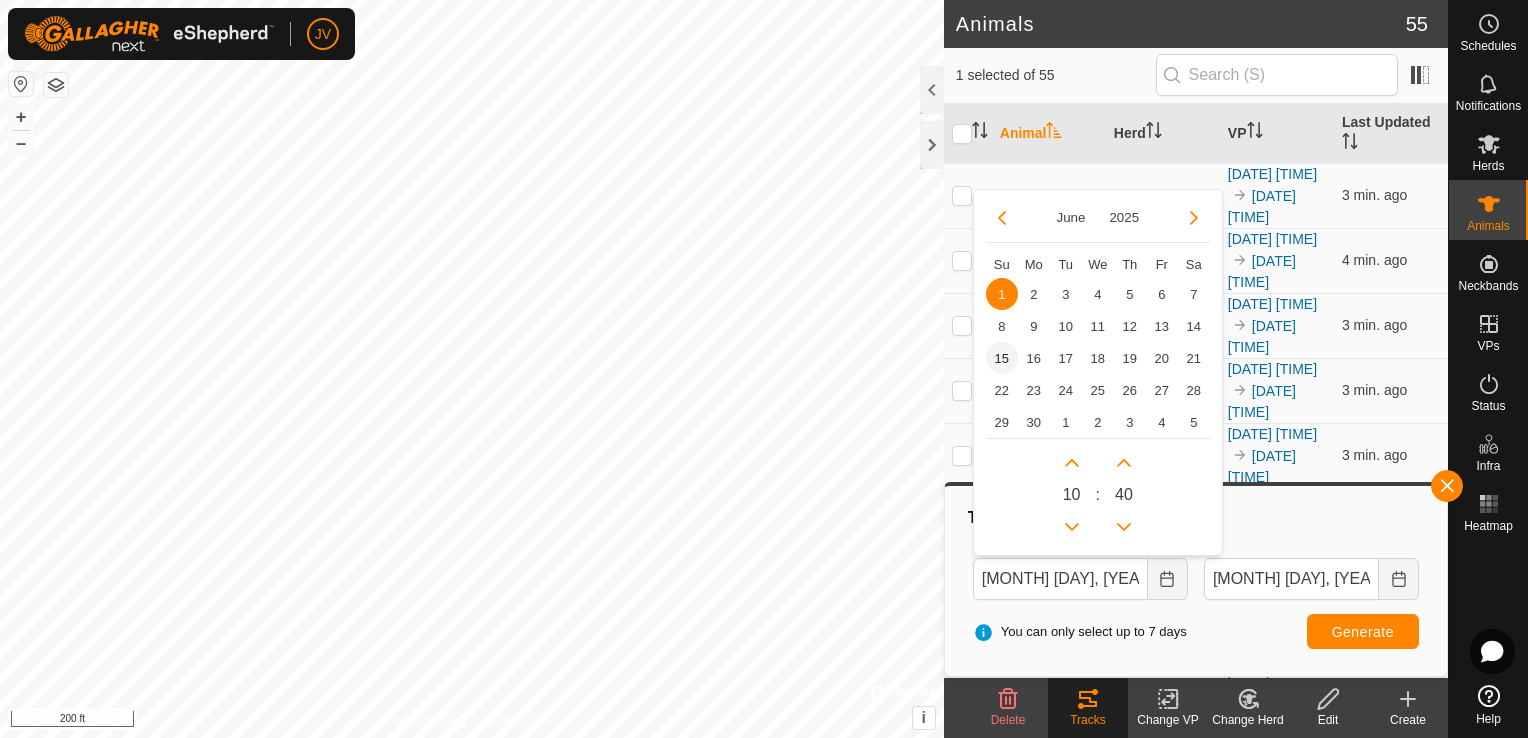 type on "[MONTH] [DAY], [YEAR] [TIME]" 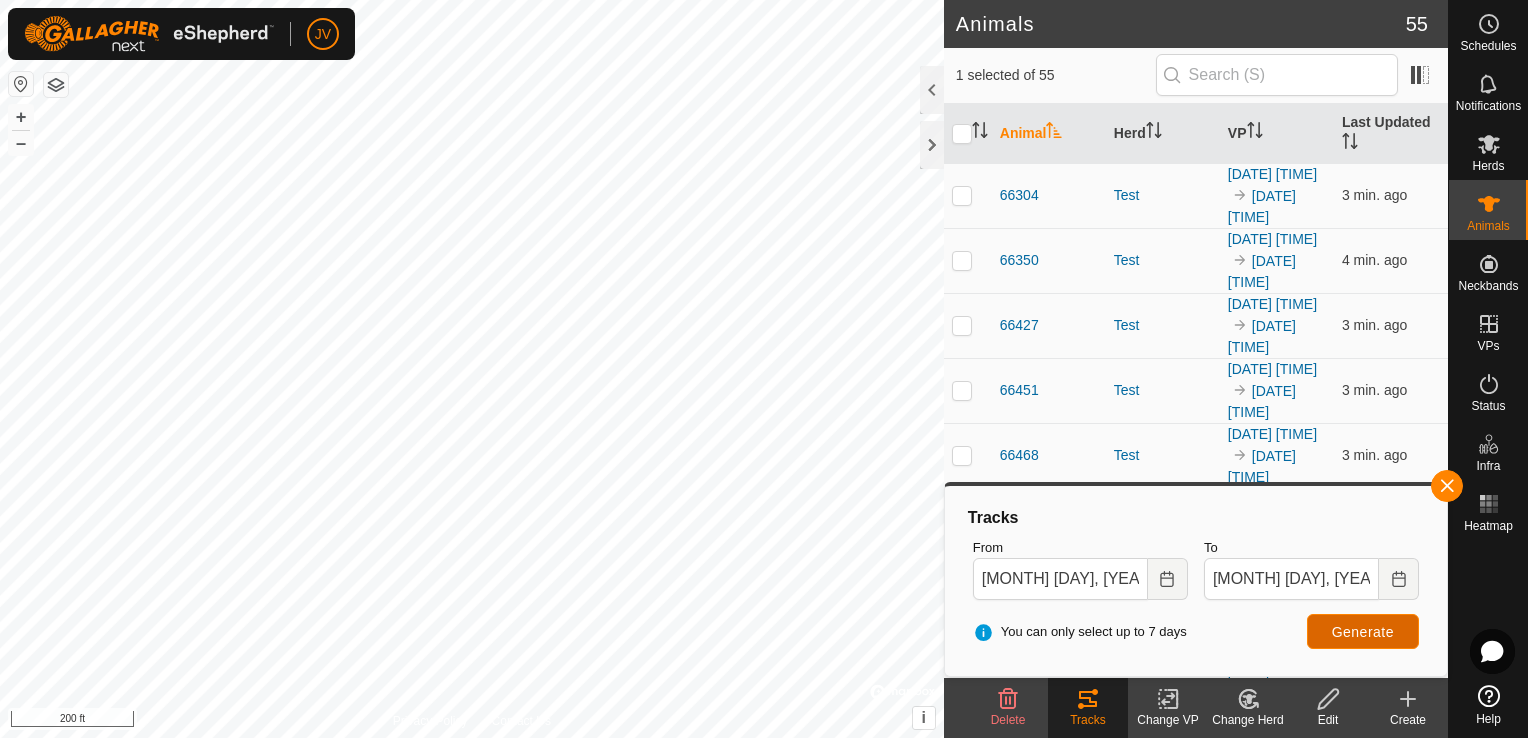 click on "Generate" at bounding box center (1363, 632) 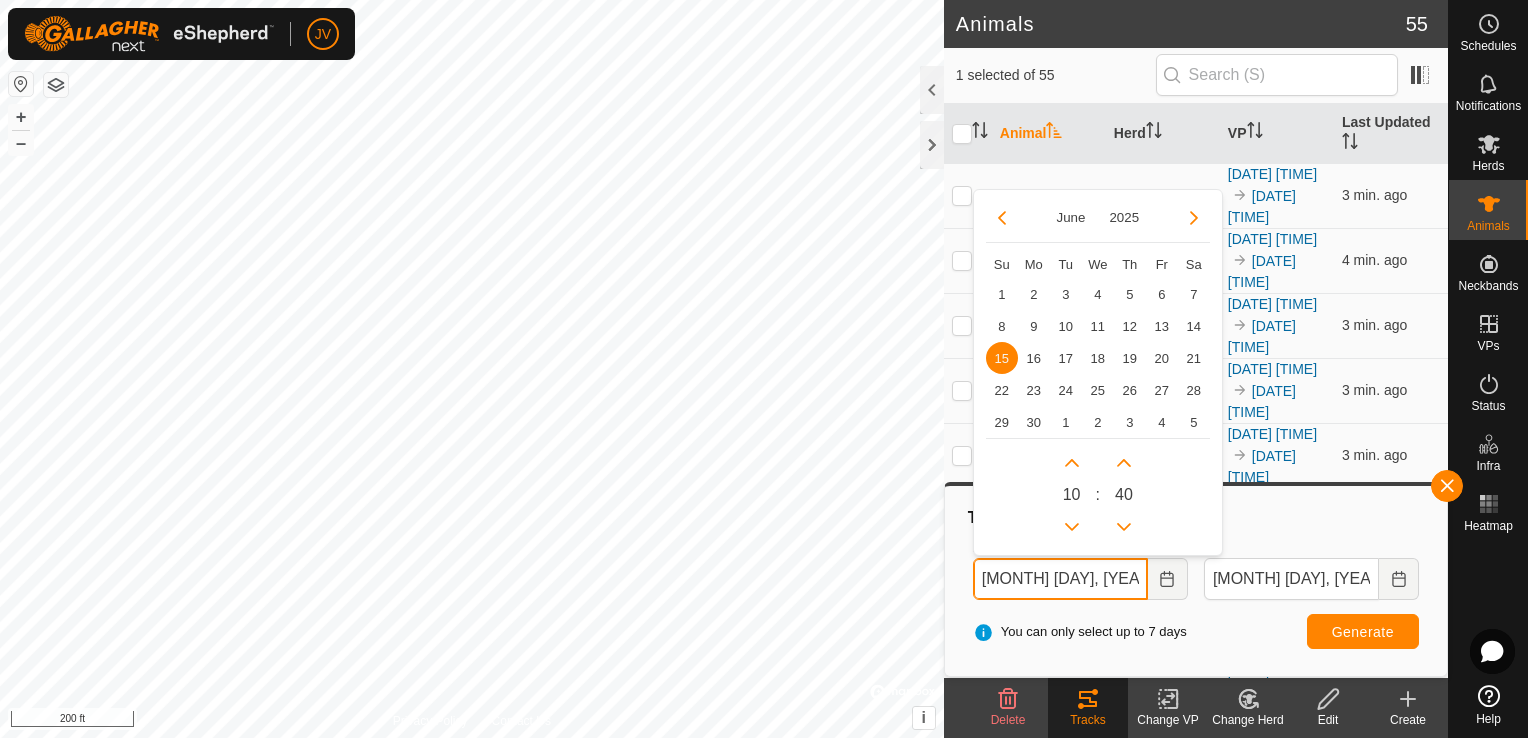 click on "[MONTH] [DAY], [YEAR] [TIME]" at bounding box center [1060, 579] 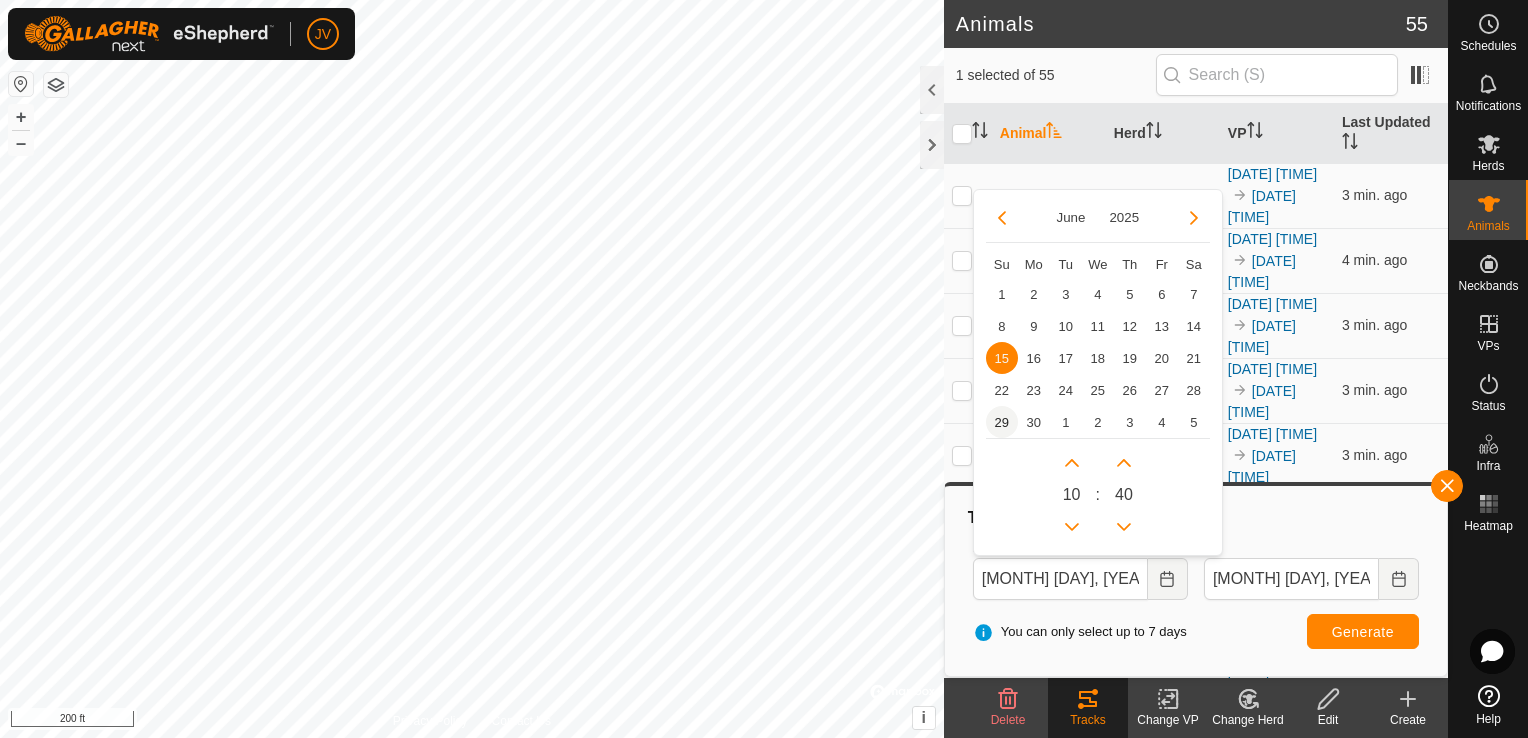 click on "29" at bounding box center (1002, 422) 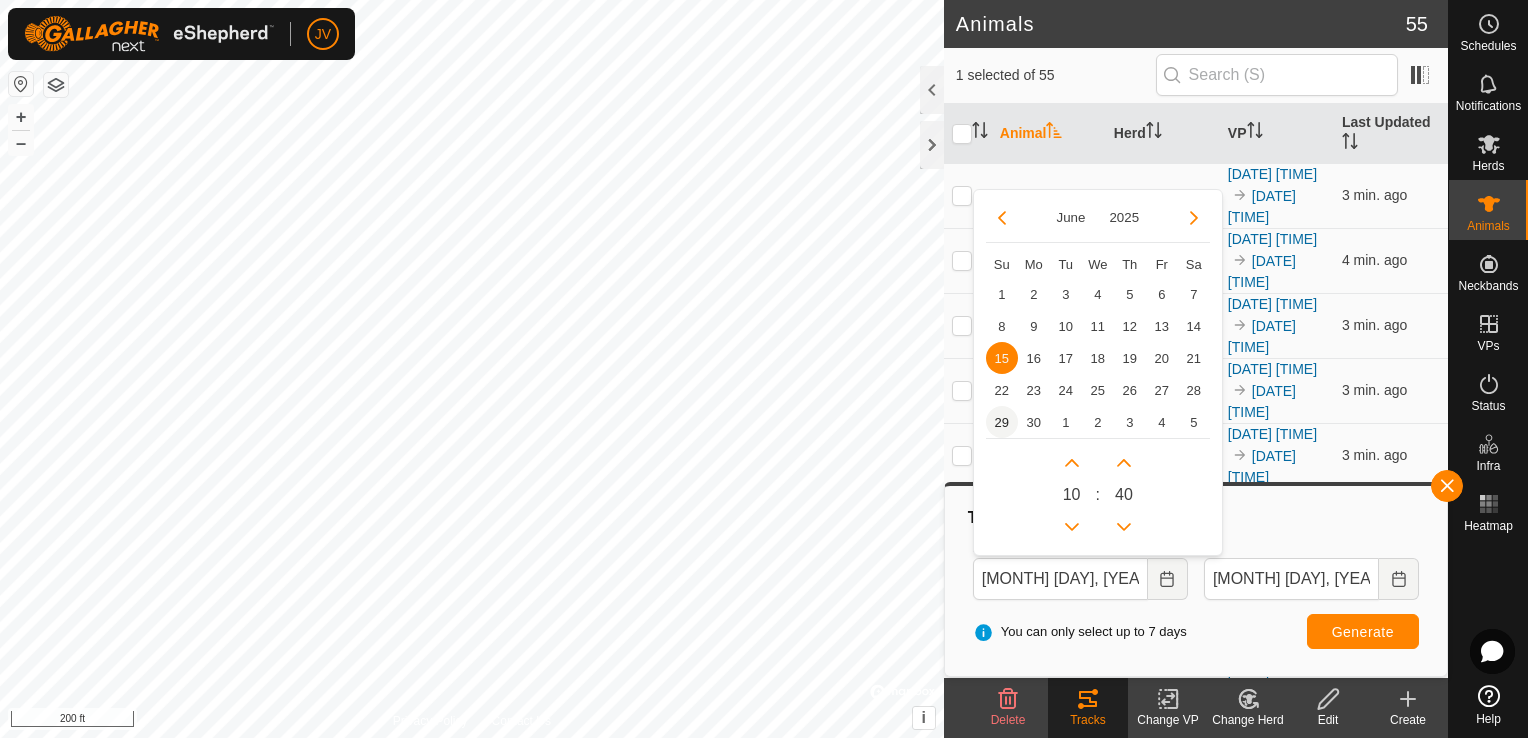 type on "[MONTH] [DAY], [YEAR] [TIME]" 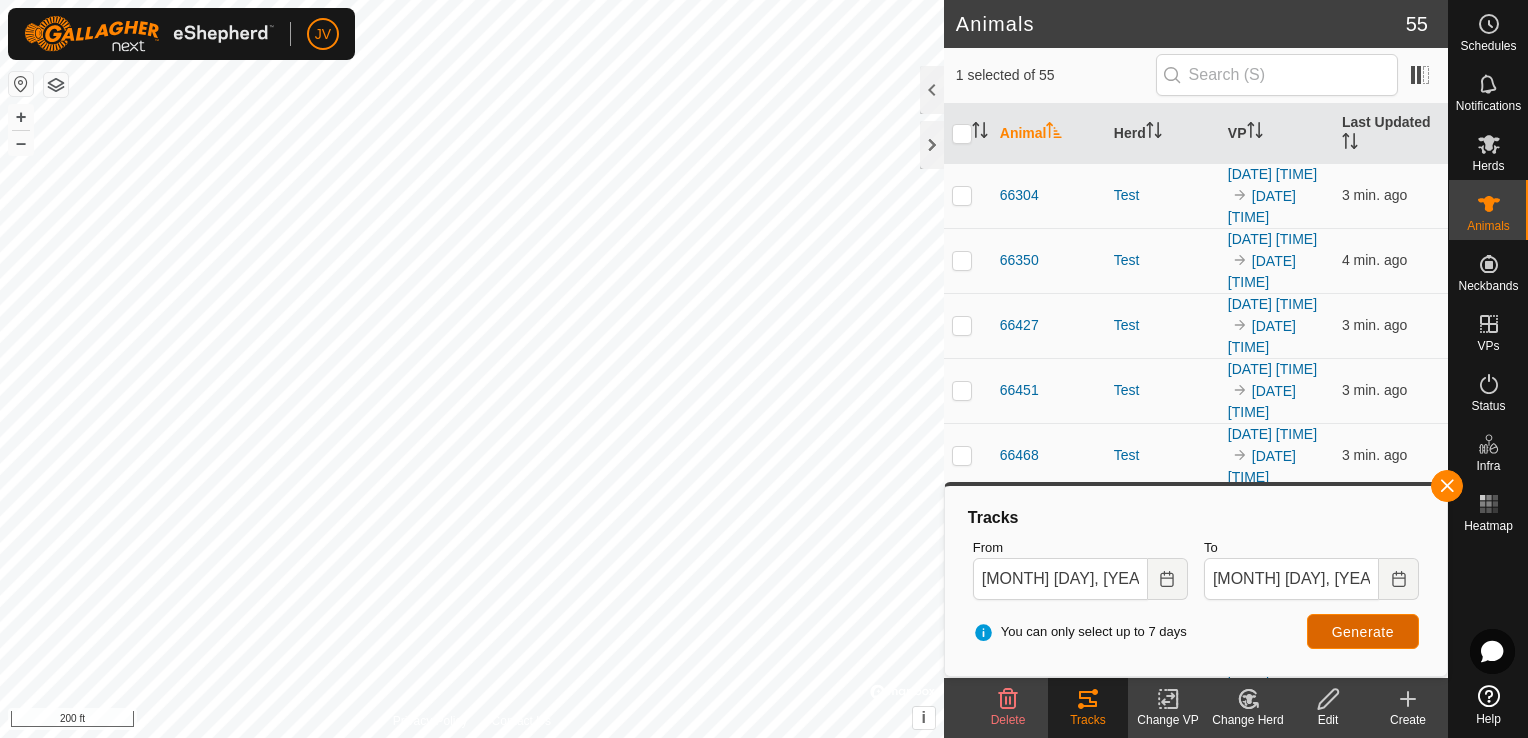 click on "Generate" at bounding box center [1363, 632] 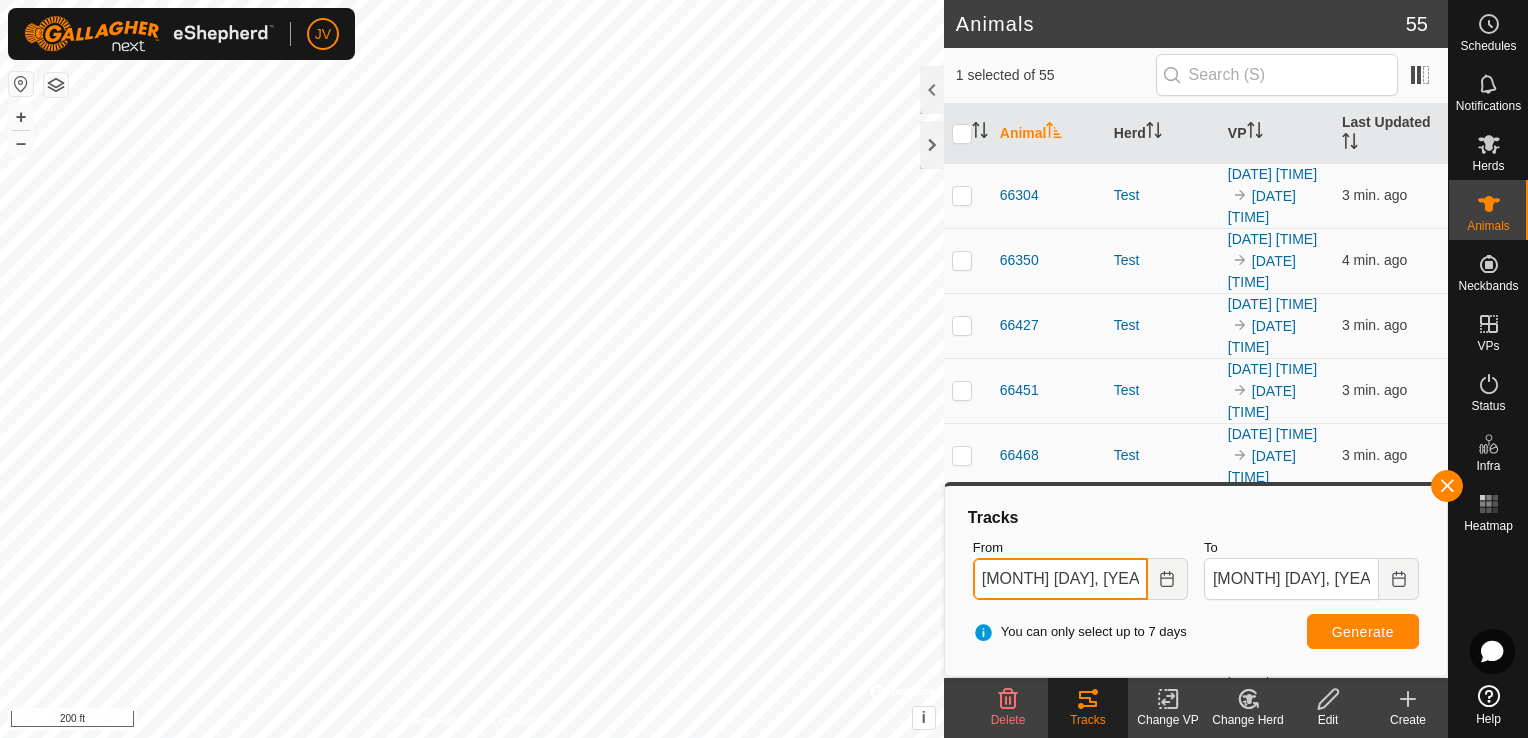 click on "[MONTH] [DAY], [YEAR] [TIME]" at bounding box center (1060, 579) 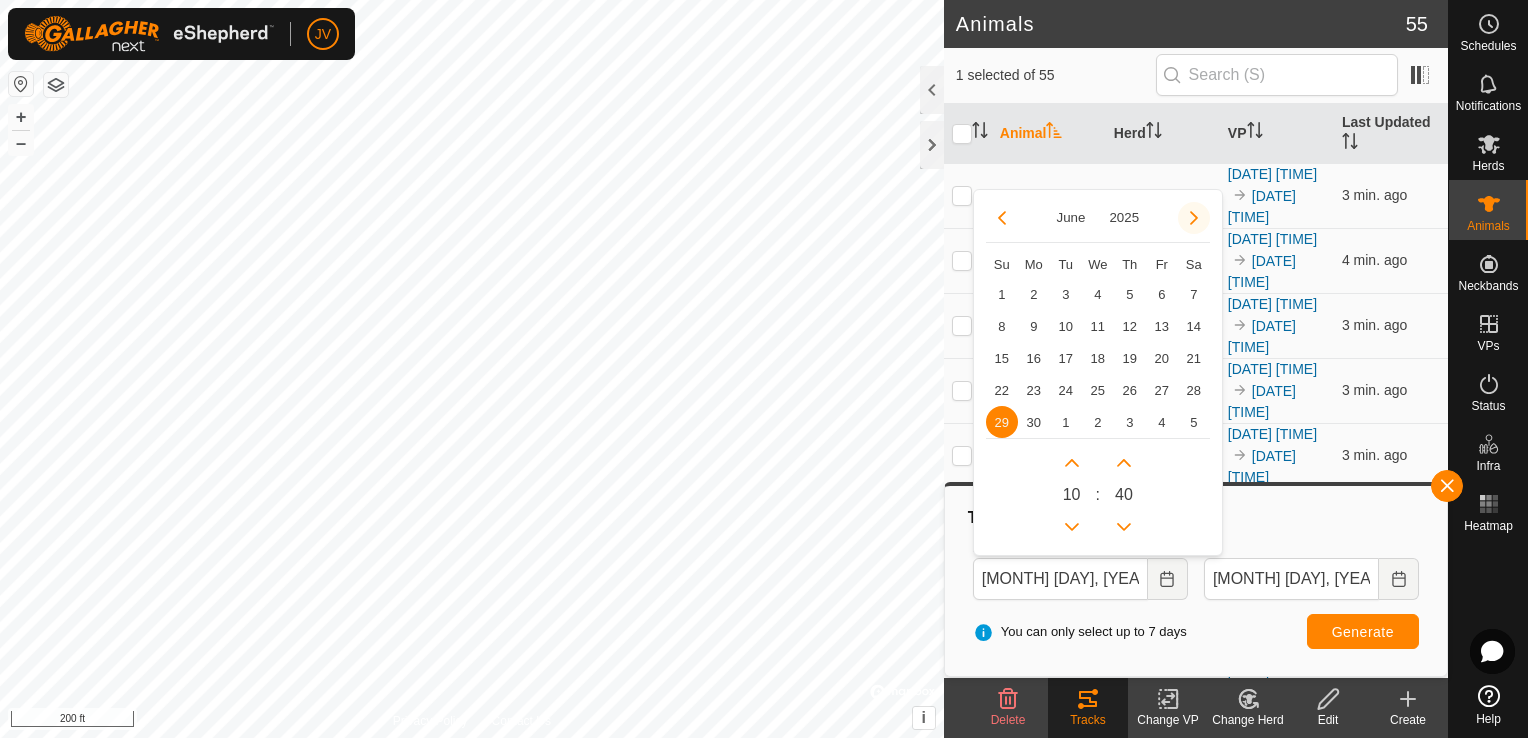 click at bounding box center (1194, 218) 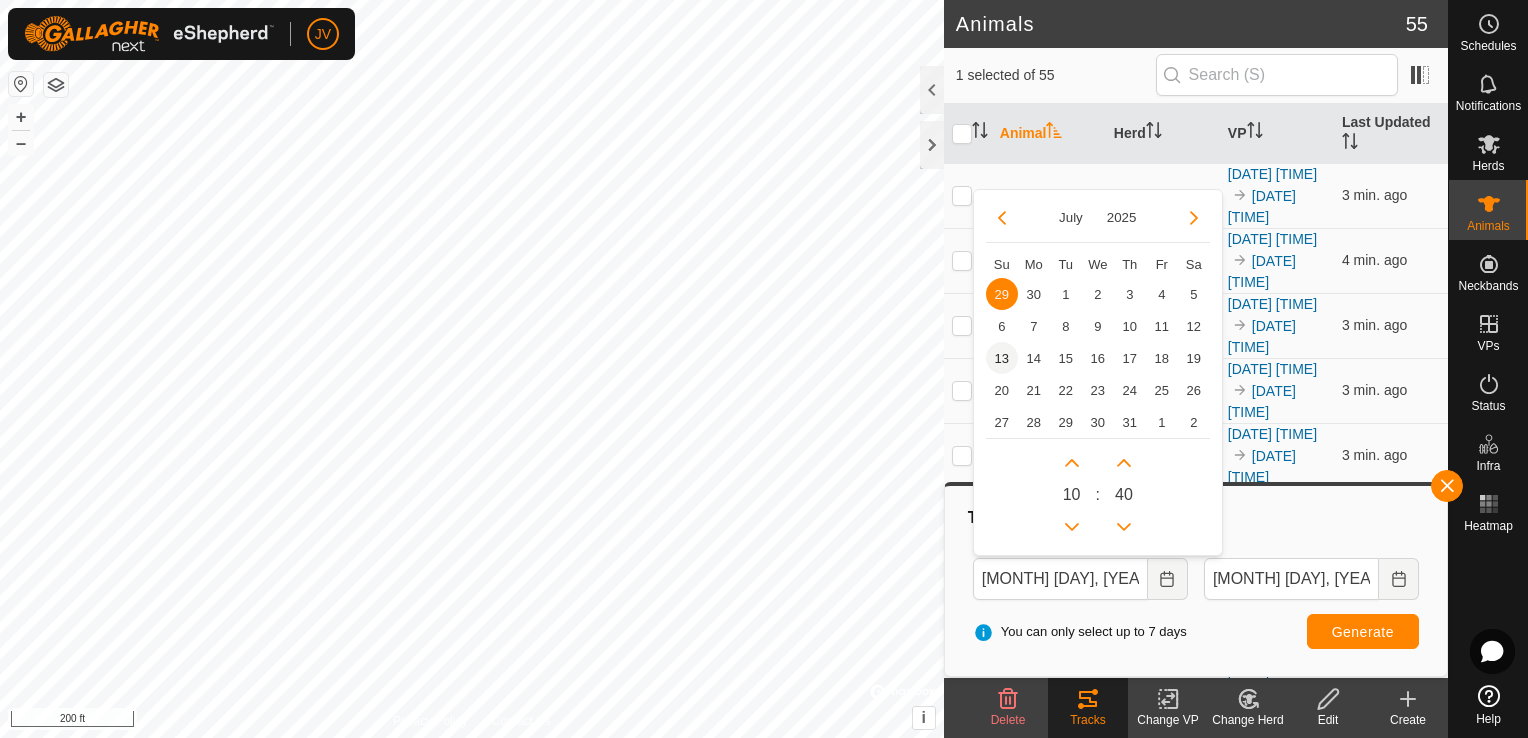 click on "13" at bounding box center [1002, 358] 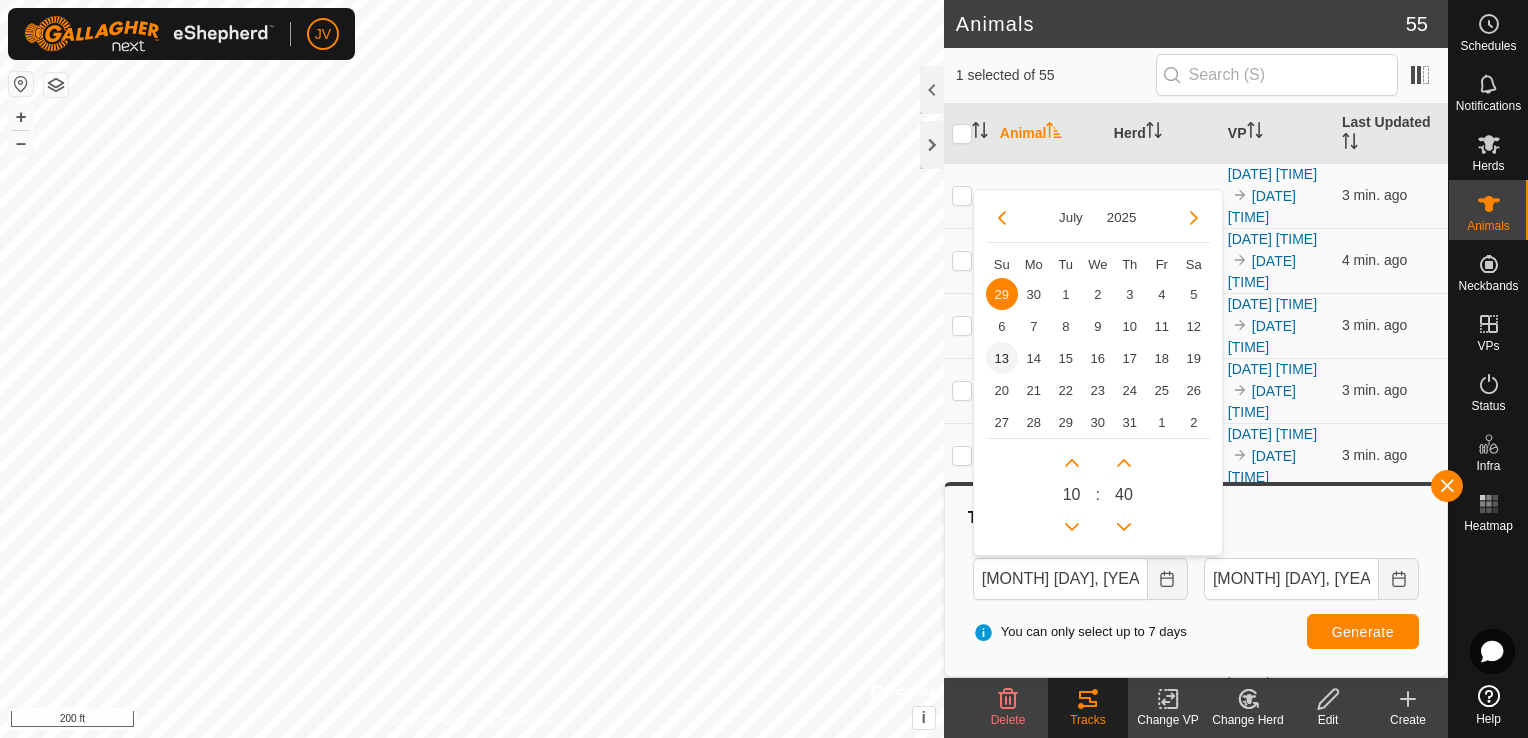 type on "[MONTH] [DAY], [YEAR] [TIME]" 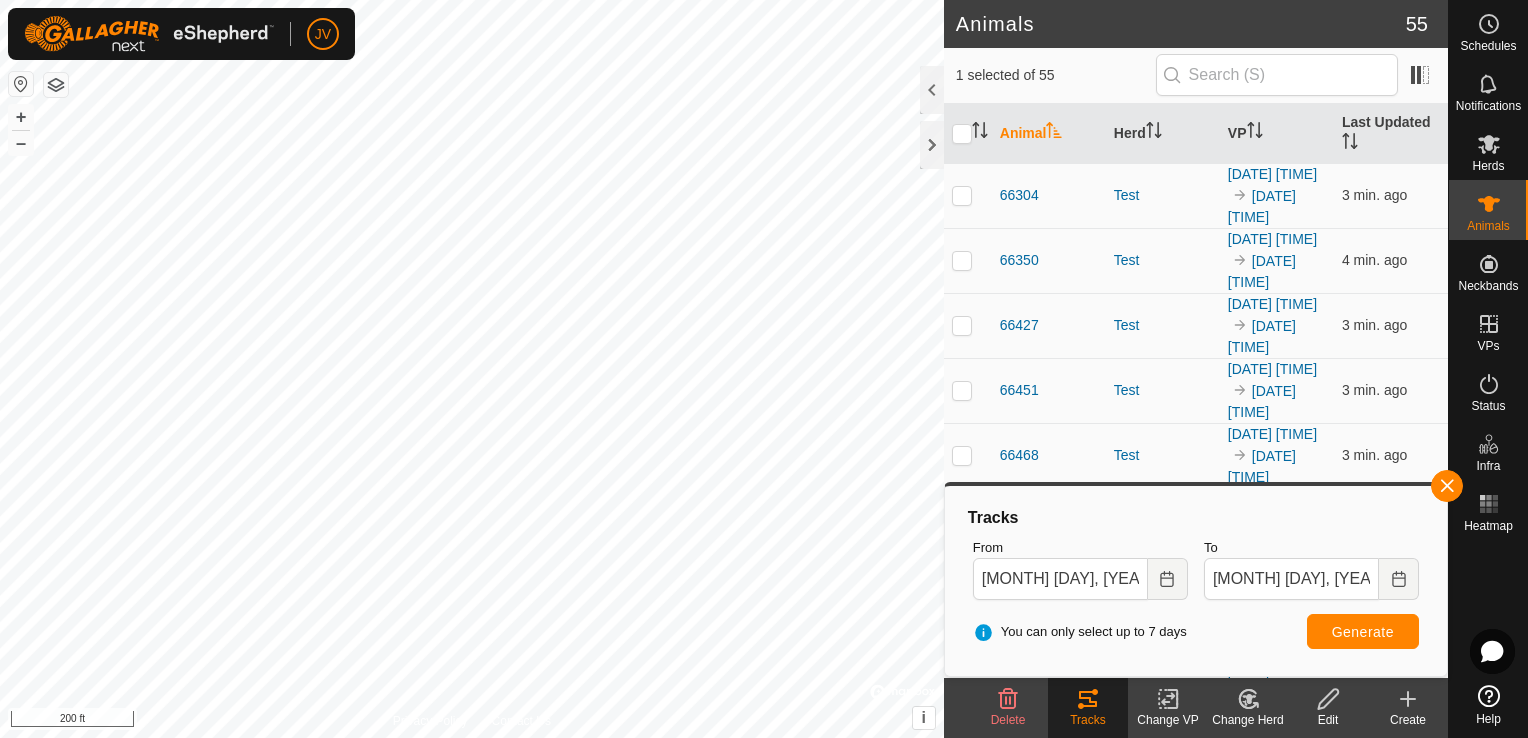 click on "Tracks From [MONTH] [DAY], [YEAR] [TIME] To [MONTH] [DAY], [YEAR] [TIME] You can only select up to 7 days Generate" at bounding box center (1196, 581) 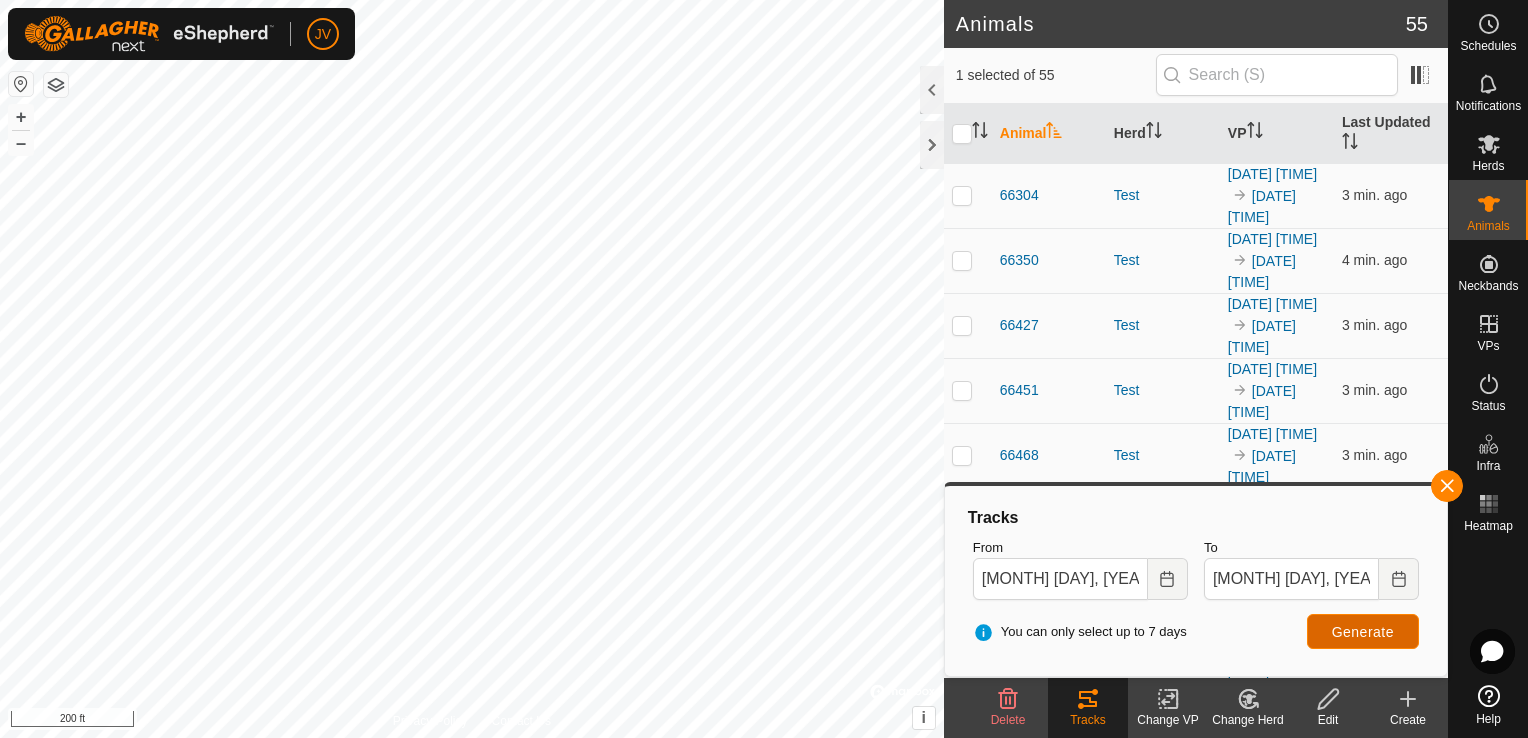 click on "Generate" at bounding box center (1363, 632) 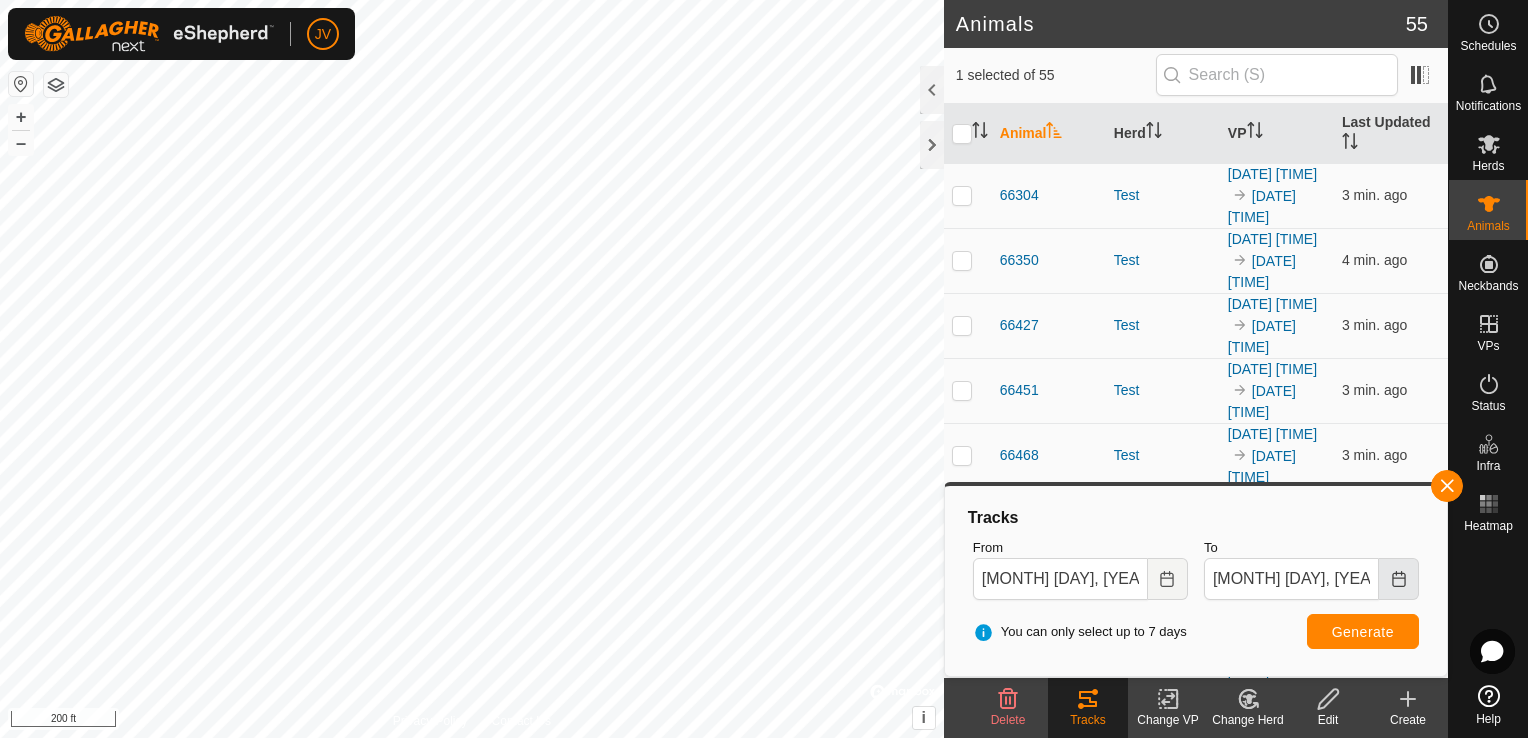 click 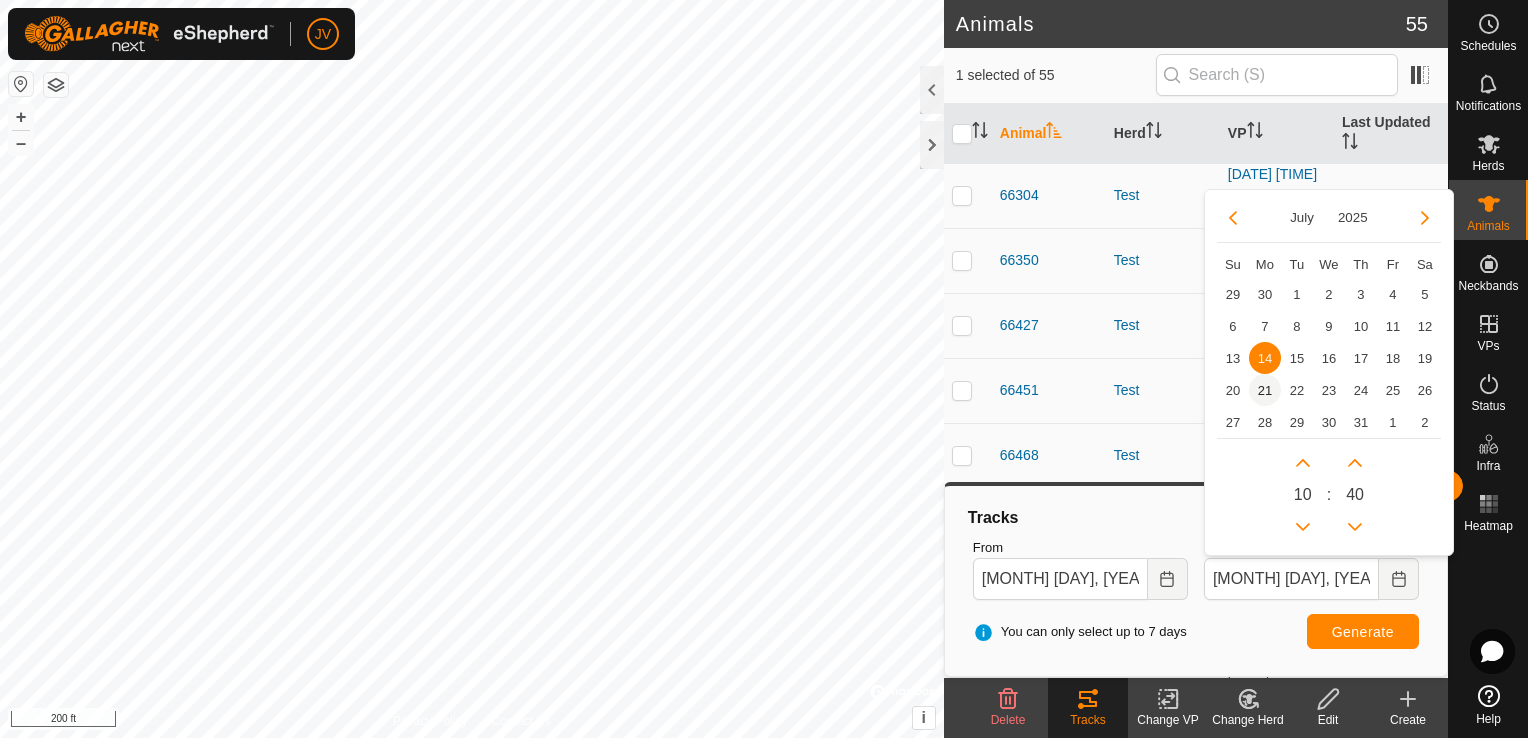 click on "21" at bounding box center (1265, 390) 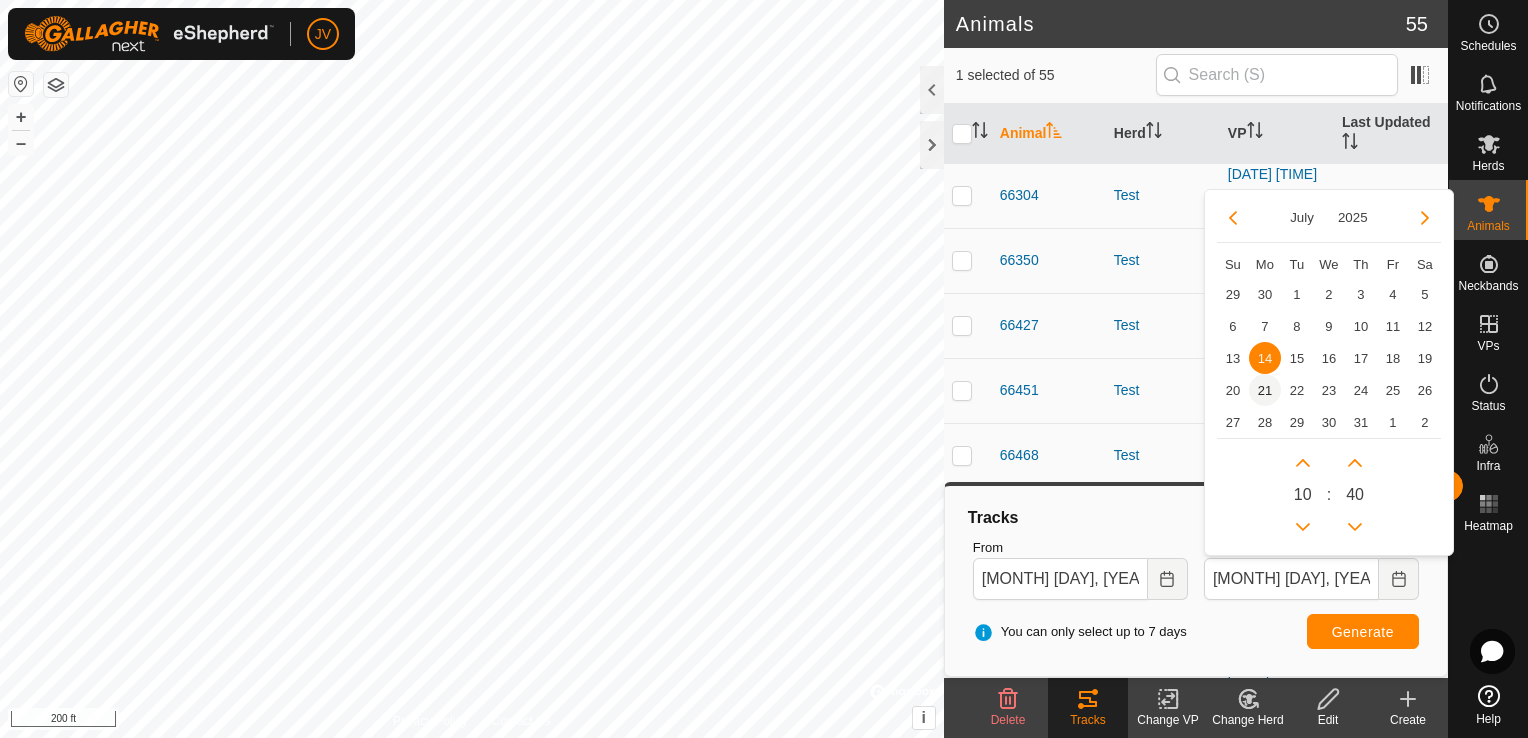 type on "[MONTH] [DAY], [YEAR] [TIME]" 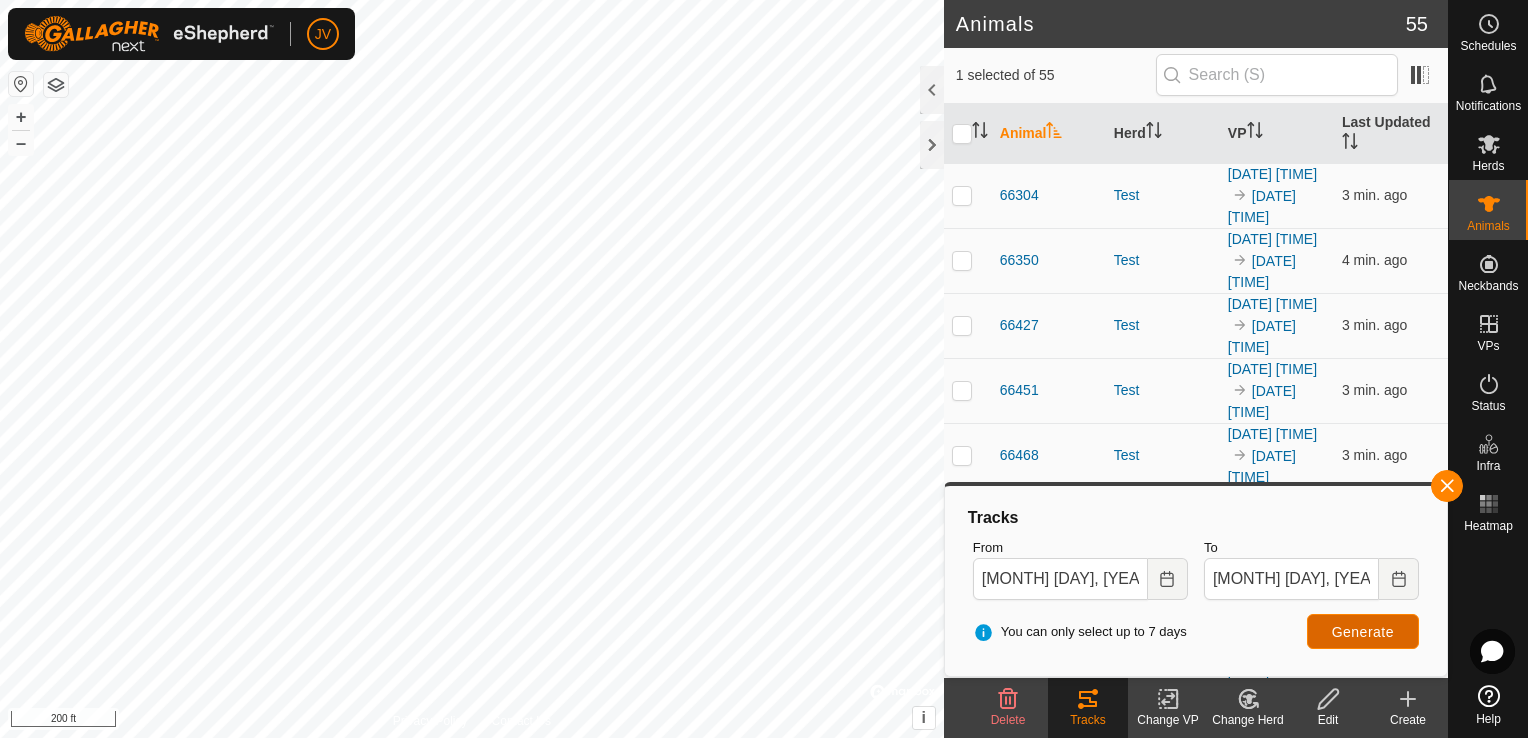 click on "Generate" at bounding box center [1363, 632] 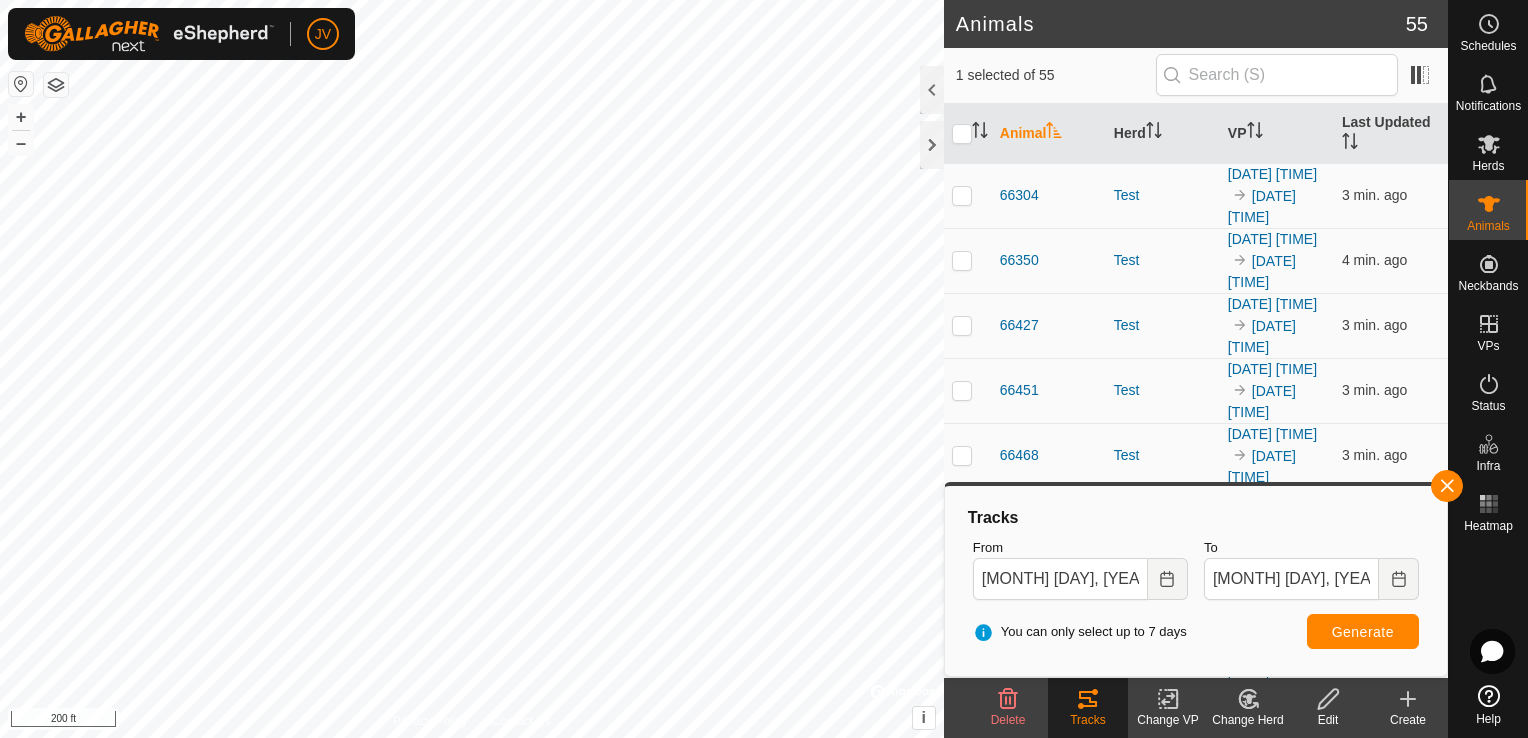 click on "JV Schedules Notifications Herds Animals Neckbands VPs Status Infra Heatmap Help Animals [NUMBER]  [NUMBER] selected of [NUMBER]   Animal   Herd   VP   Last Updated   [NUMBER]   Test  [DATE] [TIME] [DATE] [TIME]  [TIME] ago  [NUMBER]   Test  [DATE] [TIME] [DATE] [TIME]  [TIME] ago  [NUMBER]   Test  [DATE] [TIME] [DATE] [TIME]  [TIME] ago  [NUMBER]   Test  [DATE] [TIME] [DATE] [TIME]  [TIME] ago  [NUMBER]   Test  [DATE] [TIME] [DATE] [TIME]  [TIME] ago  [NUMBER]   Test  [DATE] [TIME] [DATE] [TIME]  [TIME] ago  [NUMBER]   Test  [DATE] [TIME] [DATE] [TIME]  [TIME] ago  [NUMBER]   Test  [DATE] [TIME] [DATE] [TIME]  [TIME] ago  [NUMBER]   Test  [DATE] [TIME] [DATE] [TIME]  [TIME] ago  [NUMBER]   Test  [DATE] [TIME] [DATE] [TIME]  [TIME] ago  [NUMBER]   Test  [DATE] [TIME] [DATE] [TIME]  [TIME] ago  [NUMBER]   Test  [DATE] [TIME] [DATE] [TIME]  [TIME] ago  [NUMBER]   Test  [DATE] [TIME] [DATE] [TIME]  [TIME] ago  [NUMBER]   Test  [DATE] [TIME]  [TIME] ago + i" at bounding box center (764, 369) 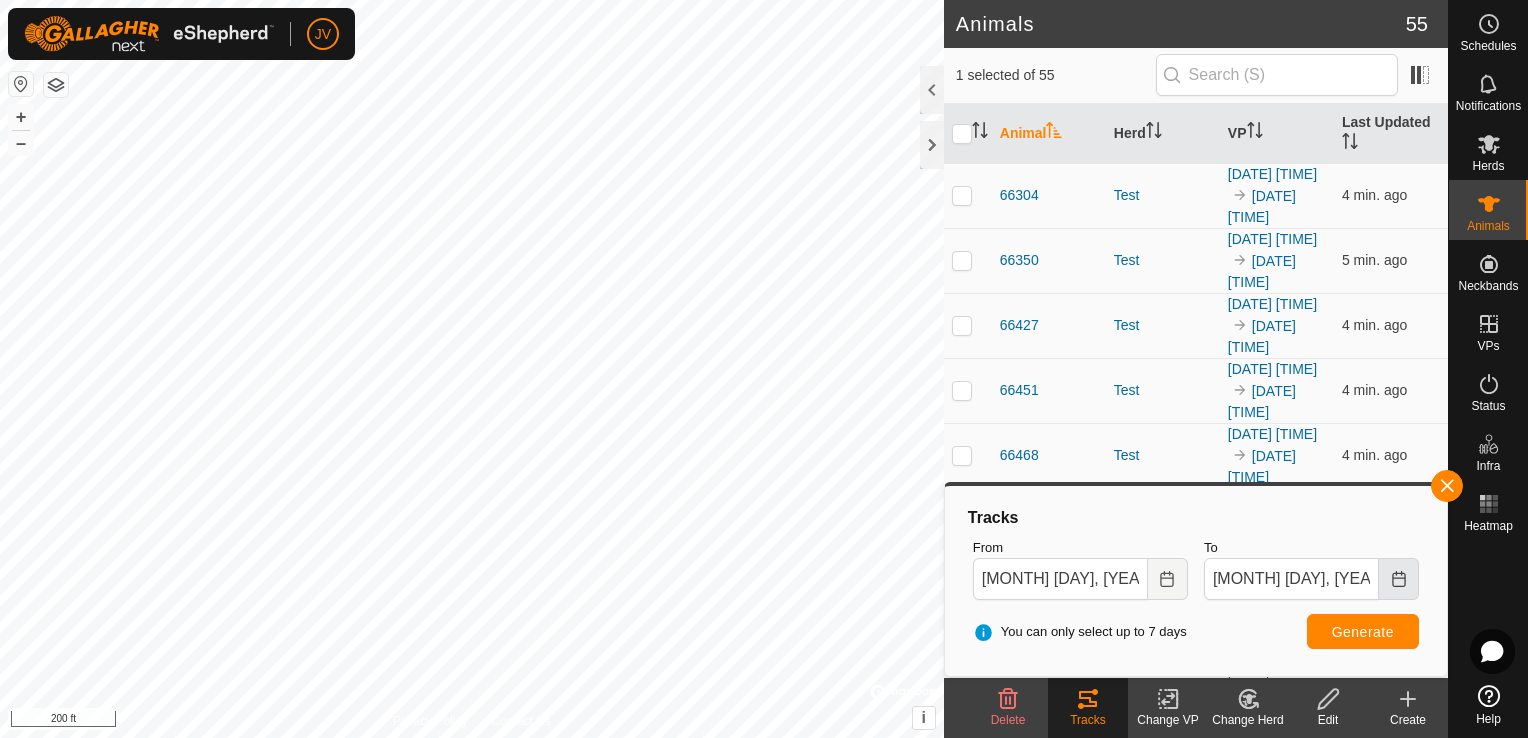 click at bounding box center [1399, 579] 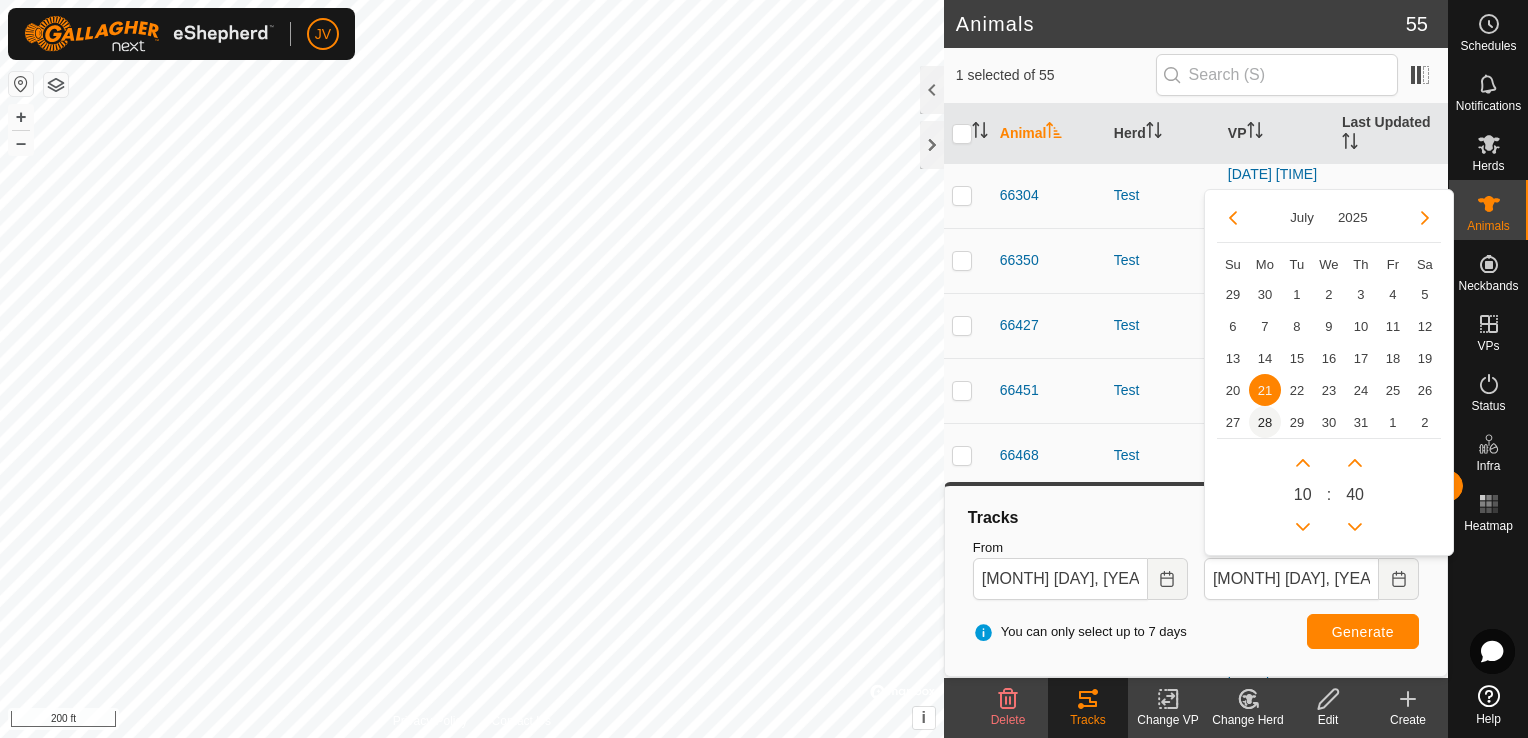 click on "28" at bounding box center [1265, 422] 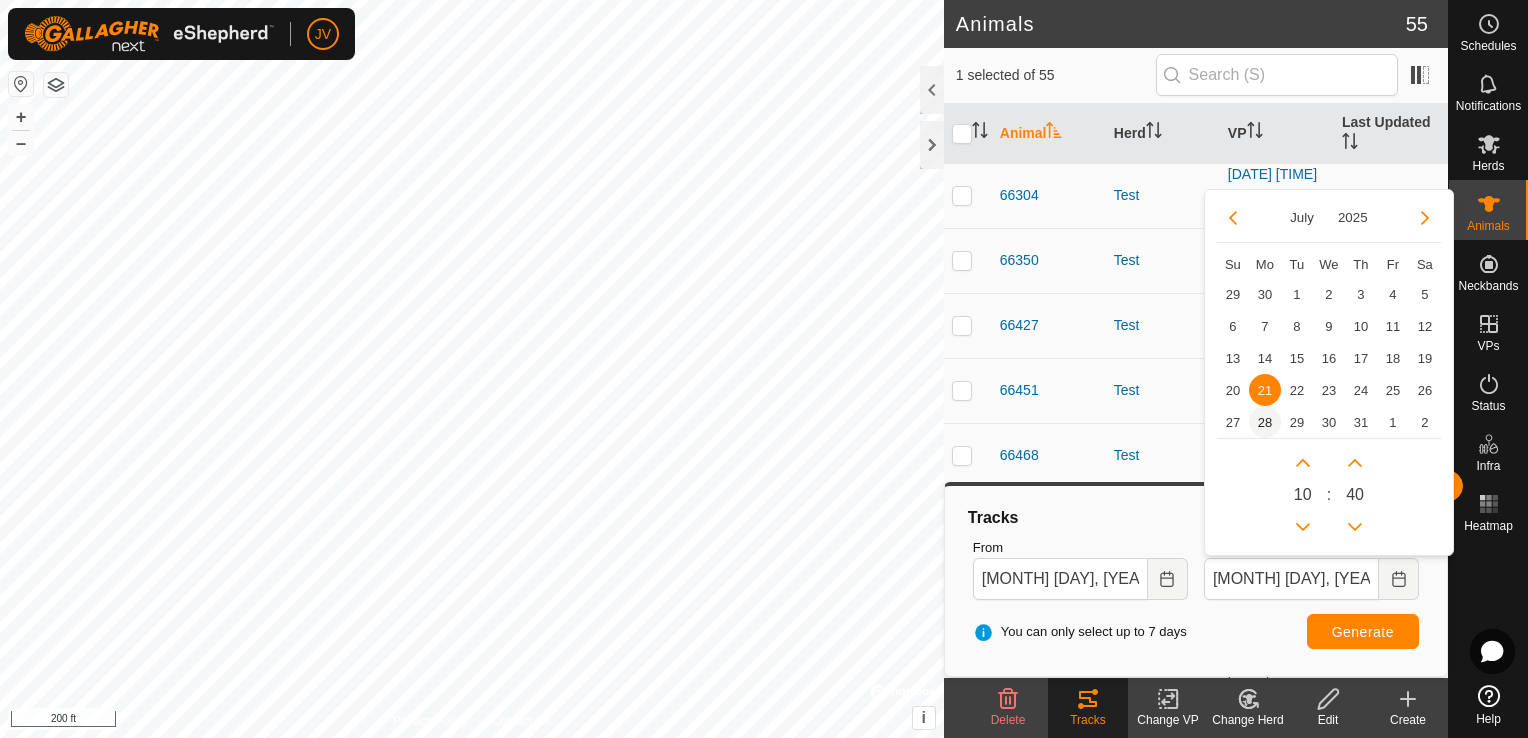 type on "[MONTH] [DAY], [YEAR] [TIME]" 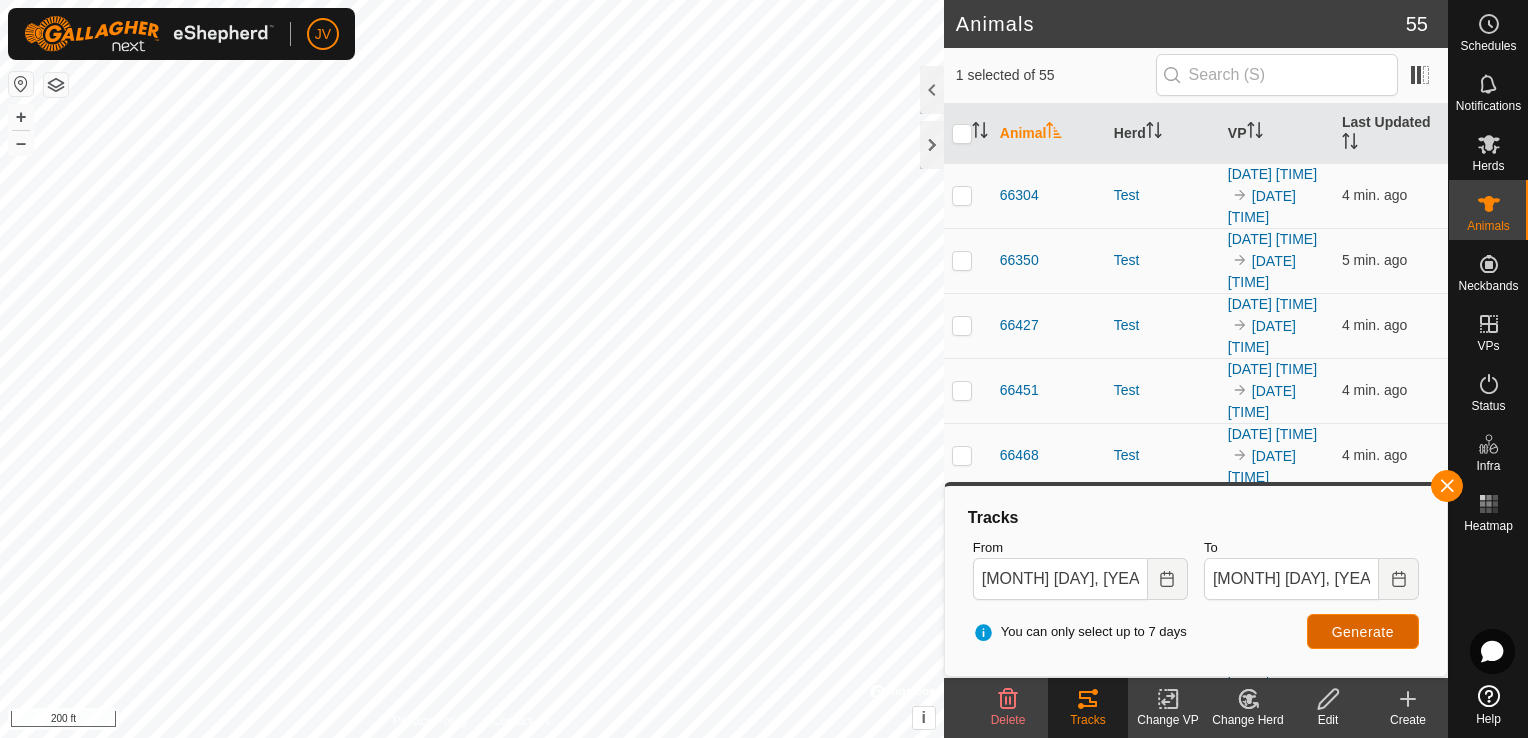 click on "Generate" at bounding box center [1363, 631] 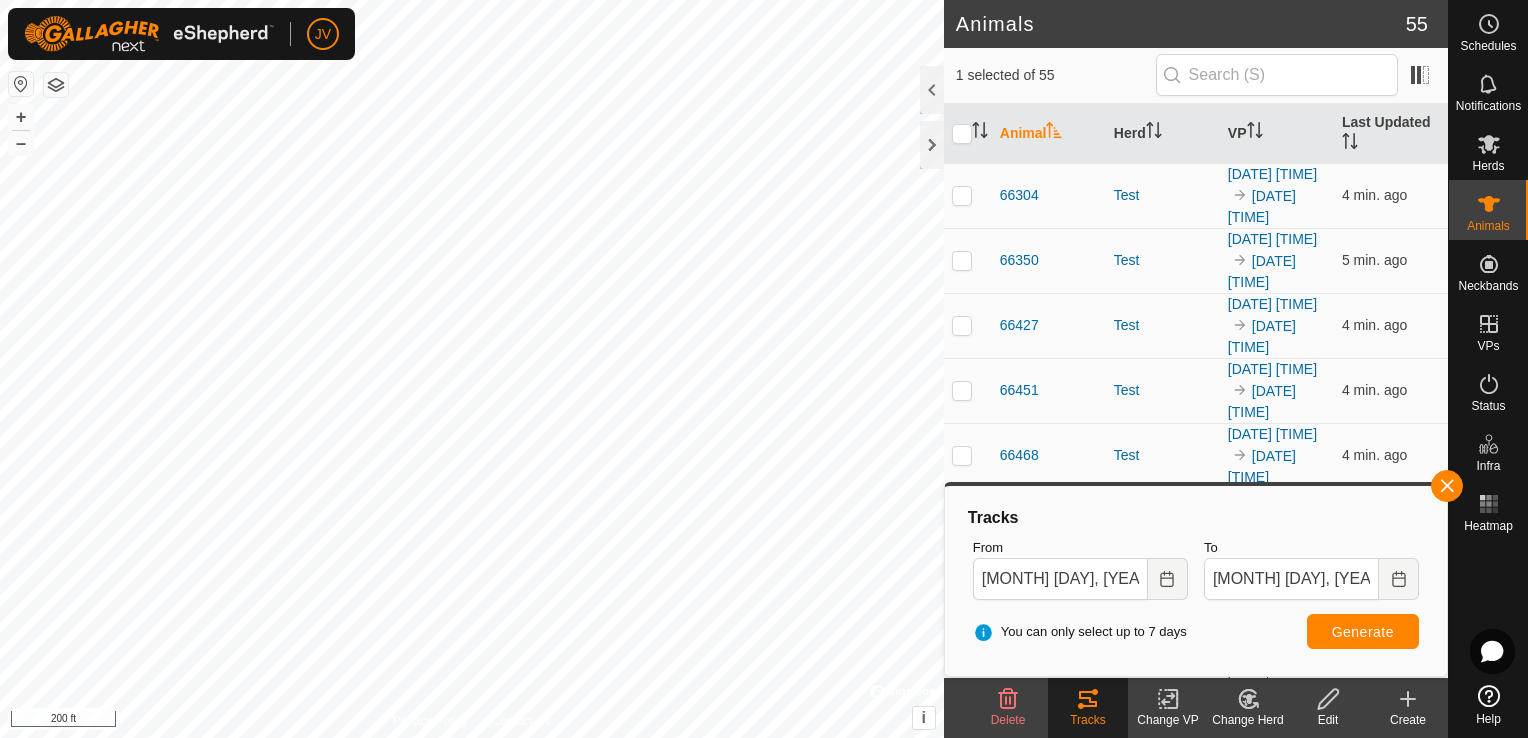 click on "JV Schedules Notifications Herds Animals Neckbands VPs Status Infra Heatmap Help Animals [NUMBER]  [NUMBER] selected of [NUMBER]   Animal   Herd   VP   Last Updated   [NUMBER]   Test  [DATE] [TIME] [DATE] [TIME]  [TIME] ago  [NUMBER]   Test  [DATE] [TIME] [DATE] [TIME]  [TIME] ago  [NUMBER]   Test  [DATE] [TIME] [DATE] [TIME]  [TIME] ago  [NUMBER]   Test  [DATE] [TIME] [DATE] [TIME]  [TIME] ago  [NUMBER]   Test  [DATE] [TIME] [DATE] [TIME]  [TIME] ago  [NUMBER]   Test  [DATE] [TIME] [DATE] [TIME]  [TIME] ago  [NUMBER]   Test  [DATE] [TIME] [DATE] [TIME]  [TIME] ago  [NUMBER]   Test  [DATE] [TIME] [DATE] [TIME]  [TIME] ago  [NUMBER]   Test  [DATE] [TIME] [DATE] [TIME]  [TIME] ago  [NUMBER]   Test  [DATE] [TIME] [DATE] [TIME]  [TIME] ago  [NUMBER]   Test  [DATE] [TIME] [DATE] [TIME]  [TIME] ago  [NUMBER]   Test  [DATE] [TIME] [DATE] [TIME]  [TIME] ago  [NUMBER]   Test  [DATE] [TIME] [DATE] [TIME]  [TIME] ago  [NUMBER]   Test  [DATE] [TIME]  [TIME] ago + i" at bounding box center [764, 369] 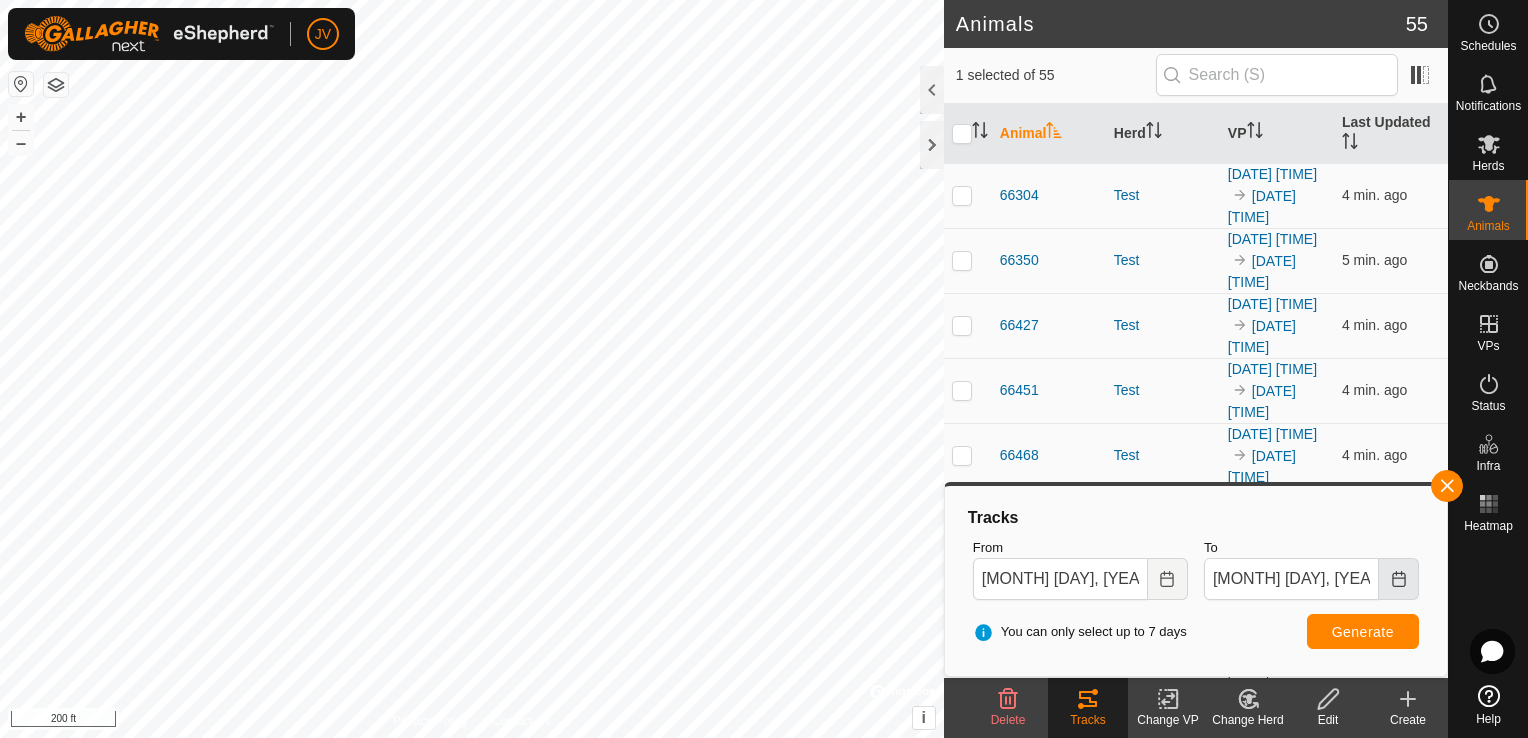 click at bounding box center [1399, 579] 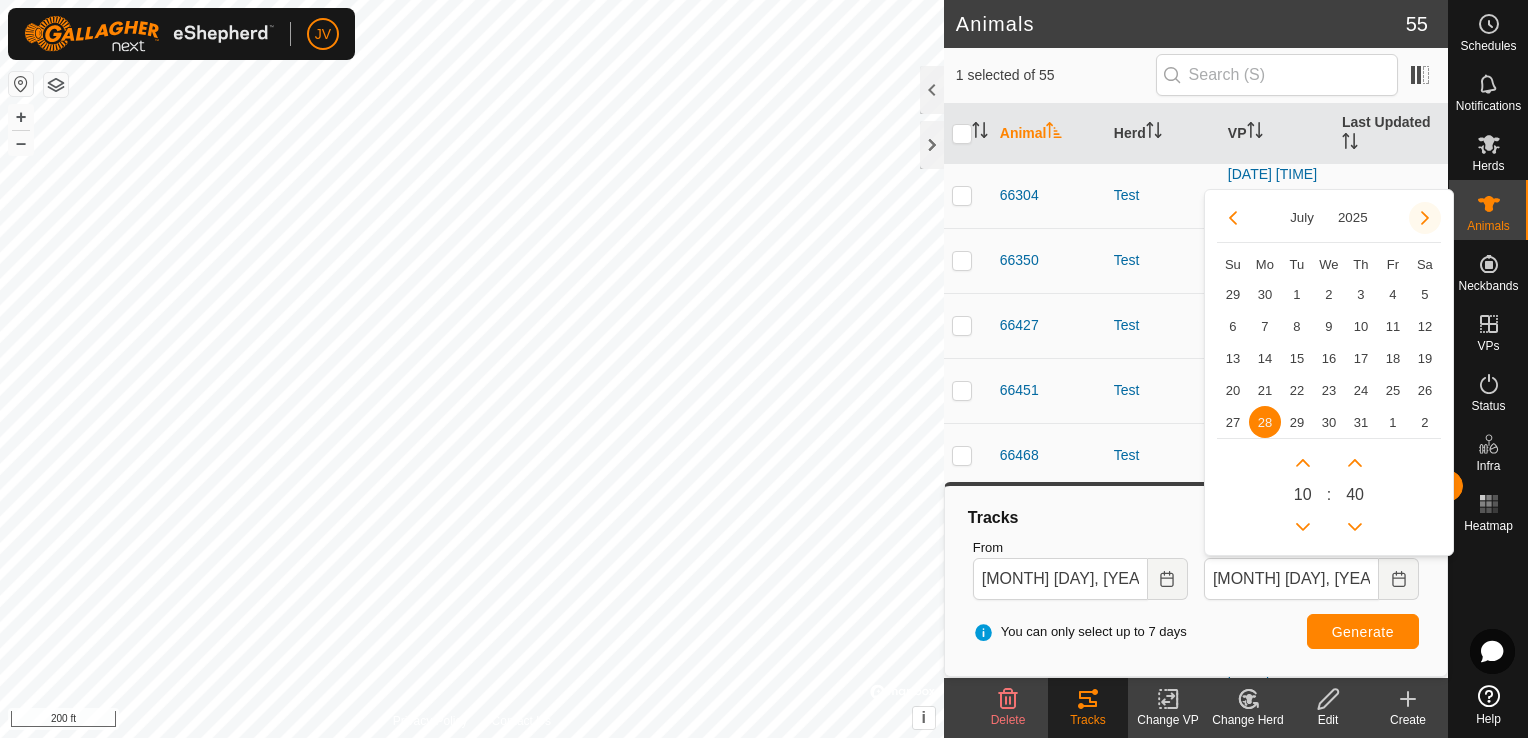 click at bounding box center [1425, 218] 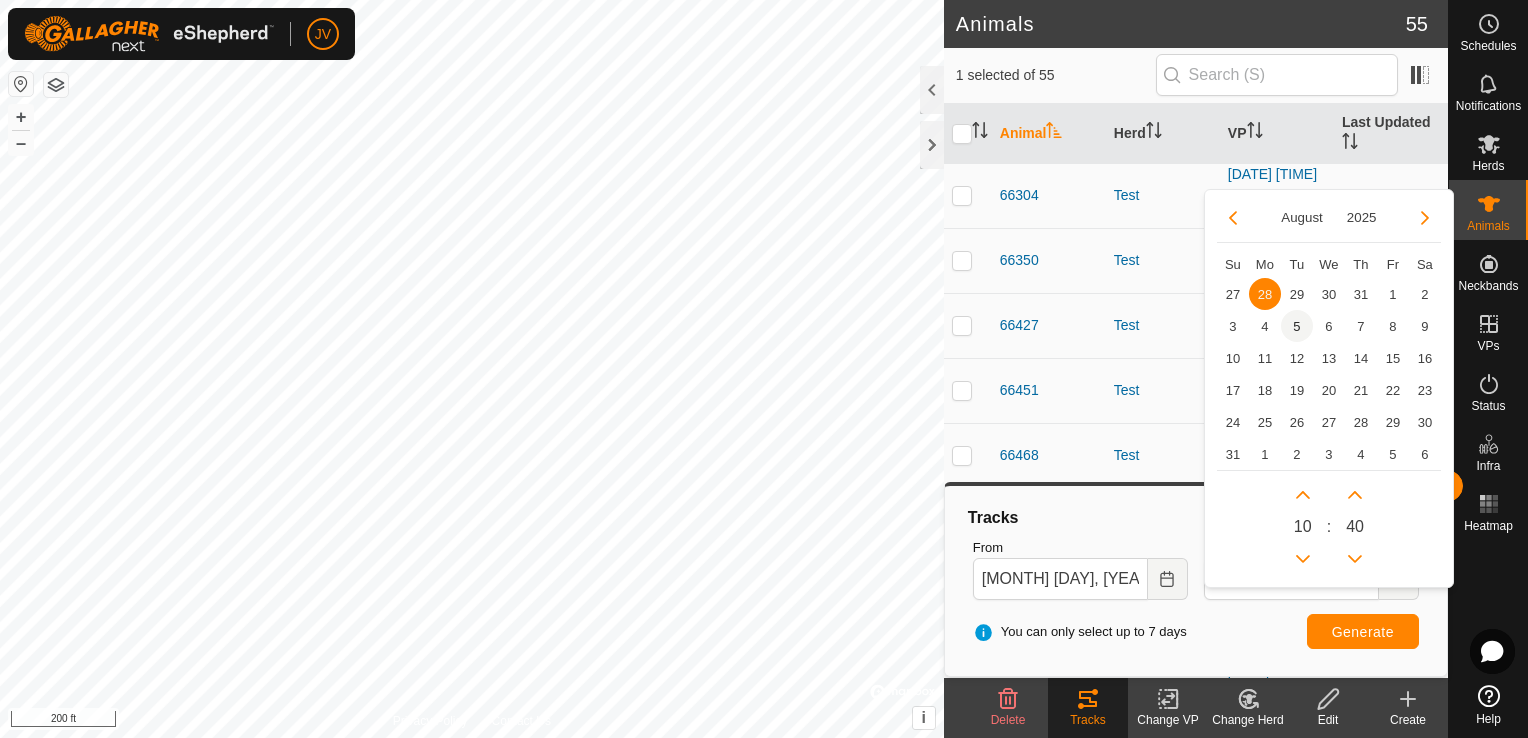 click on "5" at bounding box center (1297, 326) 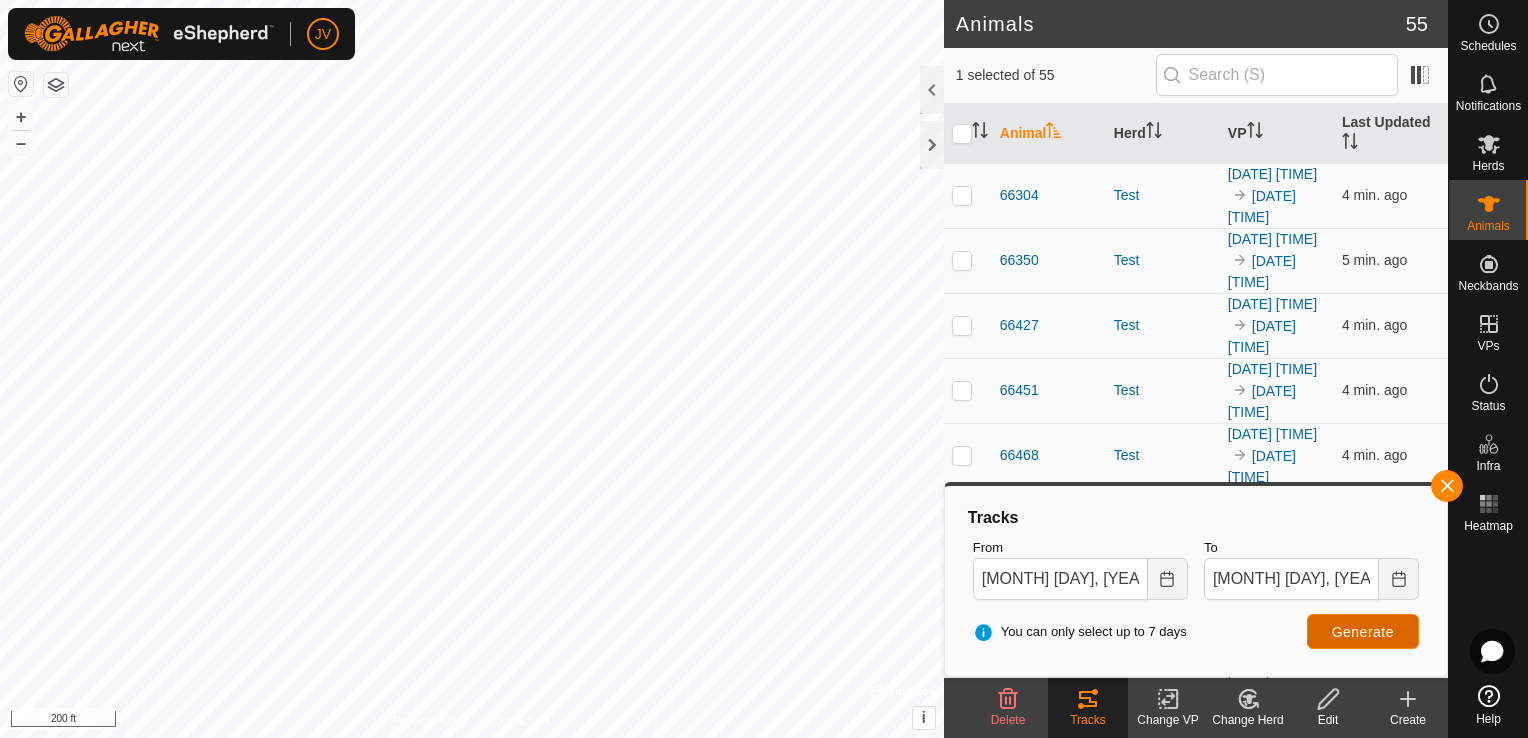 click on "Generate" at bounding box center (1363, 631) 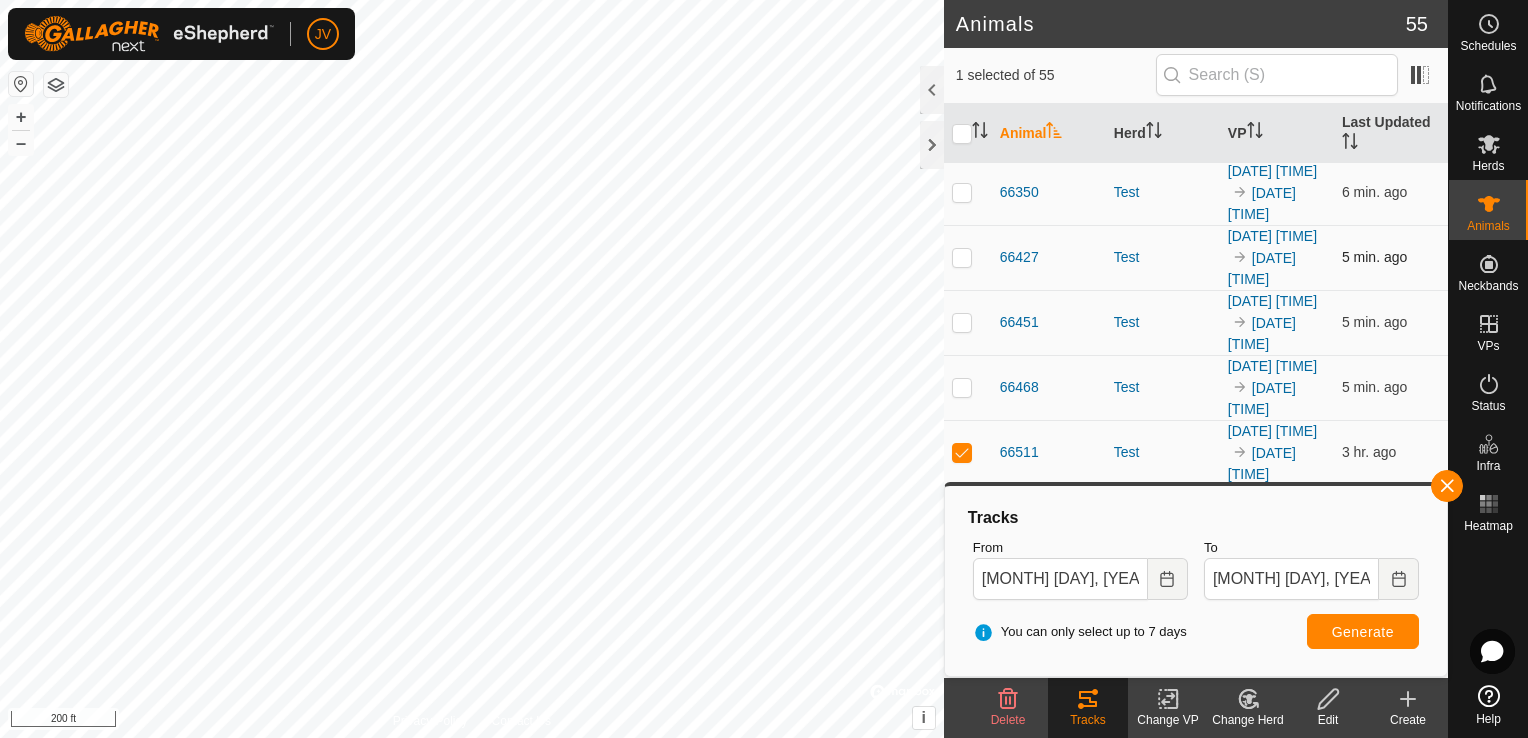 scroll, scrollTop: 92, scrollLeft: 0, axis: vertical 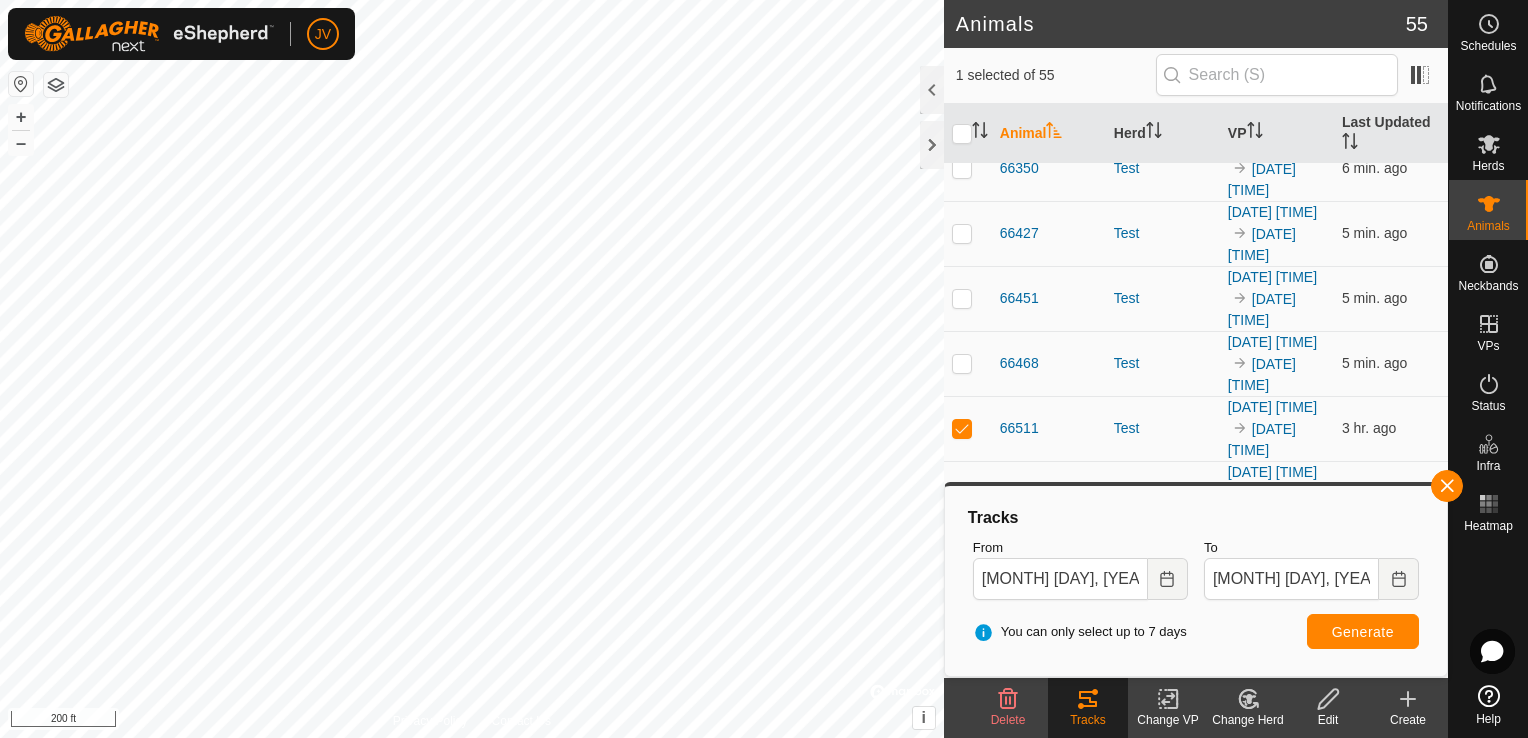 click at bounding box center (968, 134) 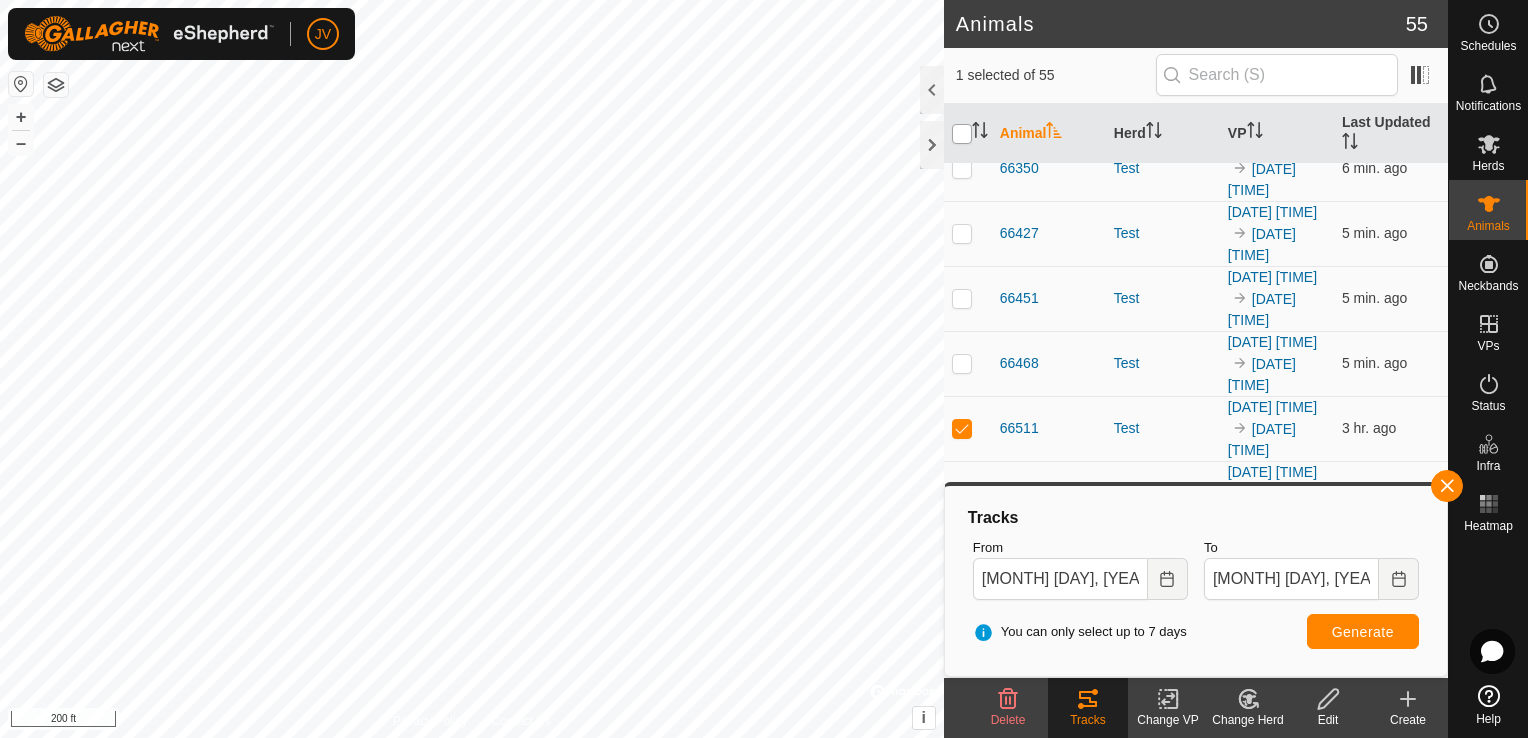 click at bounding box center (962, 134) 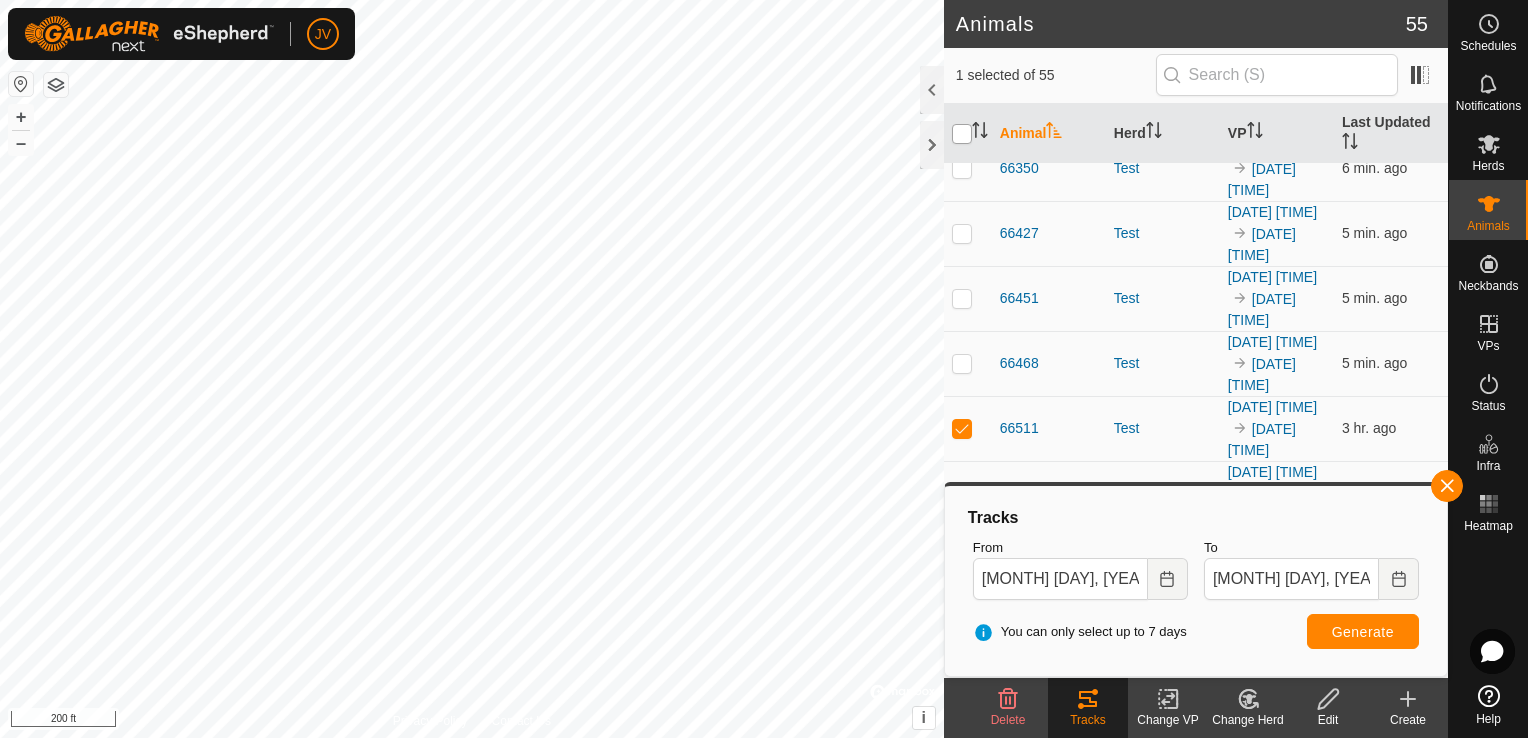 checkbox on "true" 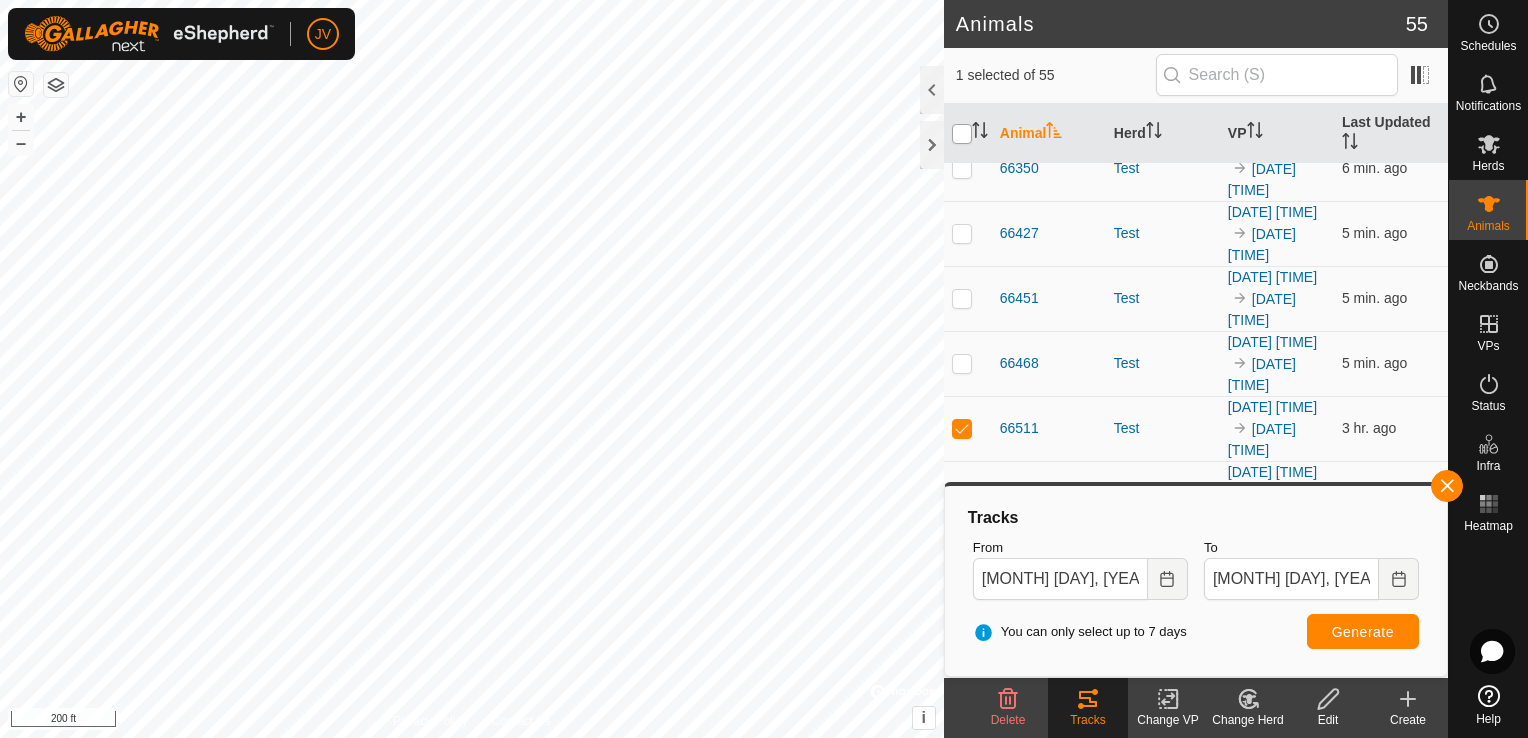 checkbox on "true" 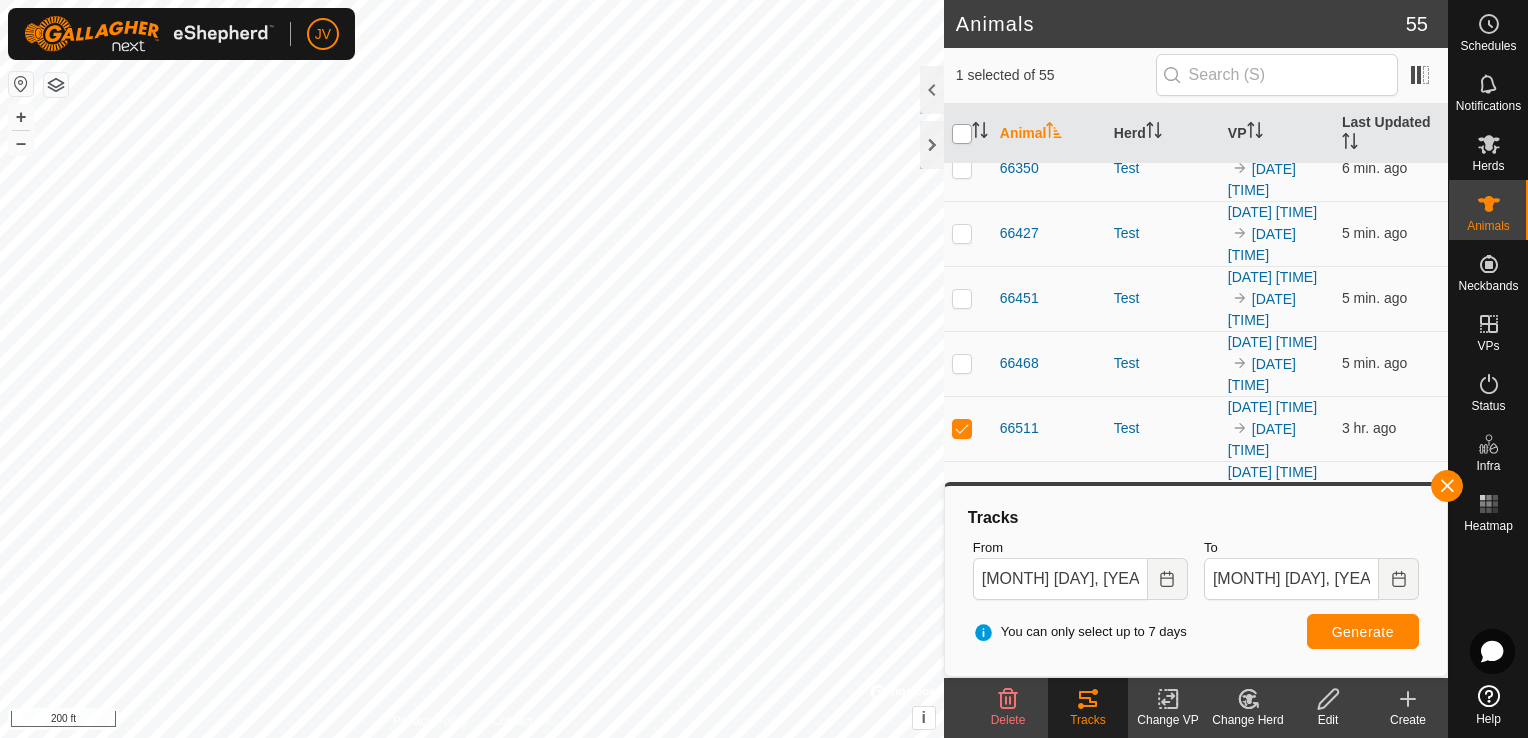 checkbox on "true" 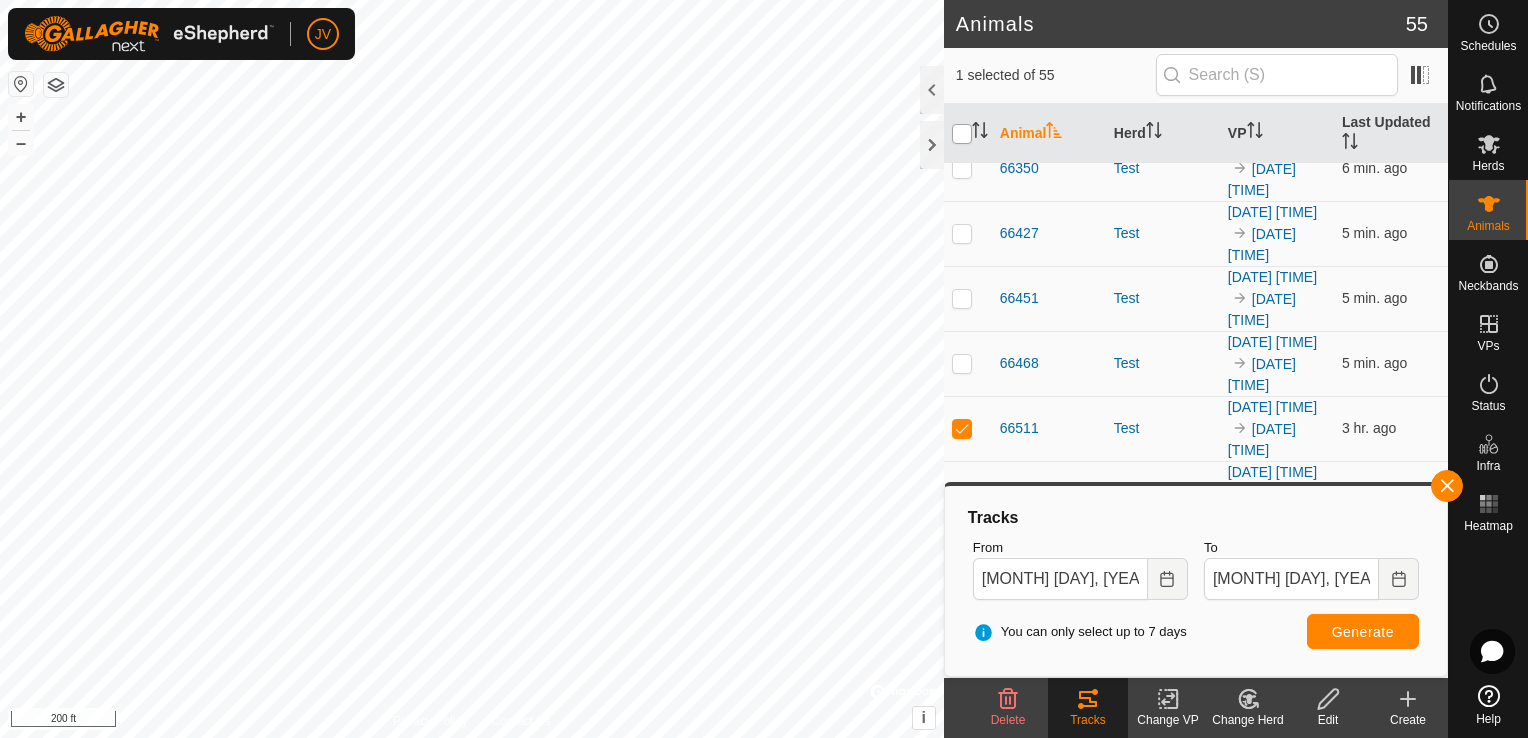 checkbox on "true" 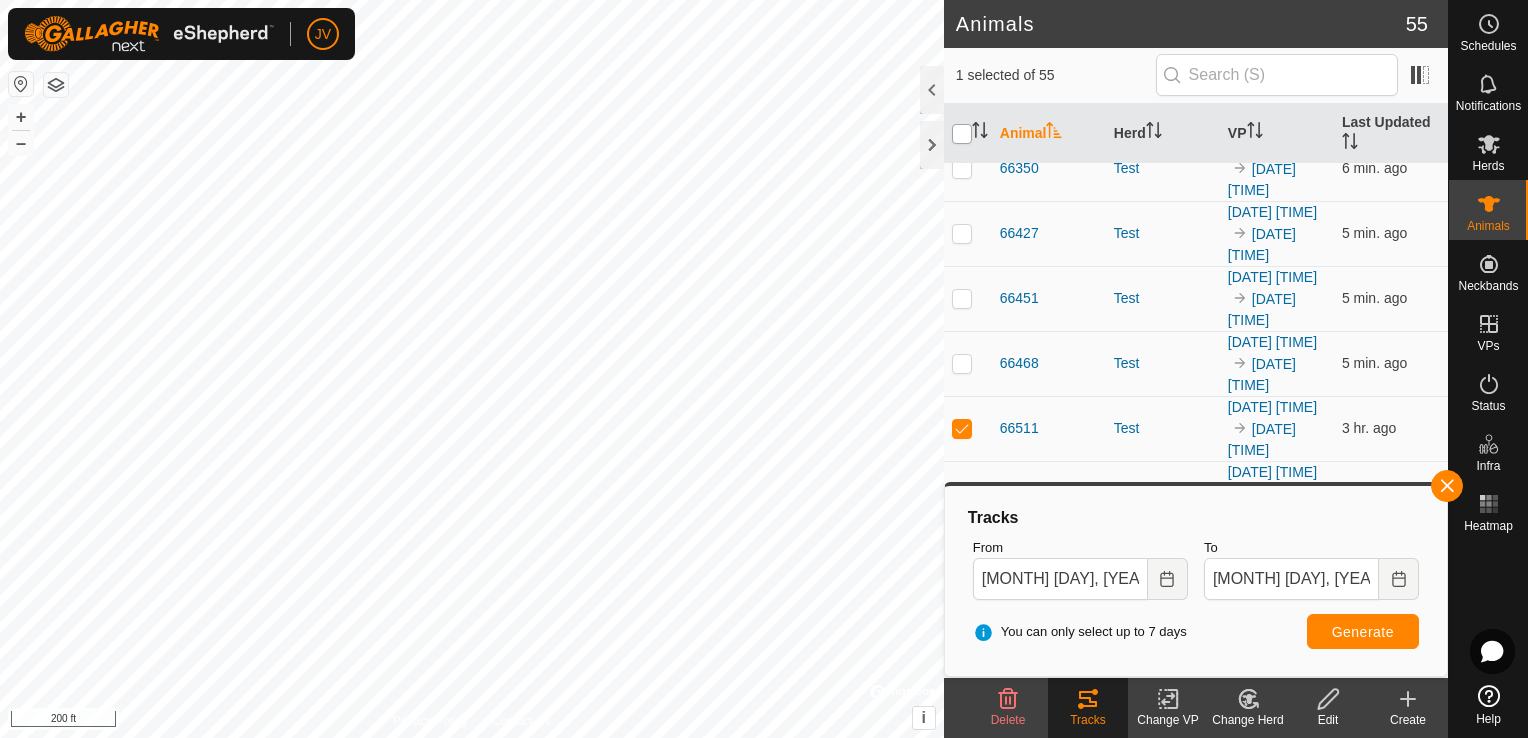 checkbox on "true" 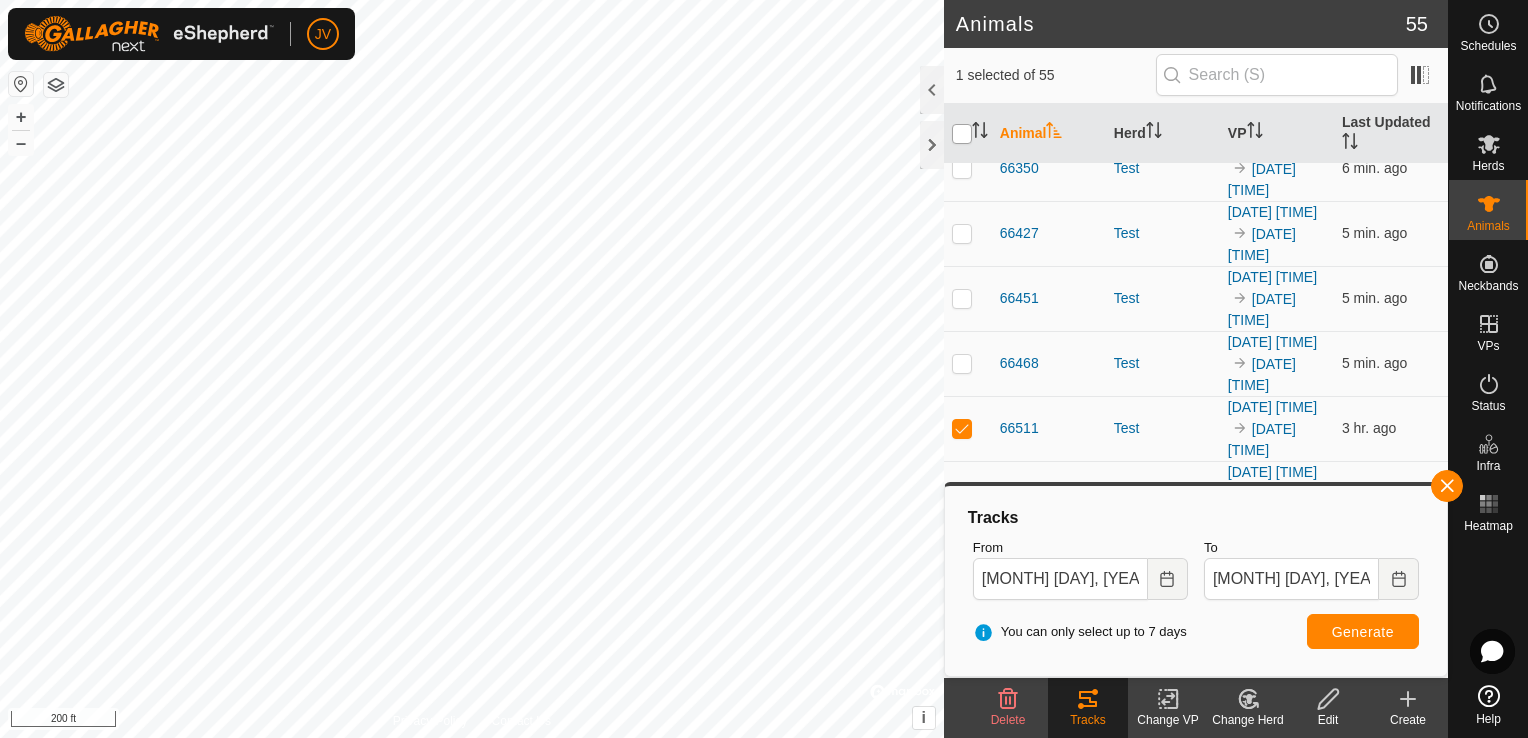 checkbox on "true" 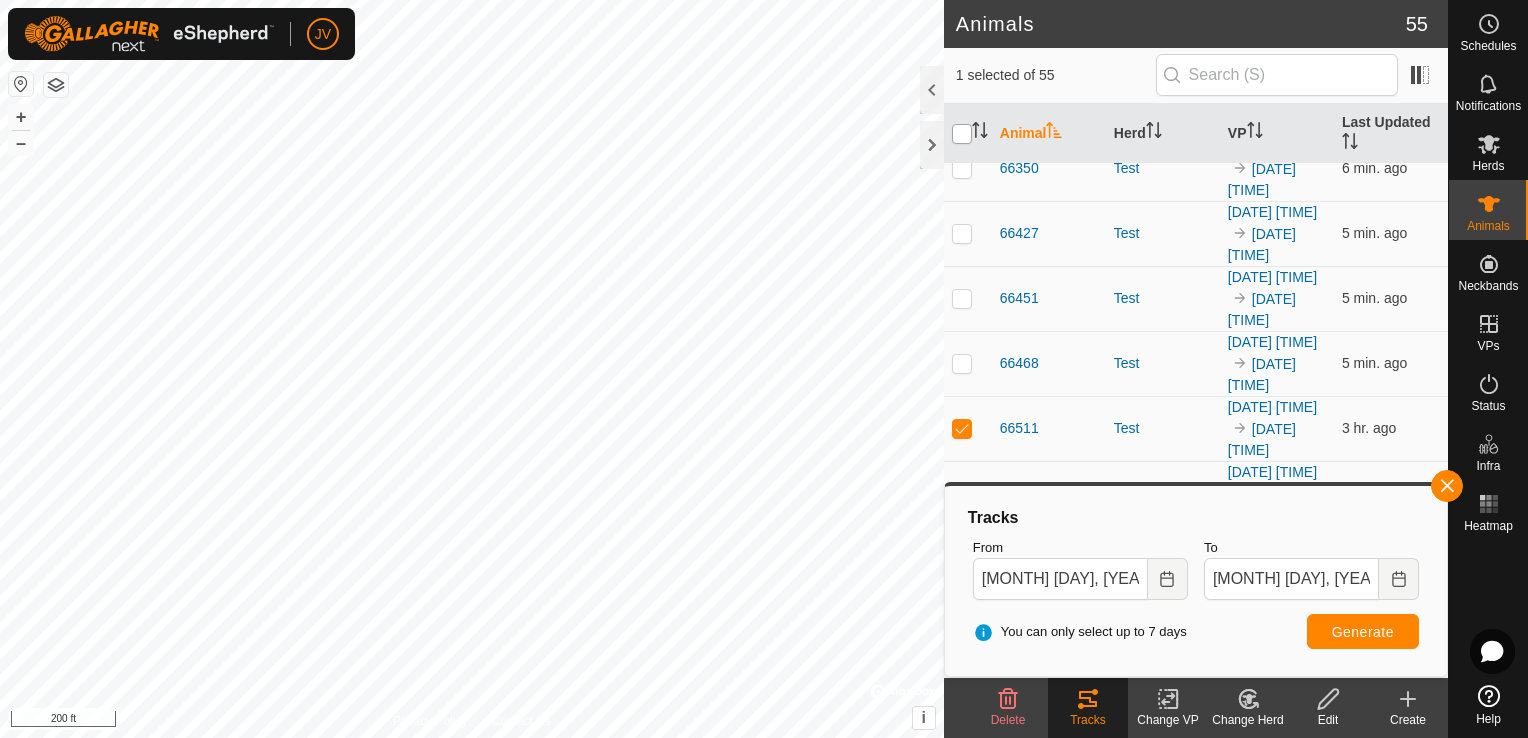checkbox on "true" 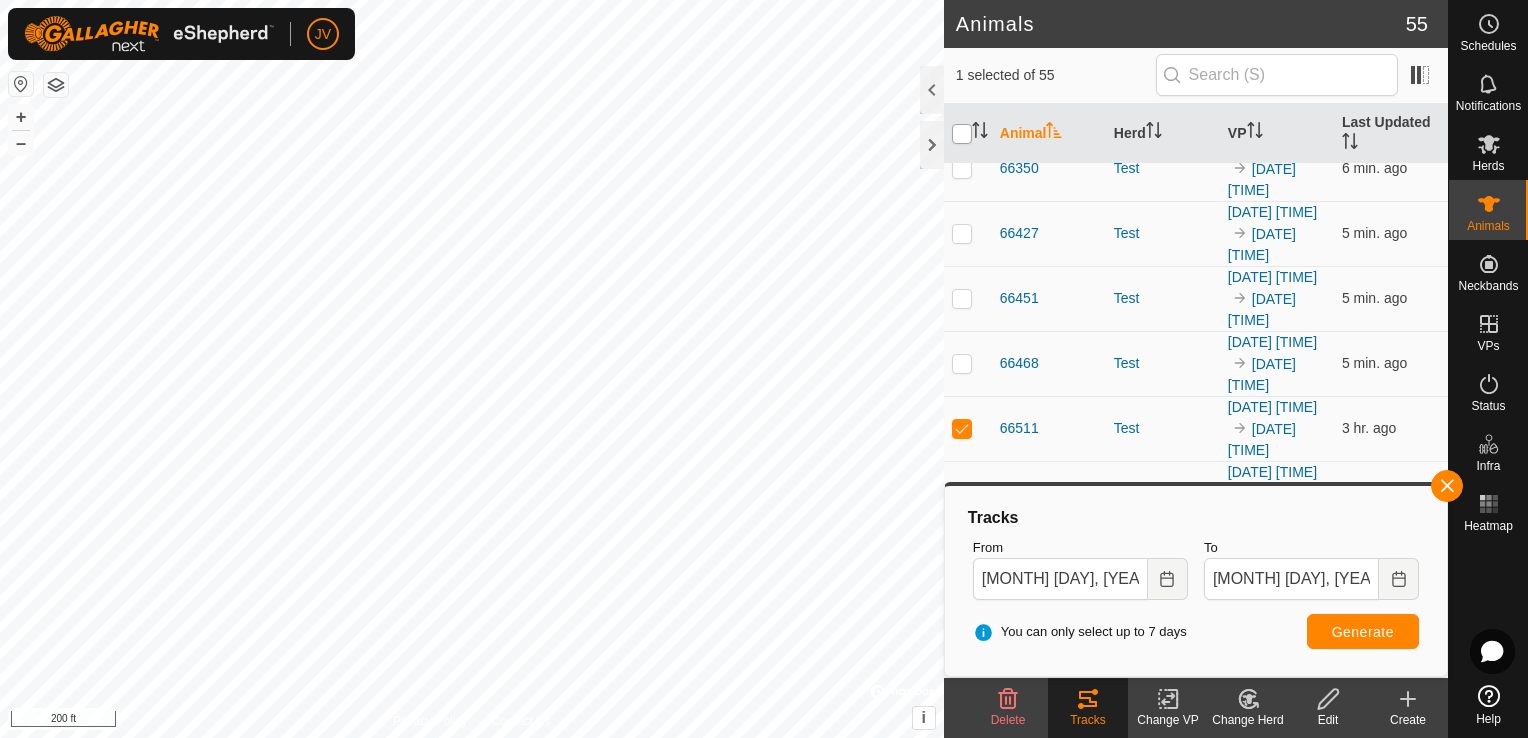 checkbox on "true" 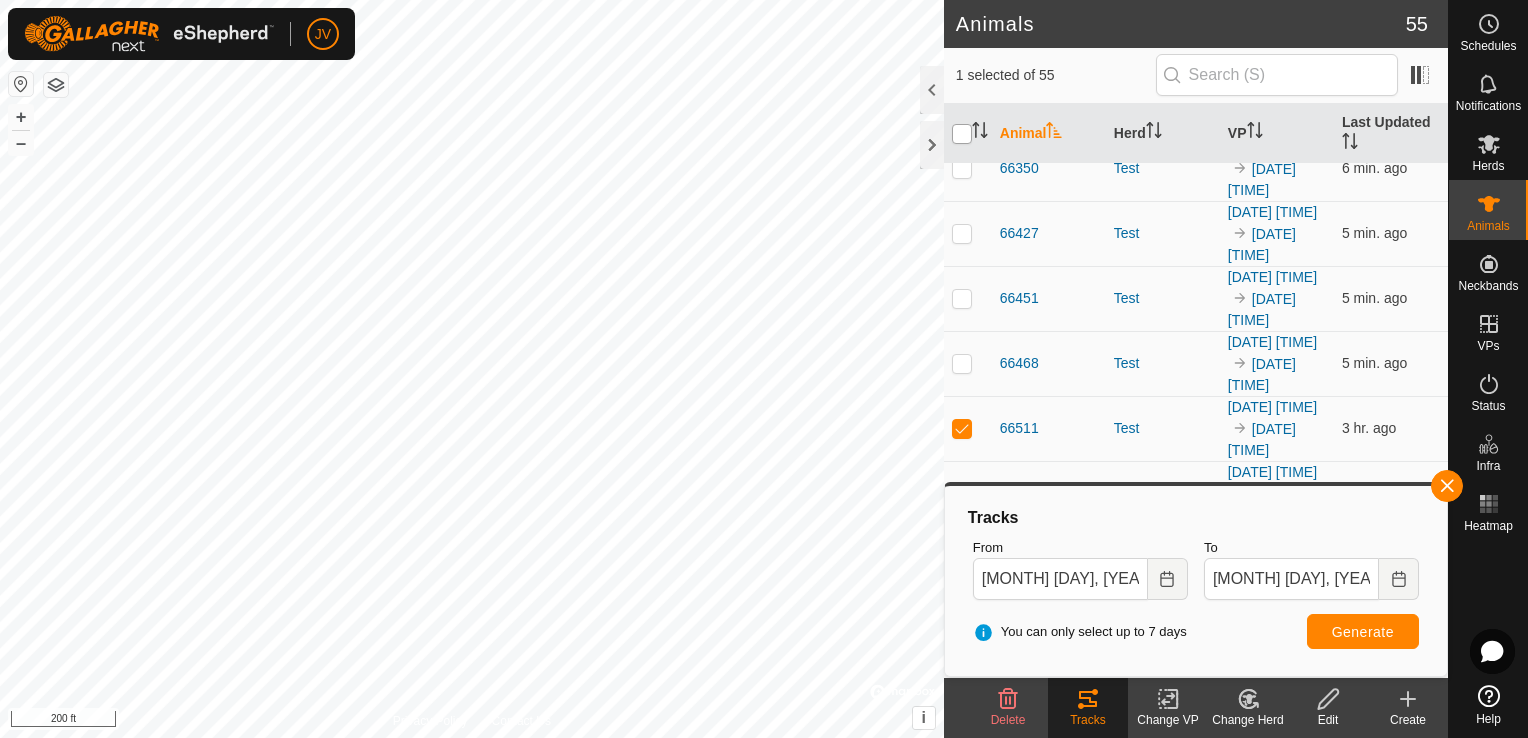checkbox on "true" 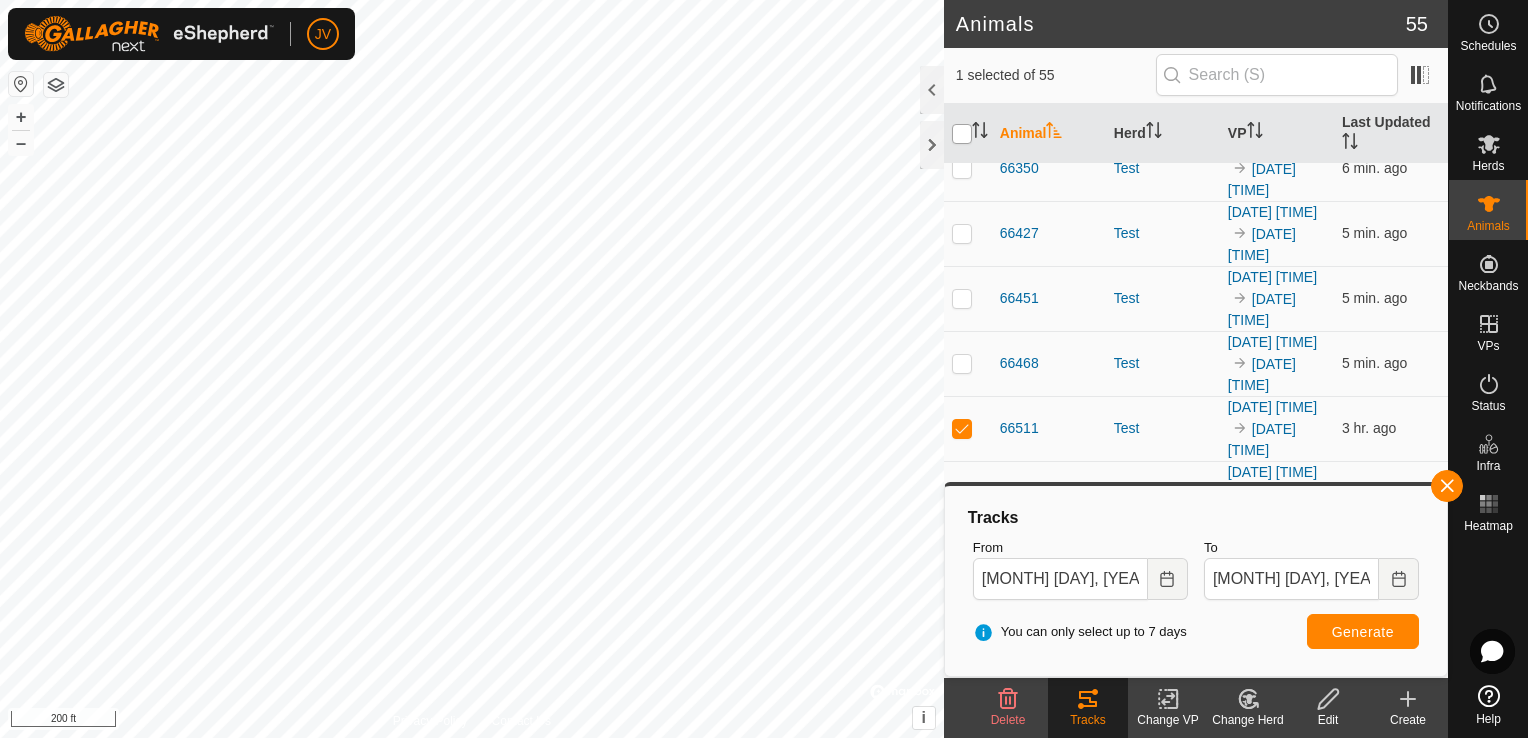 checkbox on "true" 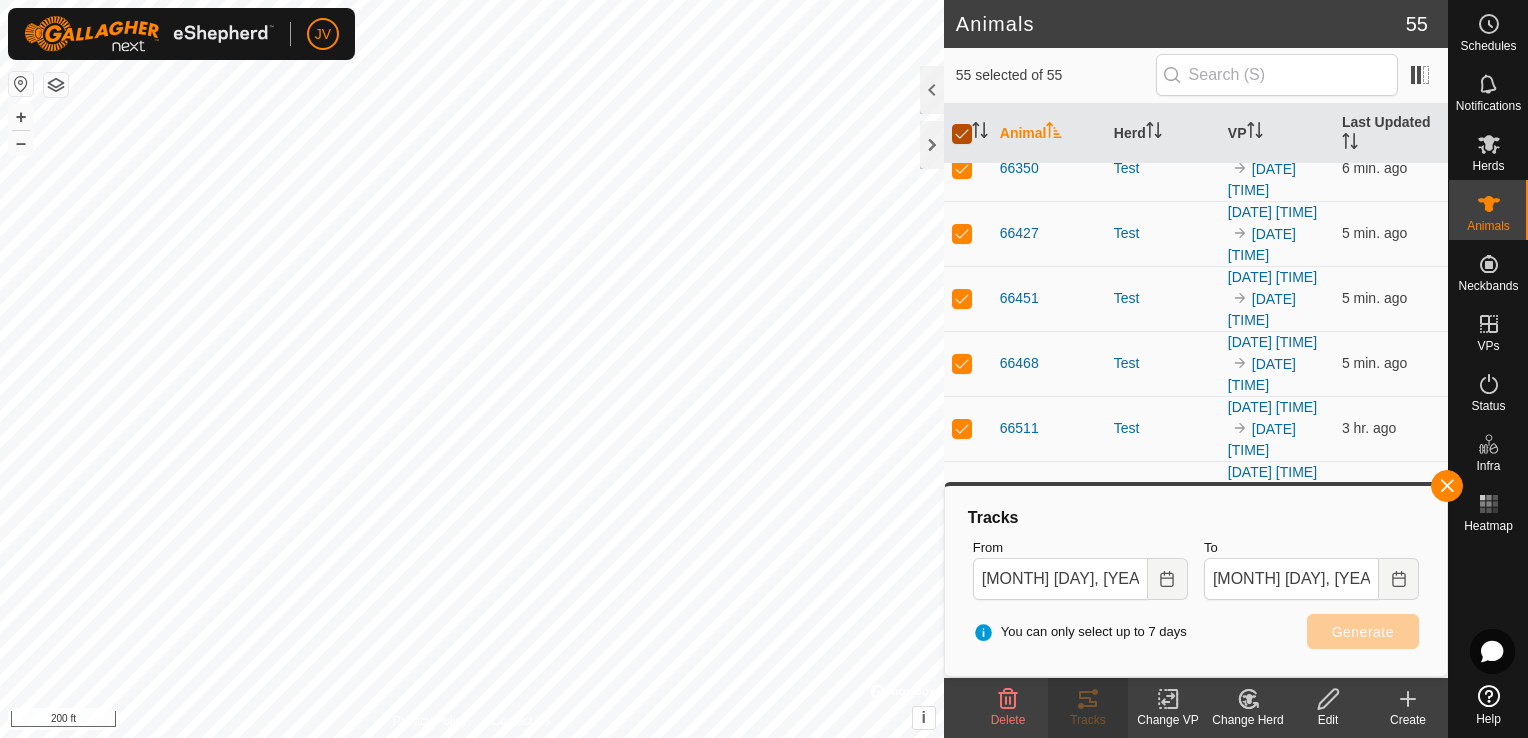 click at bounding box center [962, 134] 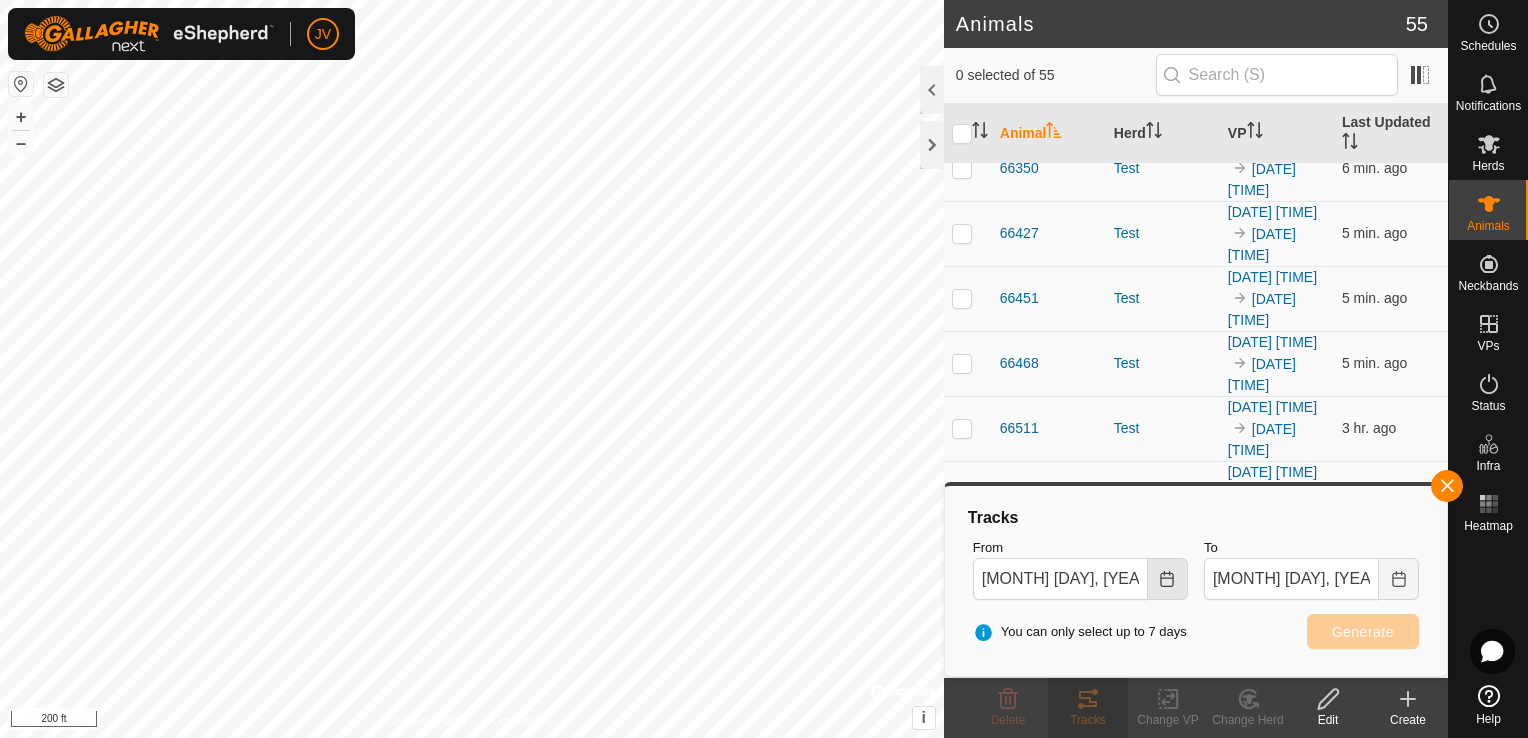 click 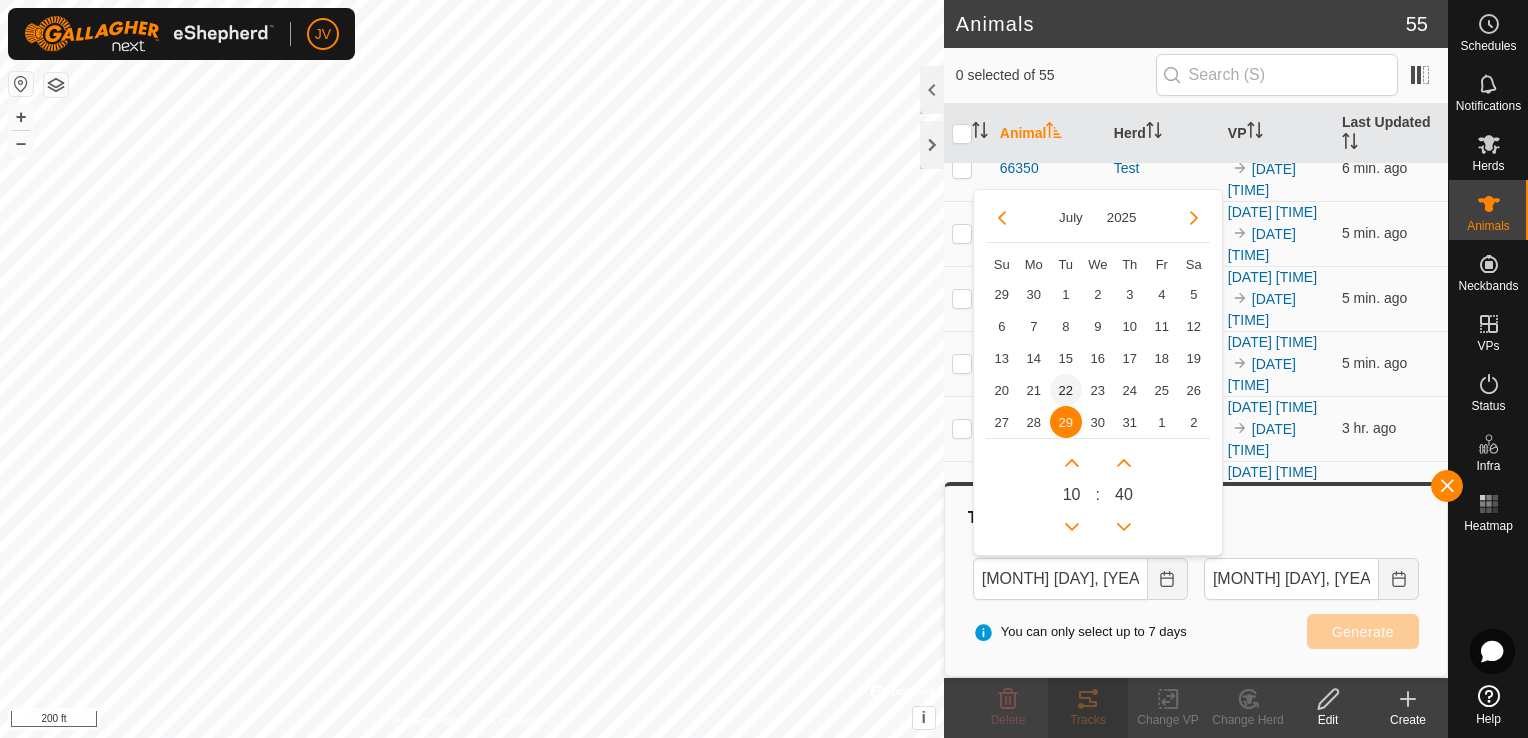 click on "22" at bounding box center (1066, 390) 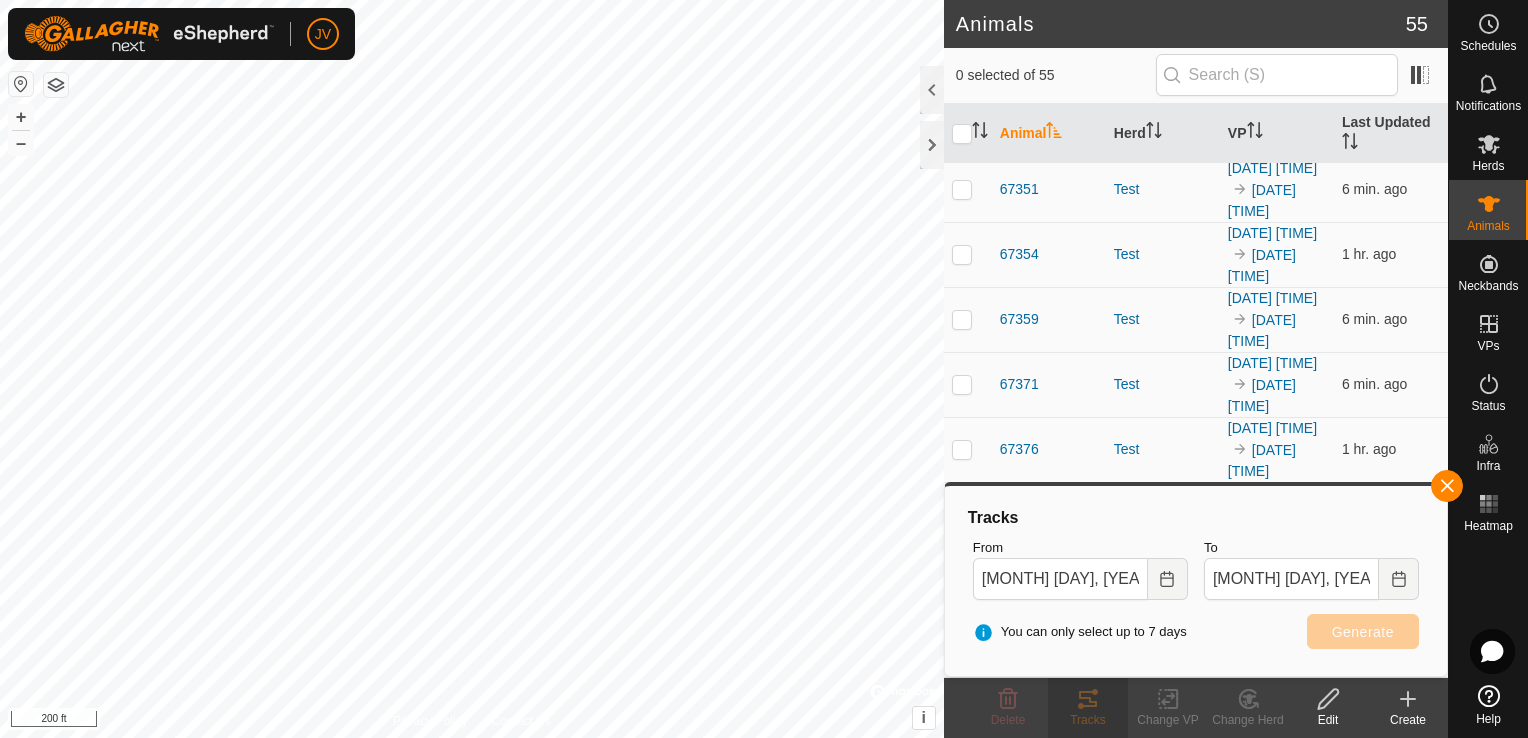scroll, scrollTop: 3102, scrollLeft: 0, axis: vertical 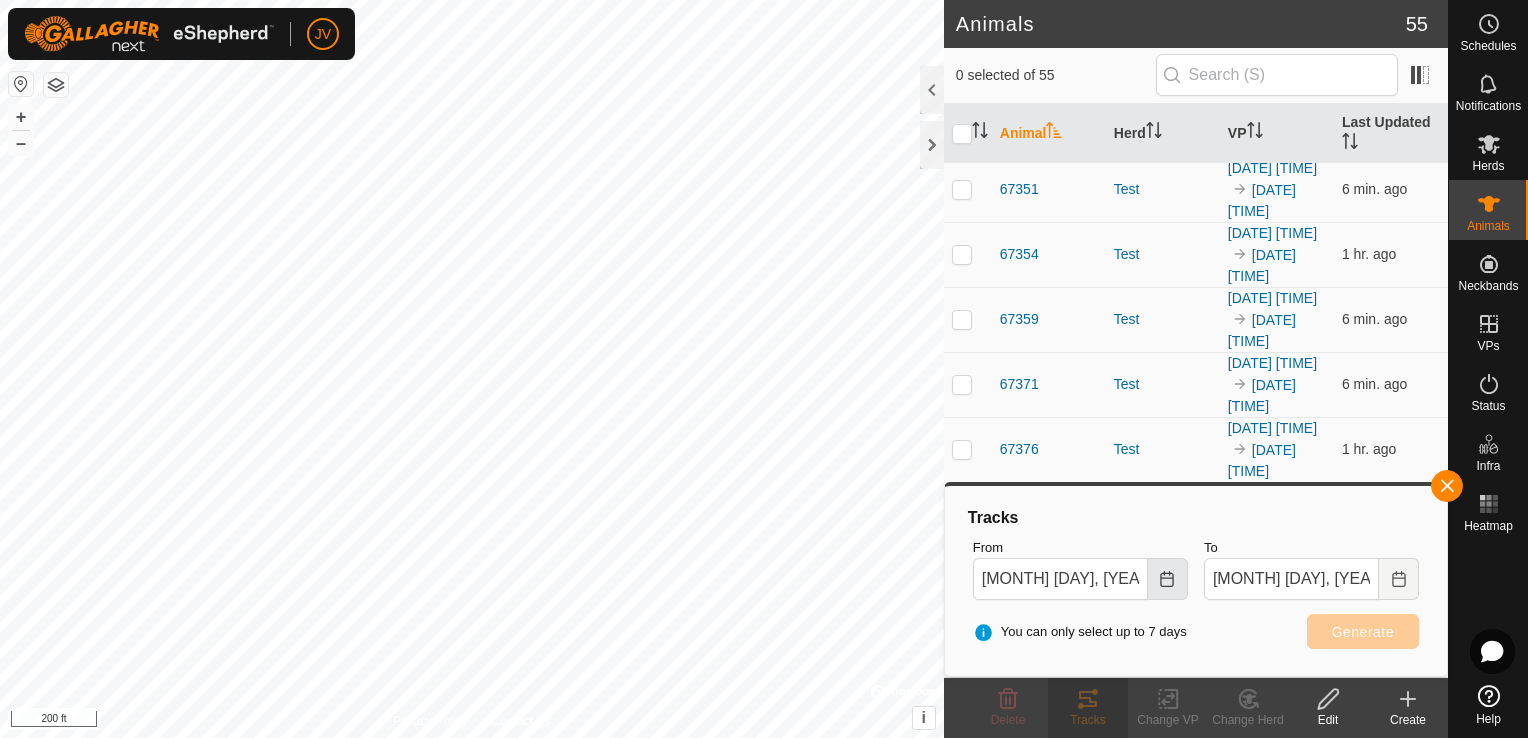 click at bounding box center [1168, 579] 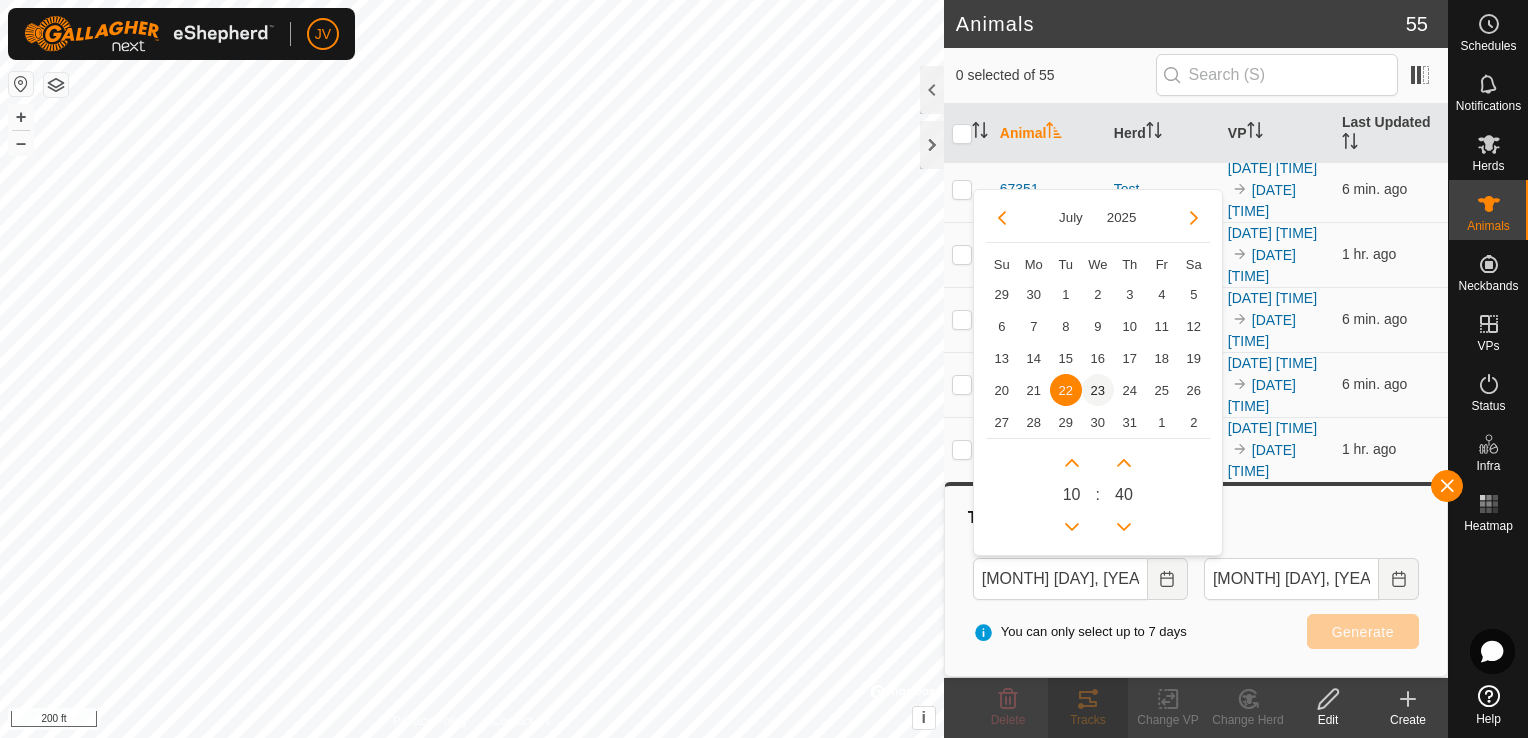 click on "23" at bounding box center [1098, 390] 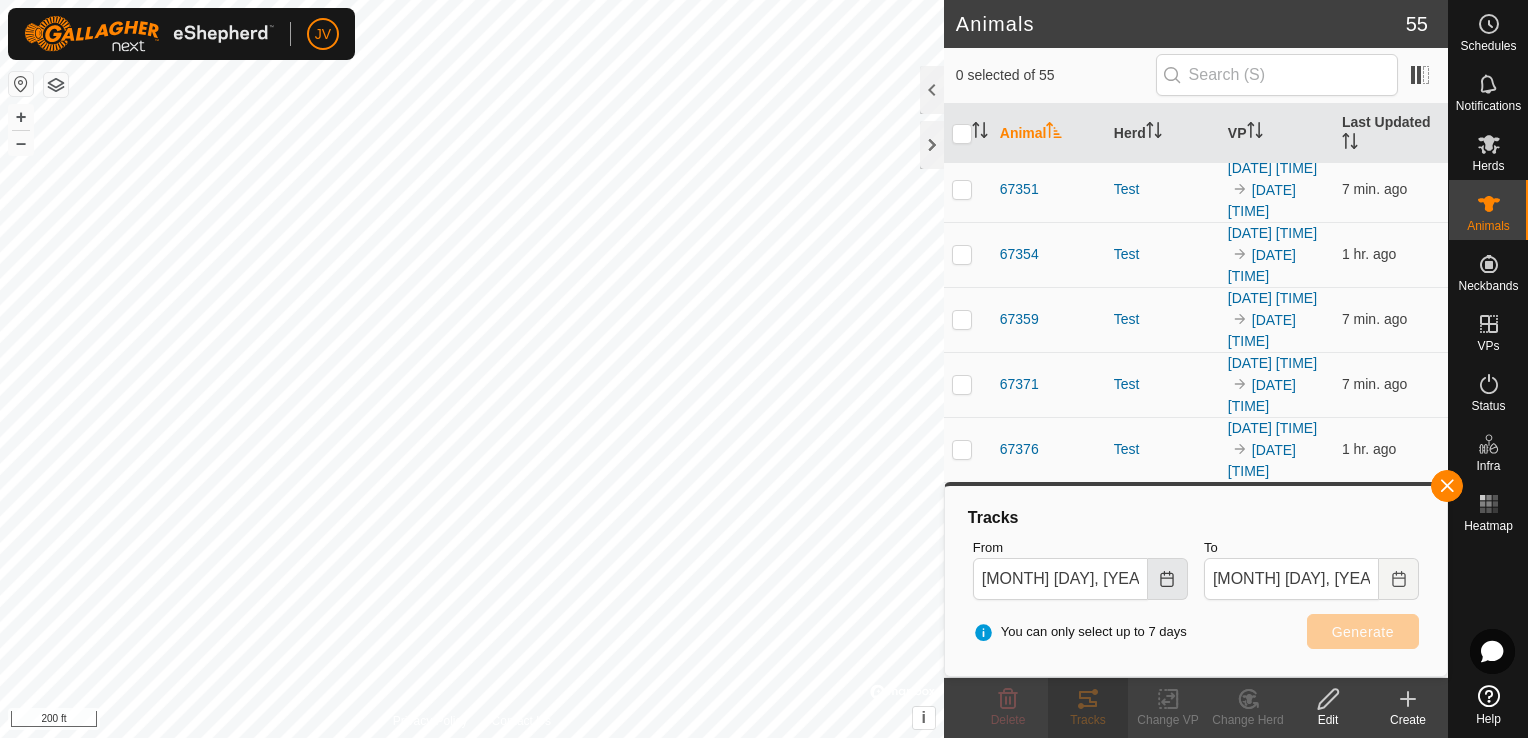 click at bounding box center [1168, 579] 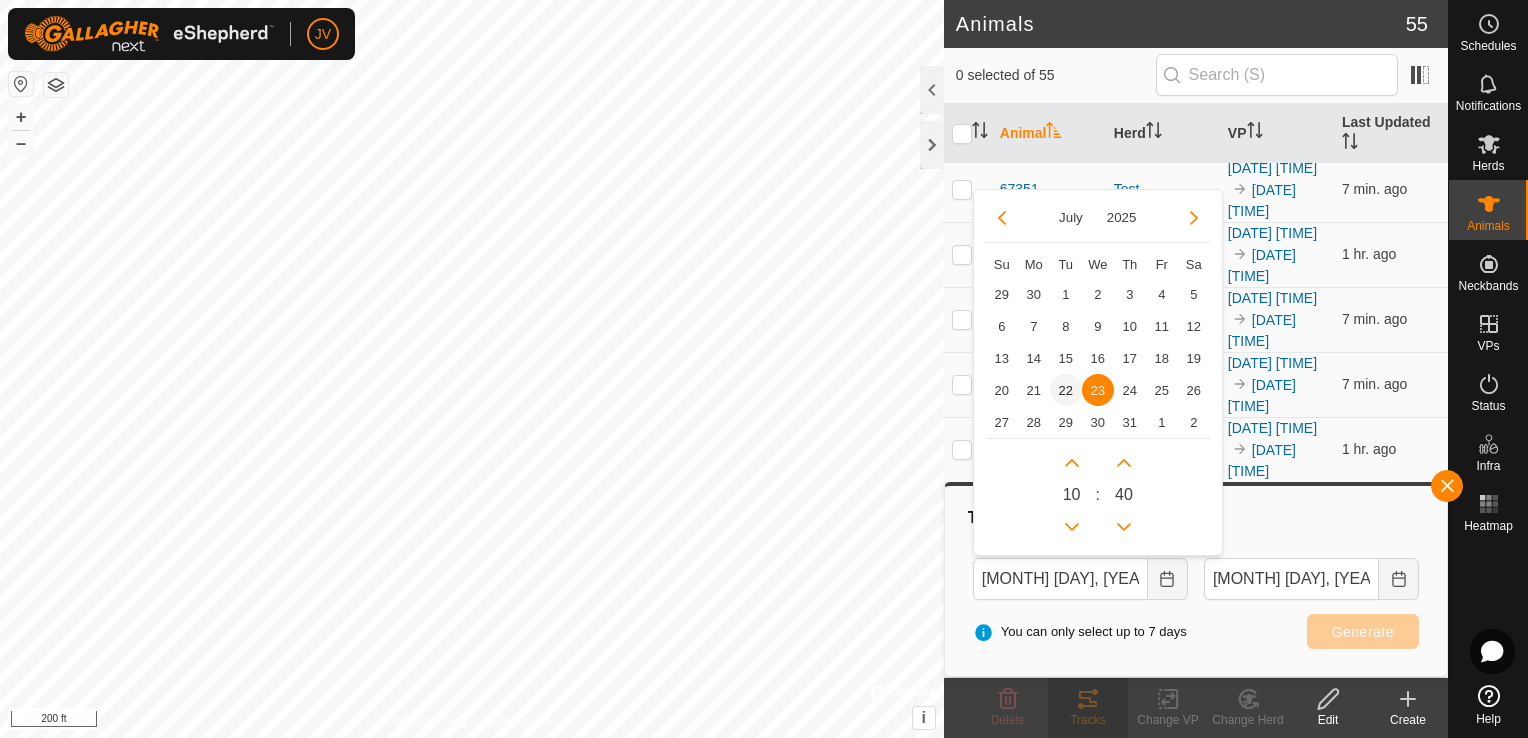 click on "22" at bounding box center [1066, 390] 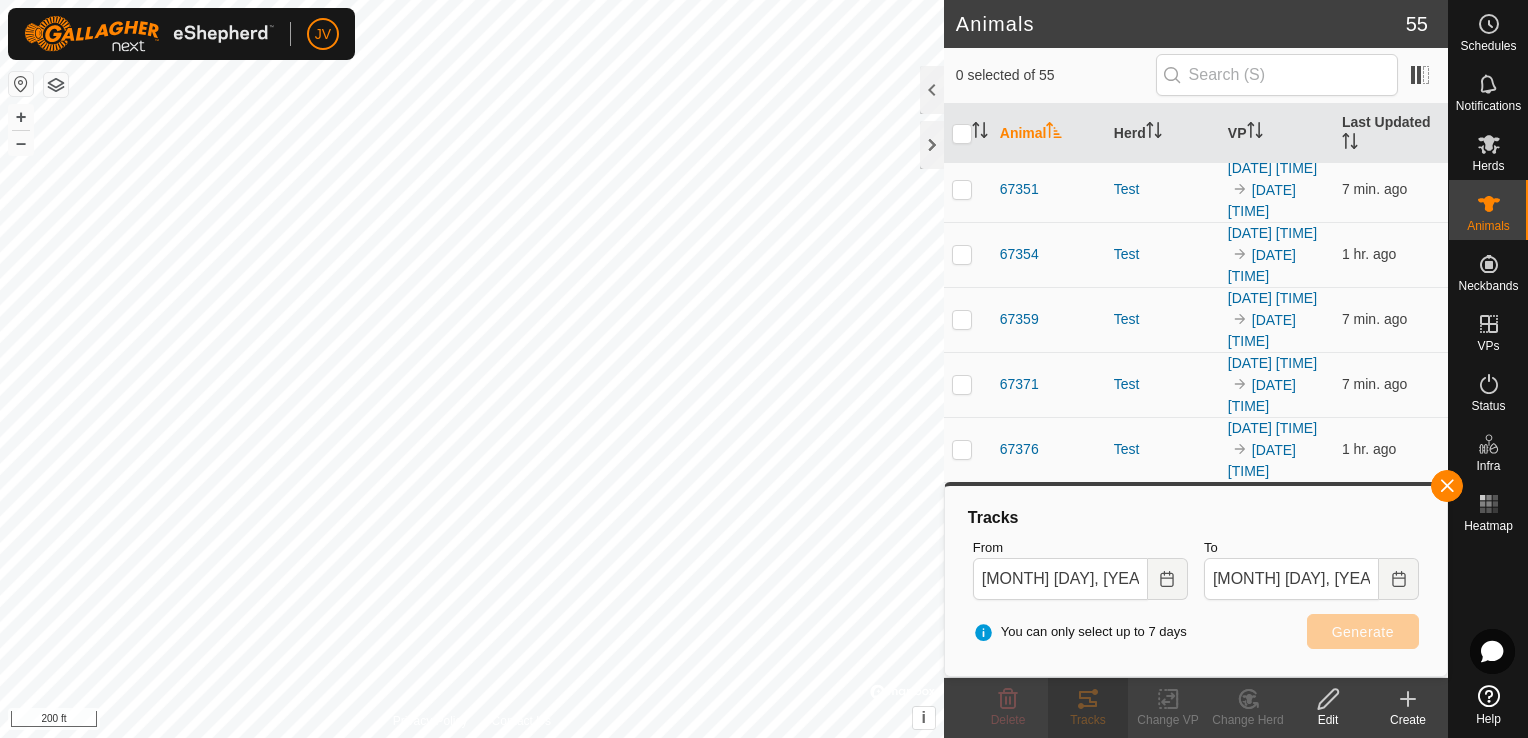 click at bounding box center [962, -526] 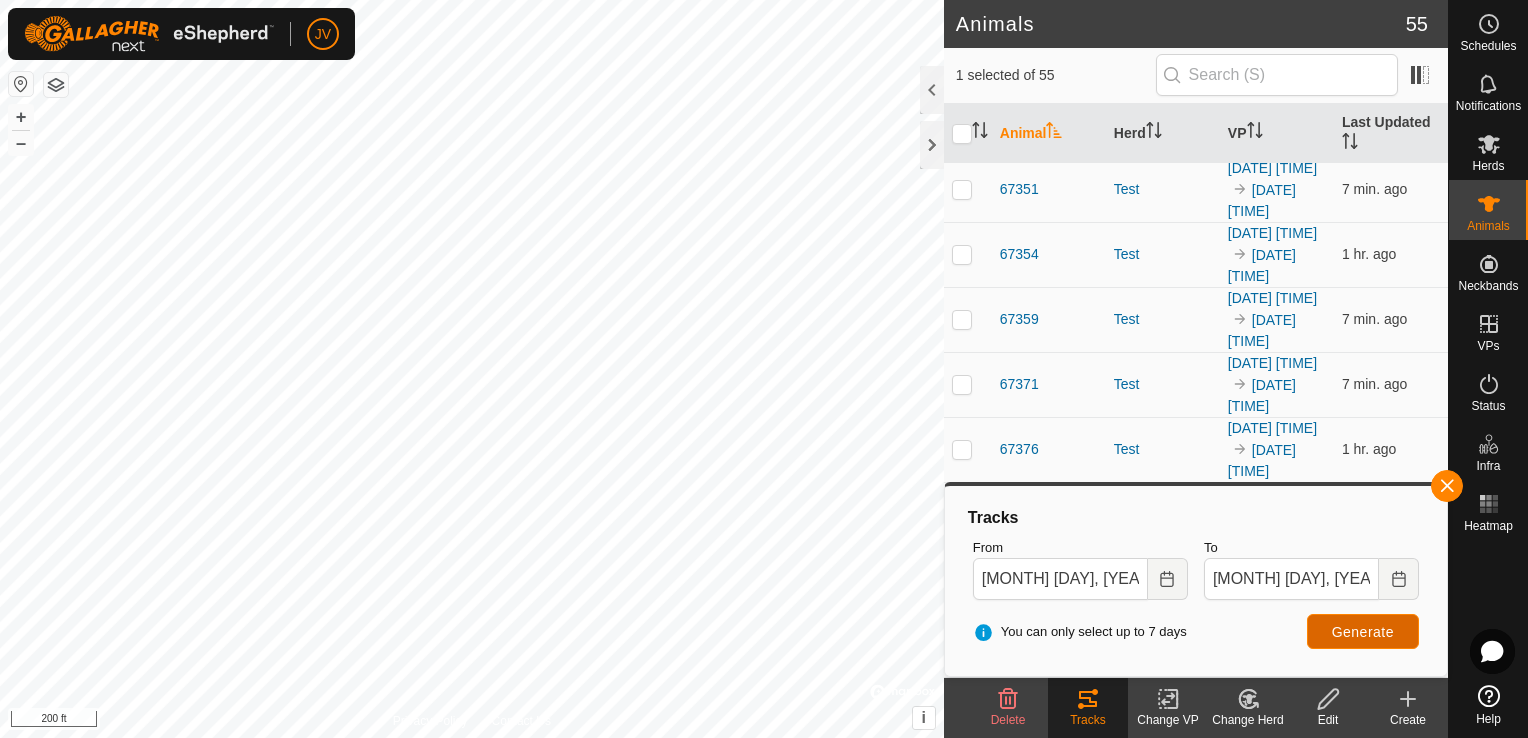 click on "Generate" at bounding box center (1363, 632) 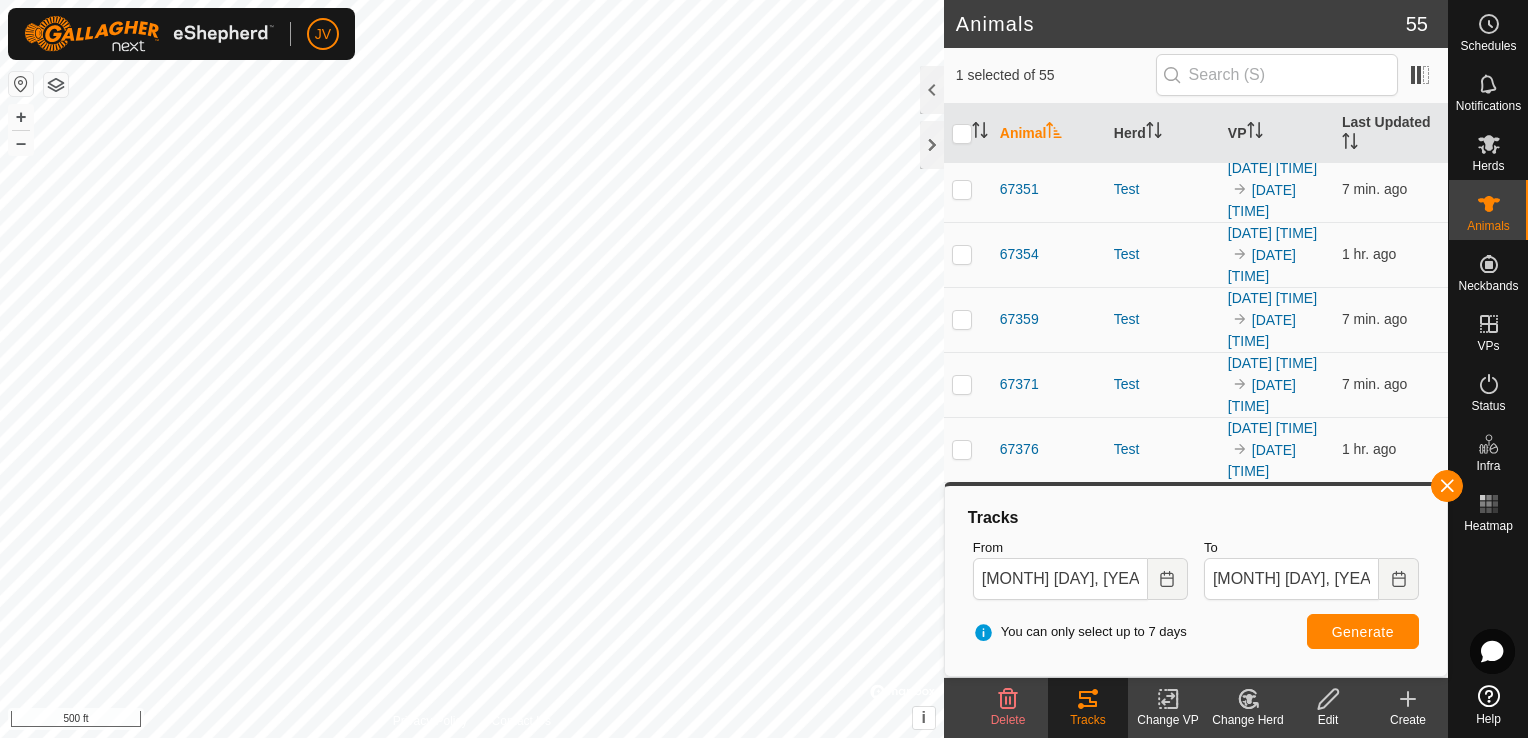click at bounding box center [962, -461] 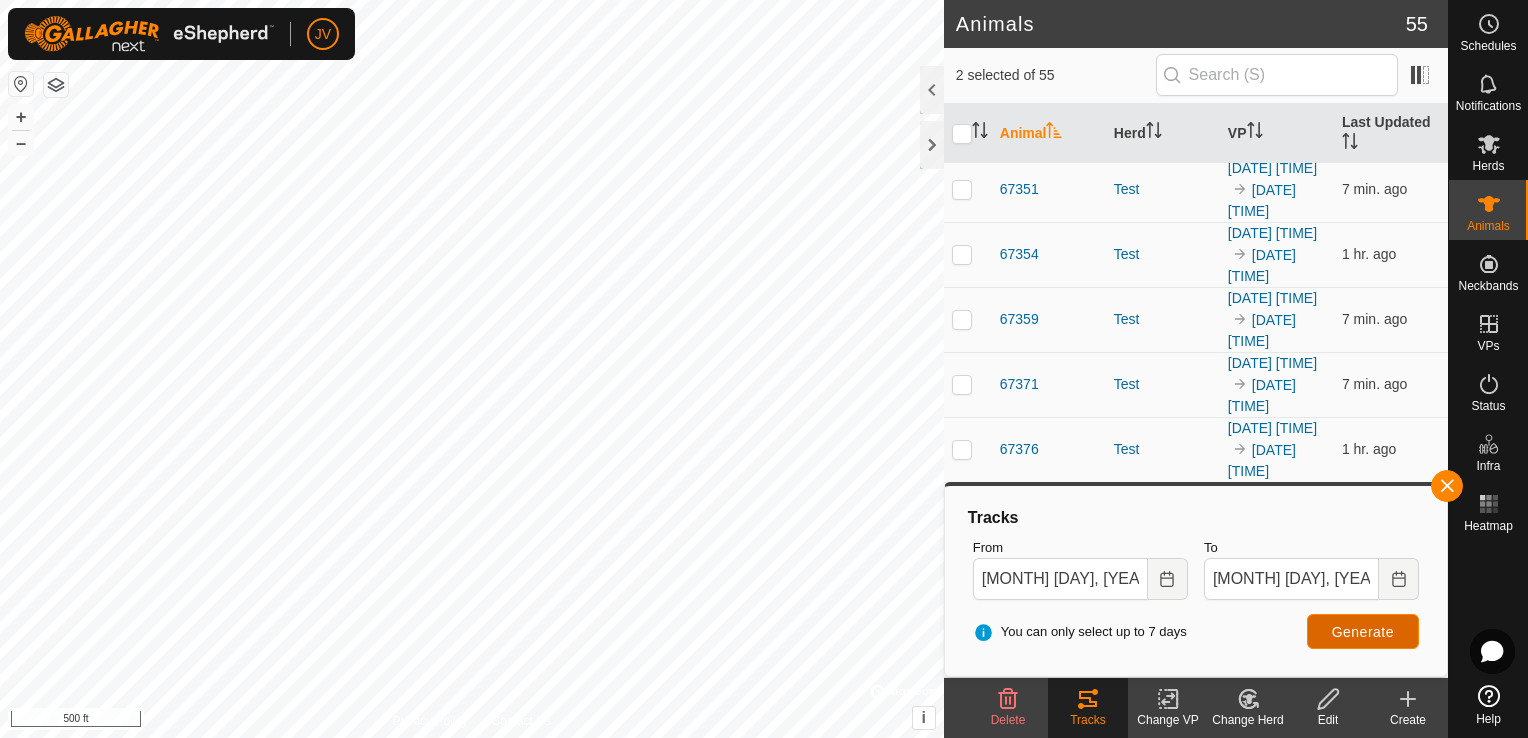 click on "Generate" at bounding box center [1363, 632] 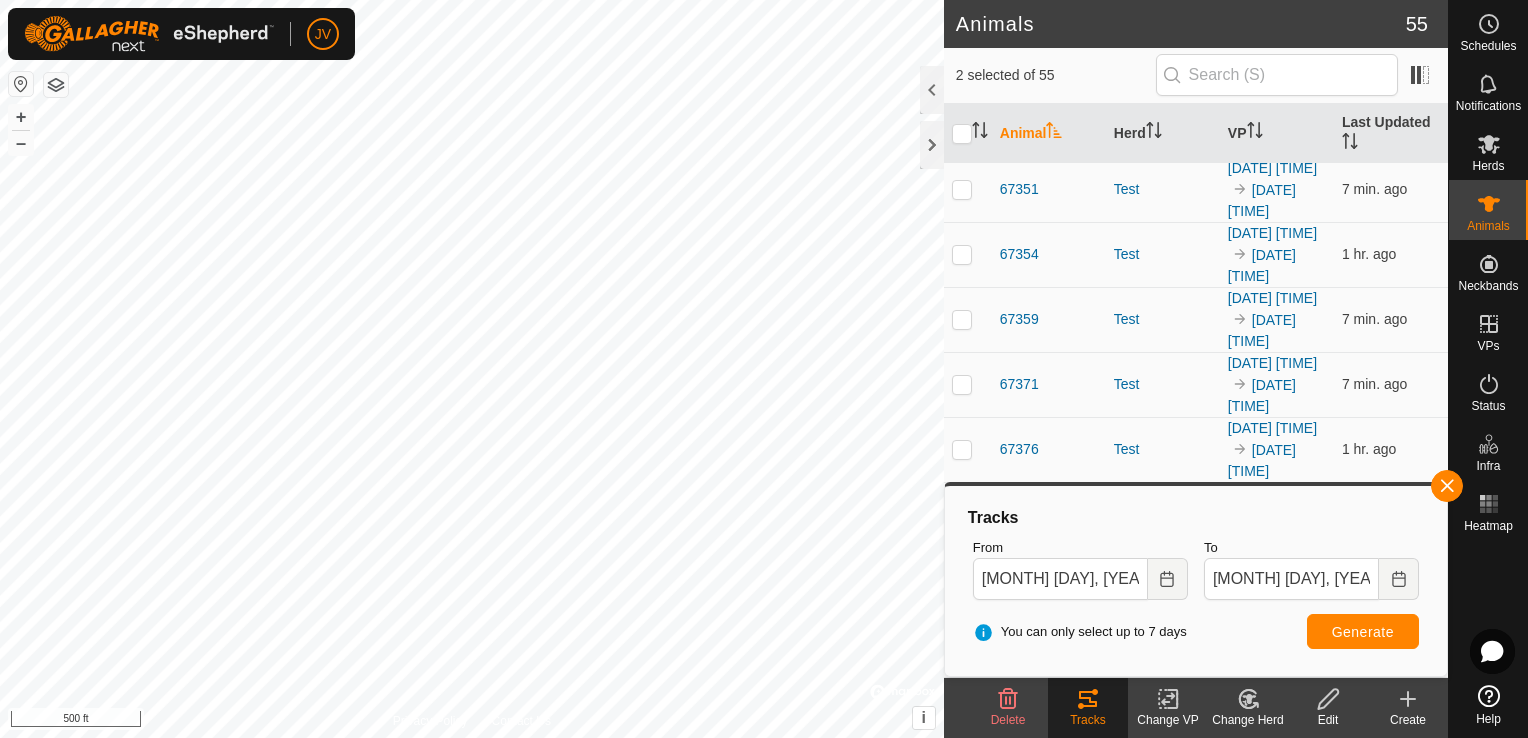 click at bounding box center (962, -526) 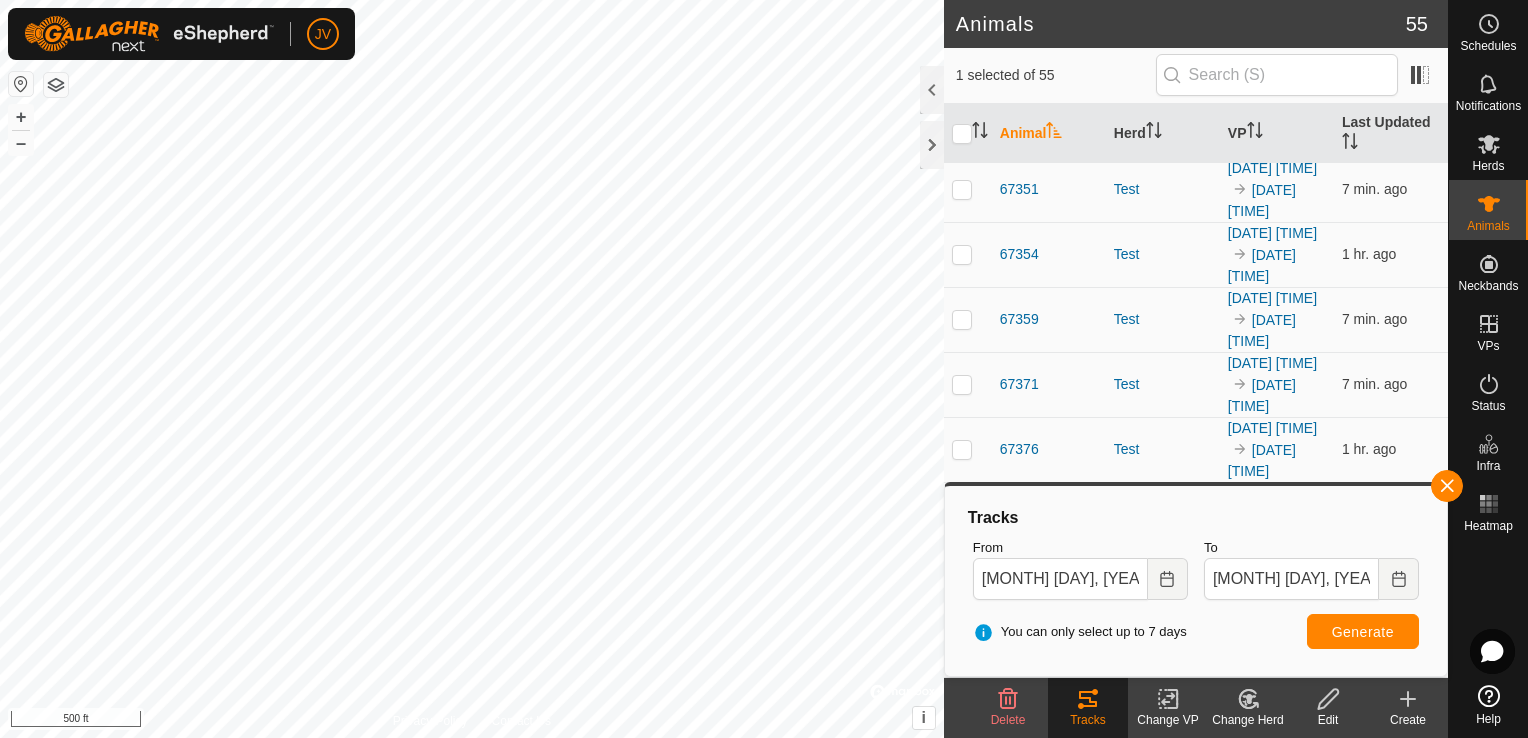 scroll, scrollTop: 3100, scrollLeft: 0, axis: vertical 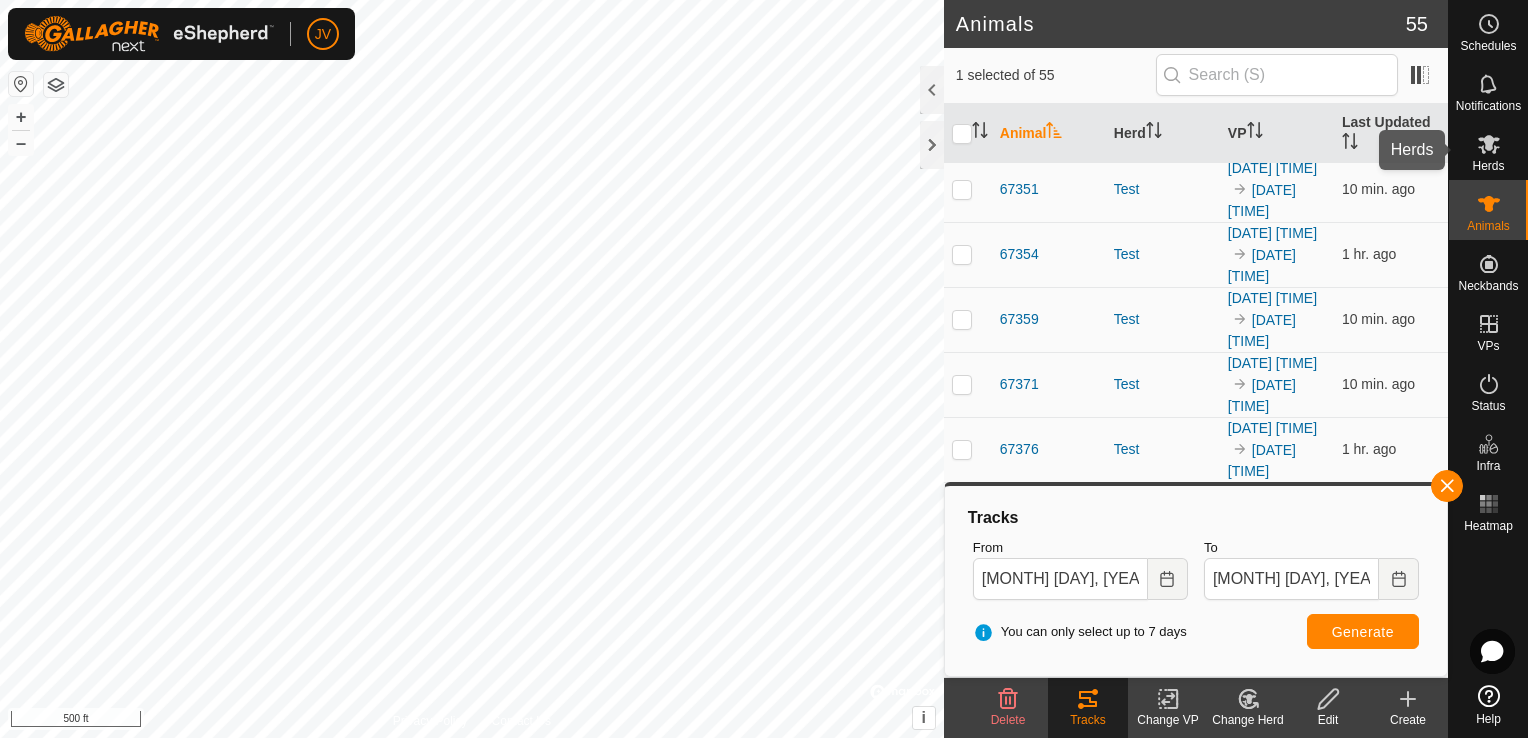 click 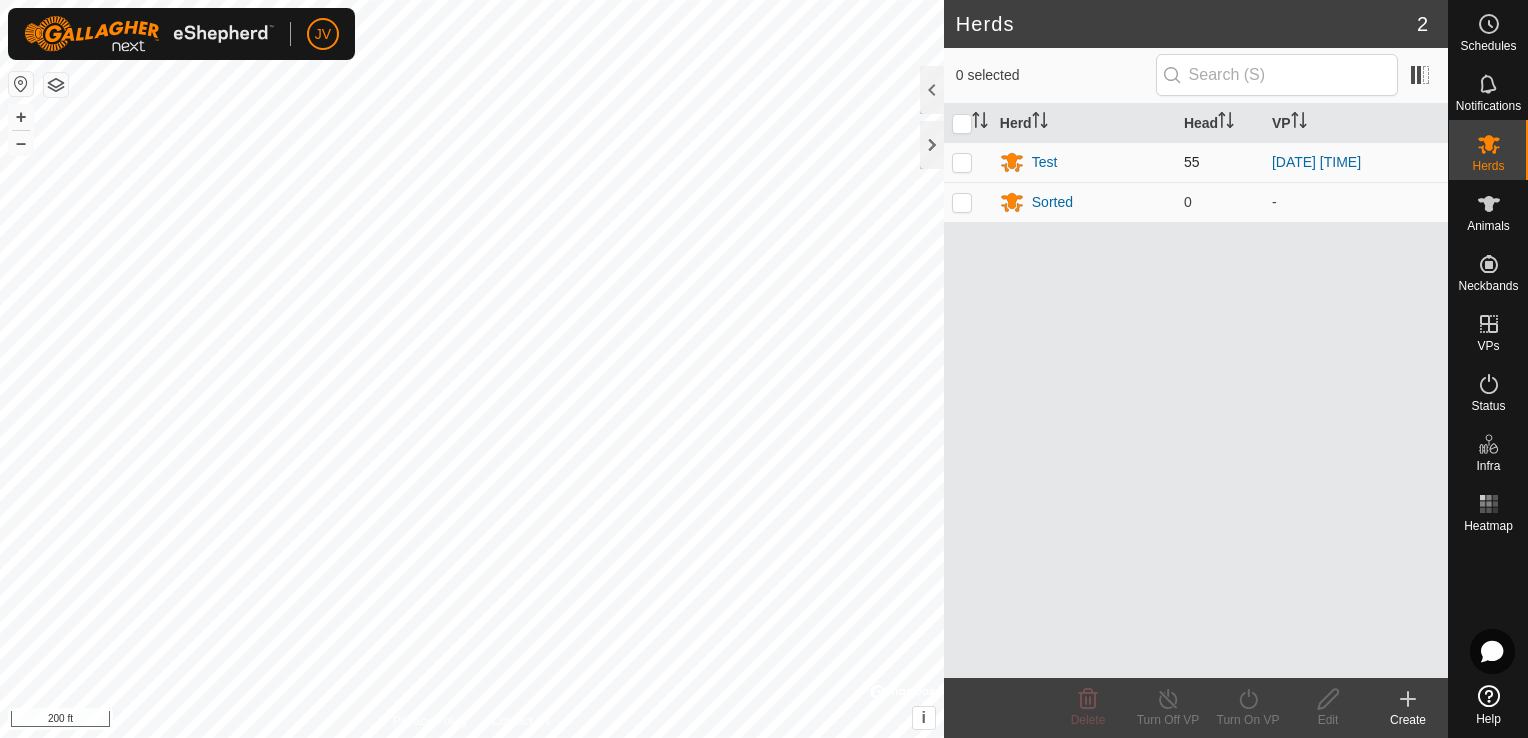 click at bounding box center [962, 162] 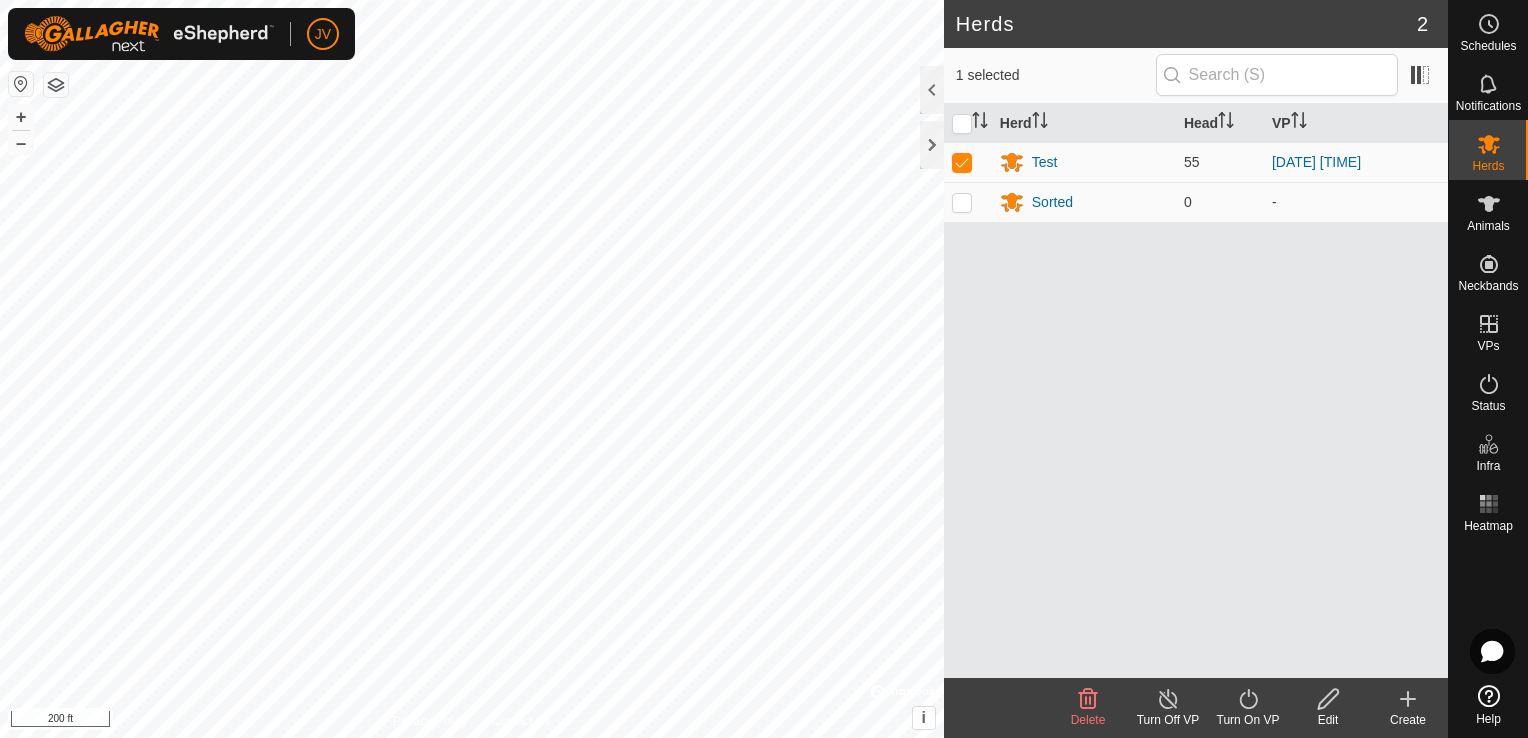 click 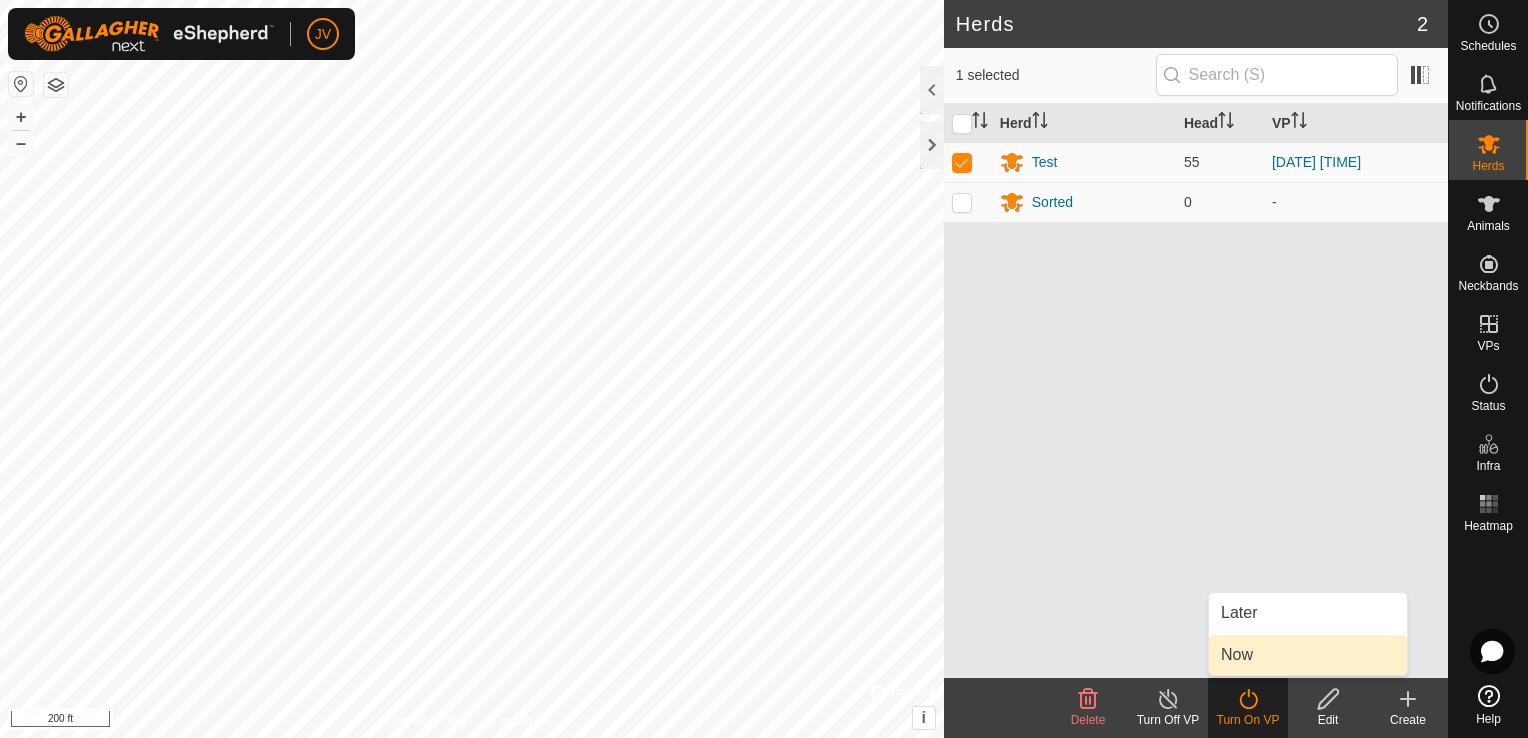 click on "Now" at bounding box center (1308, 655) 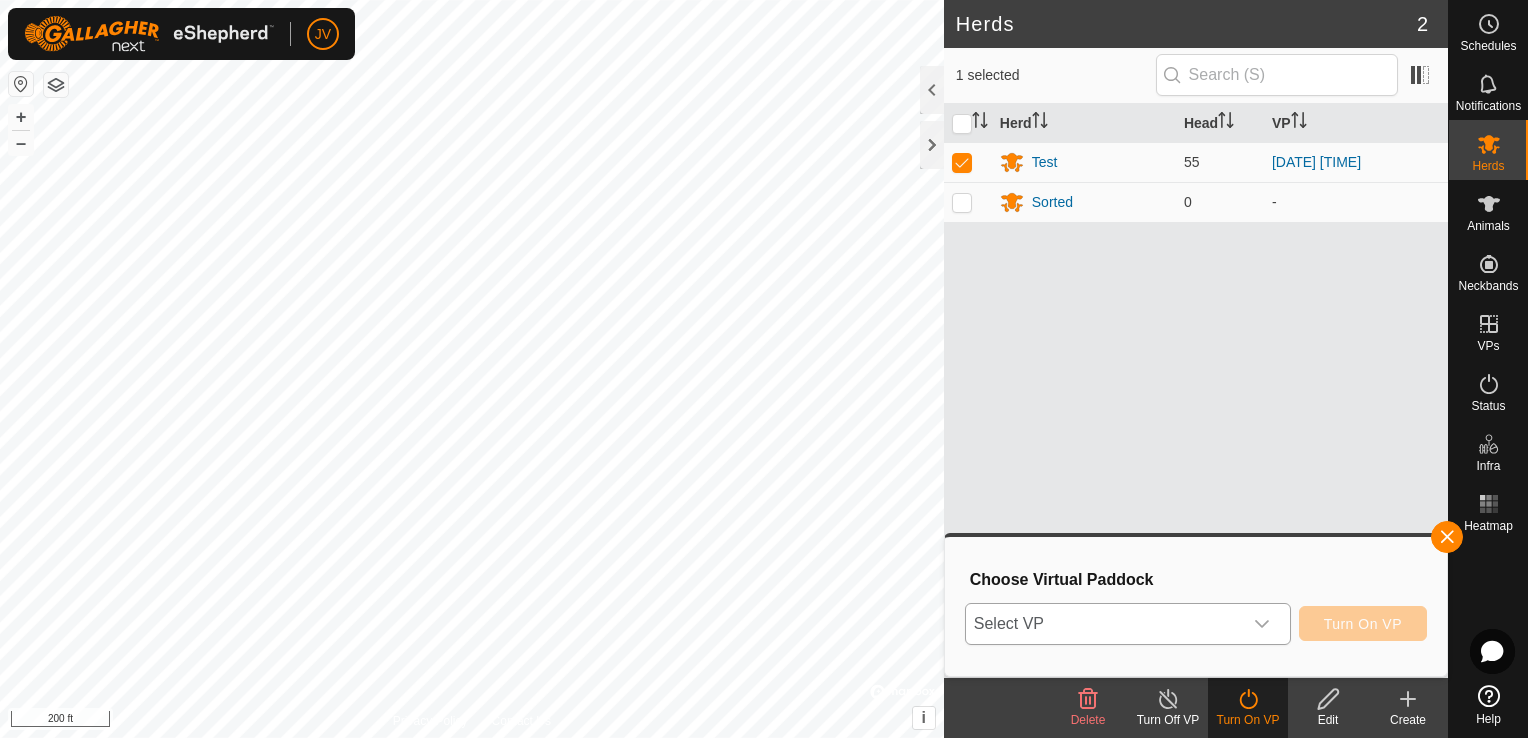 click on "Select VP" at bounding box center [1104, 624] 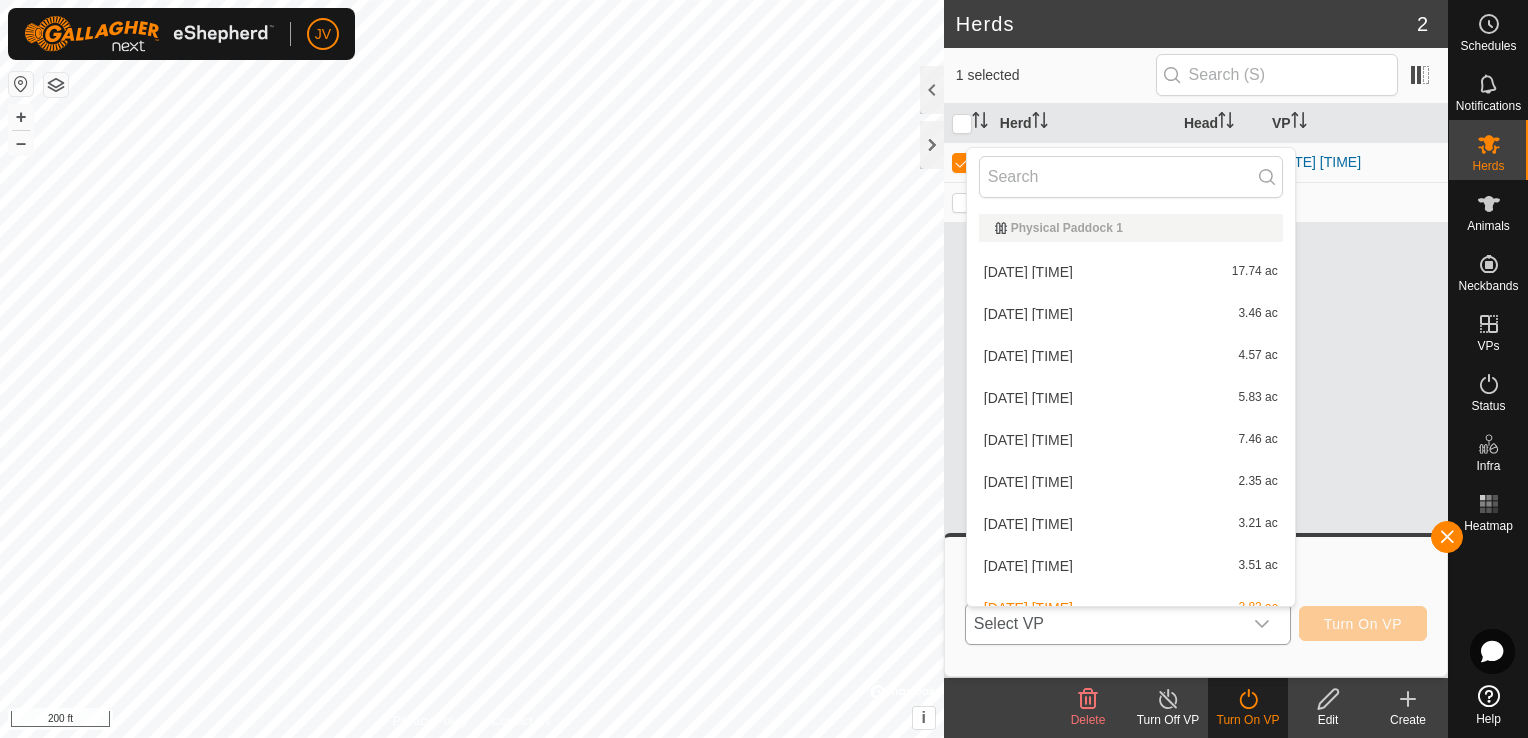 scroll, scrollTop: 22, scrollLeft: 0, axis: vertical 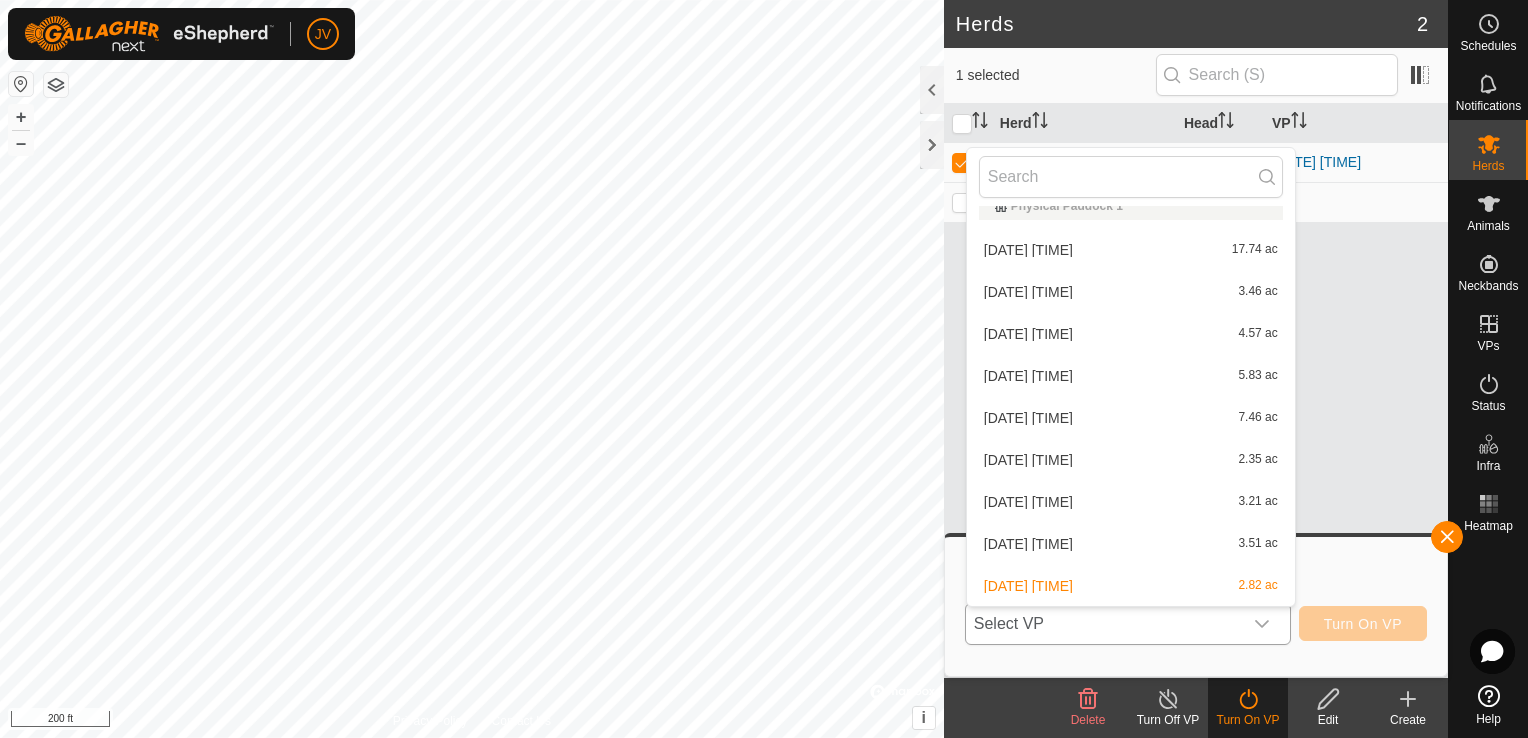 click on "[DATE] [TIME] [NUMBER] ac" at bounding box center [1131, 586] 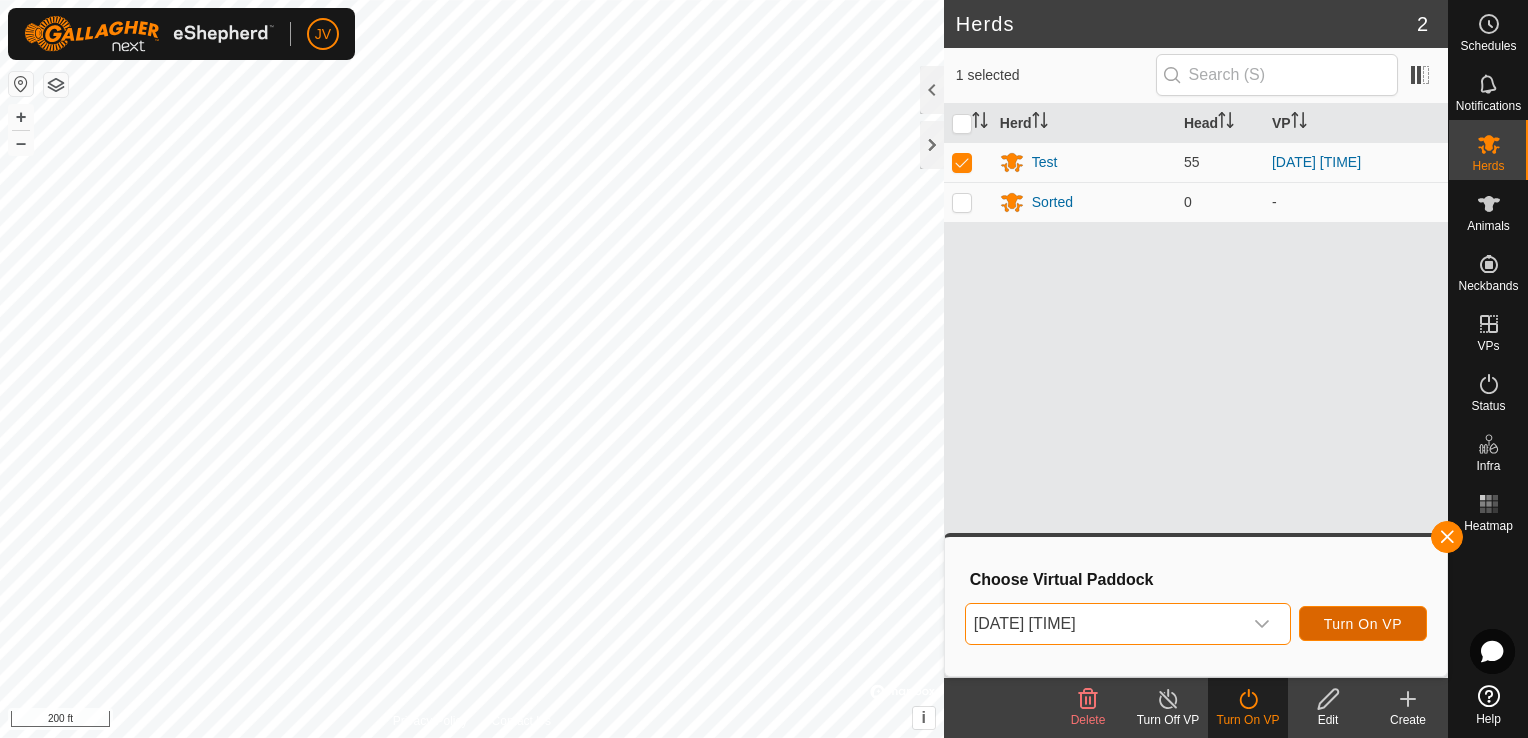 click on "Turn On VP" at bounding box center [1363, 623] 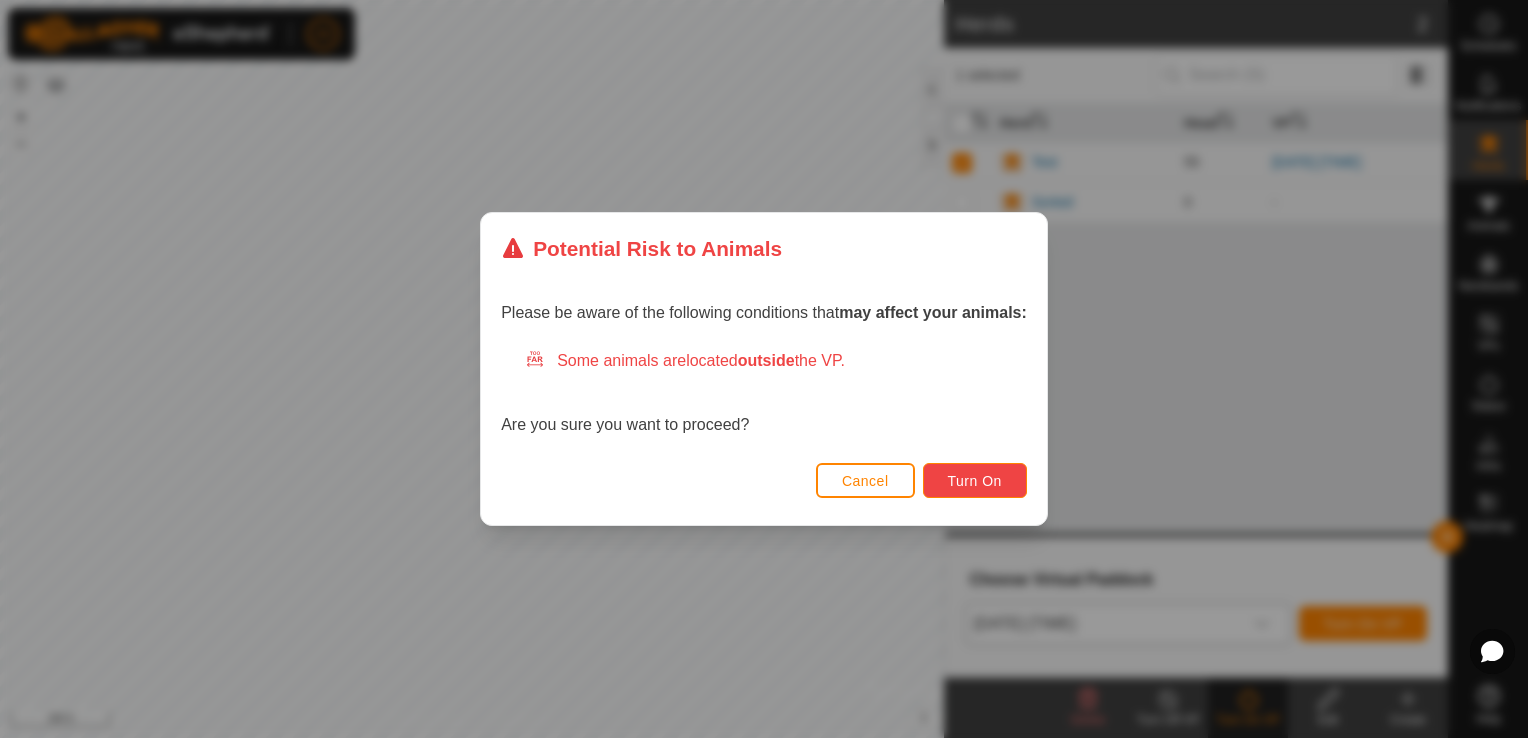 click on "Turn On" at bounding box center (975, 480) 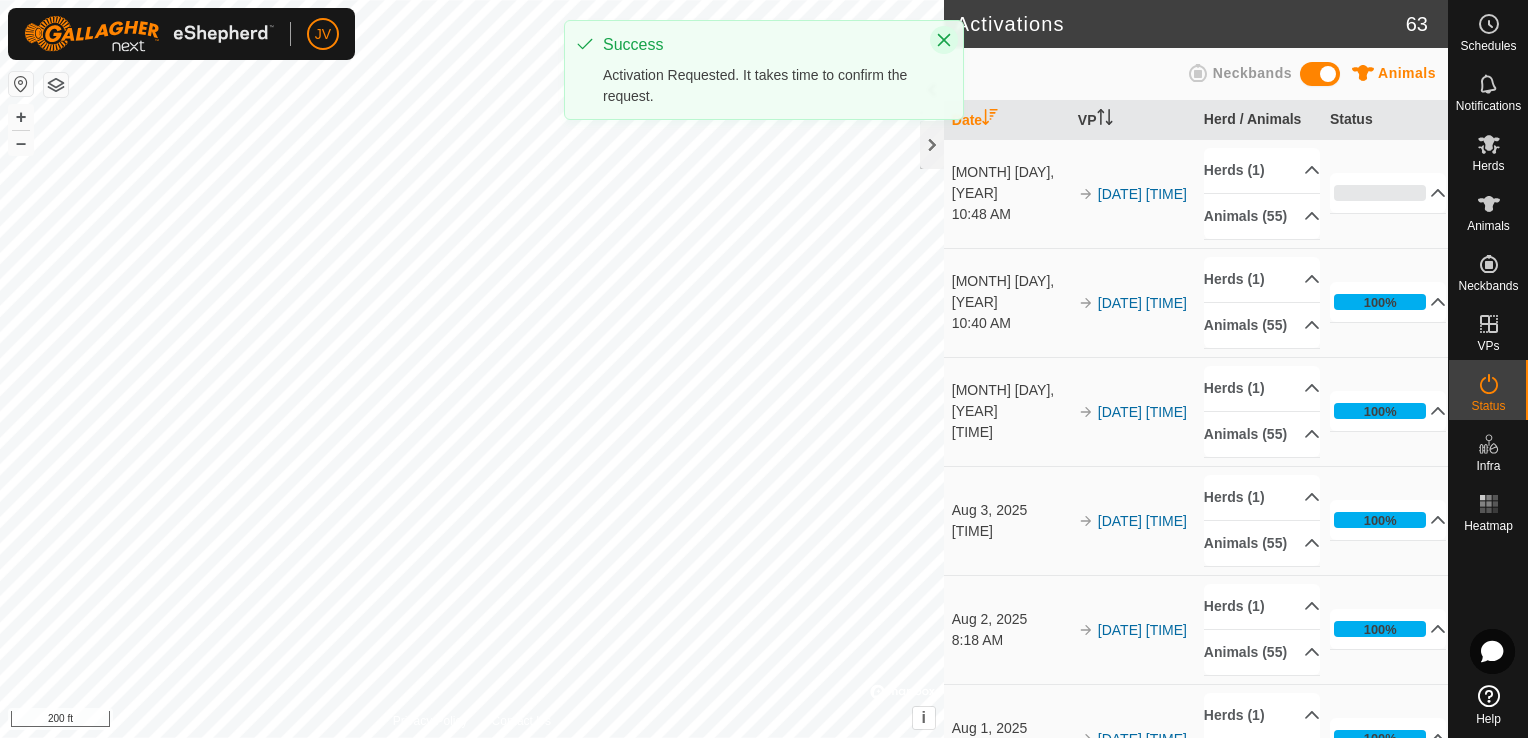 click 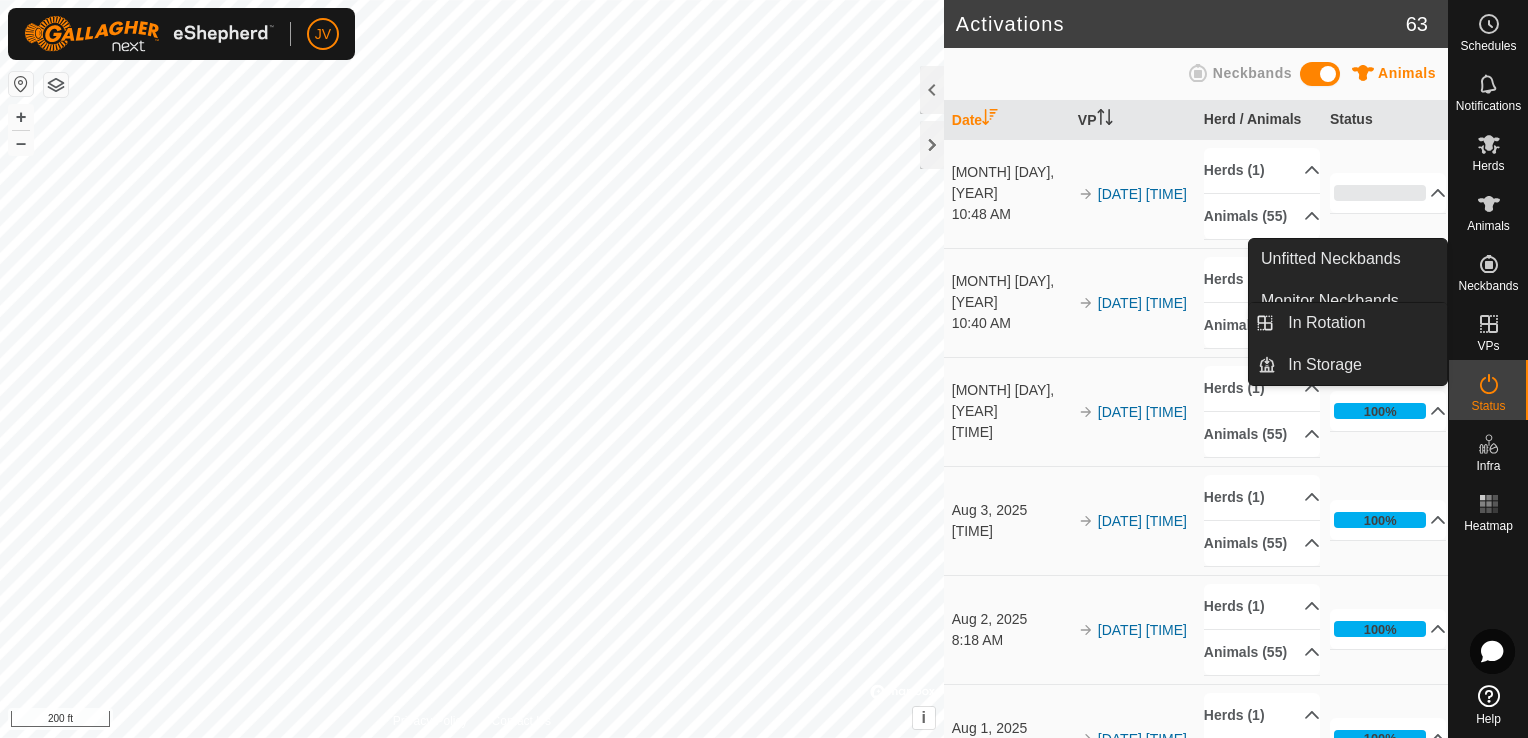 click 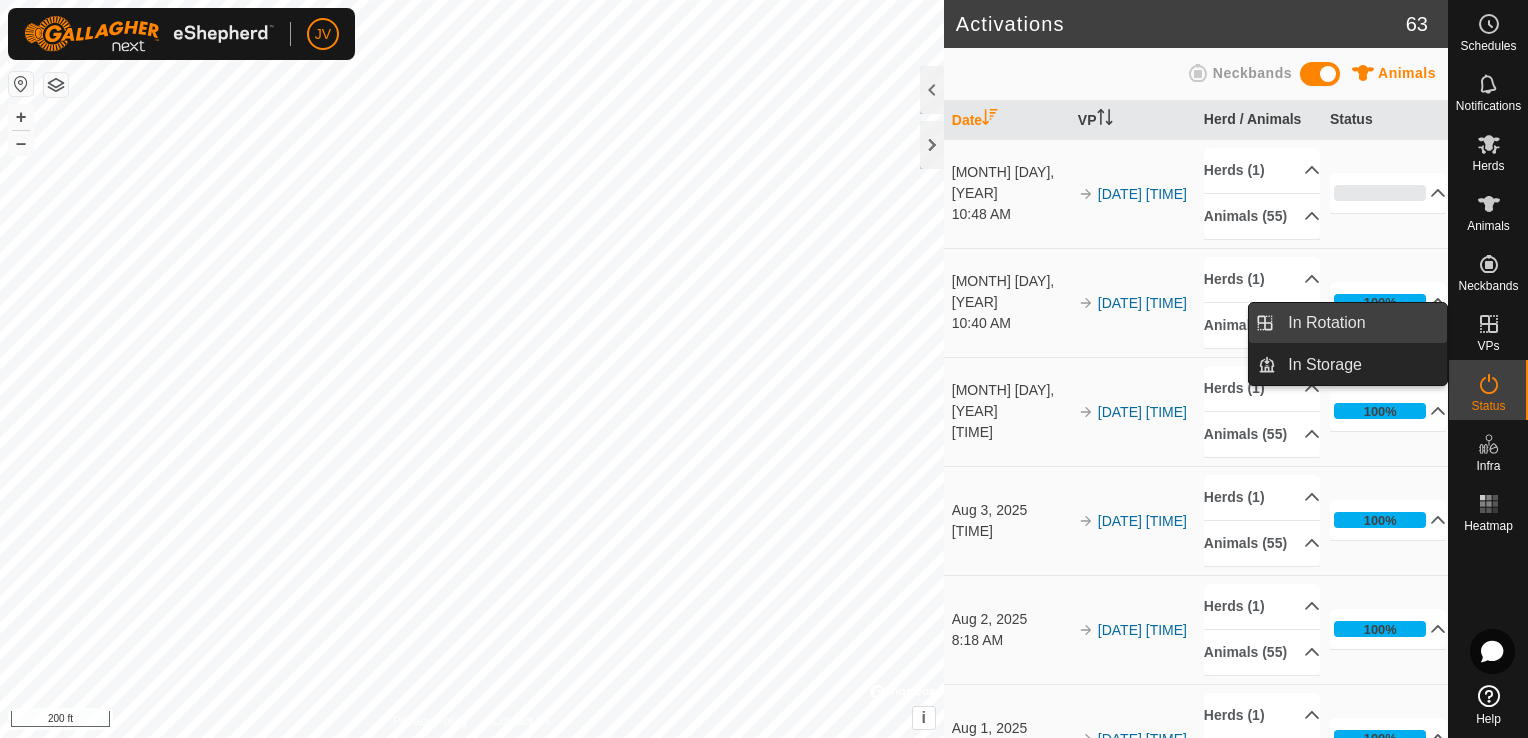 click on "In Rotation" at bounding box center [1361, 323] 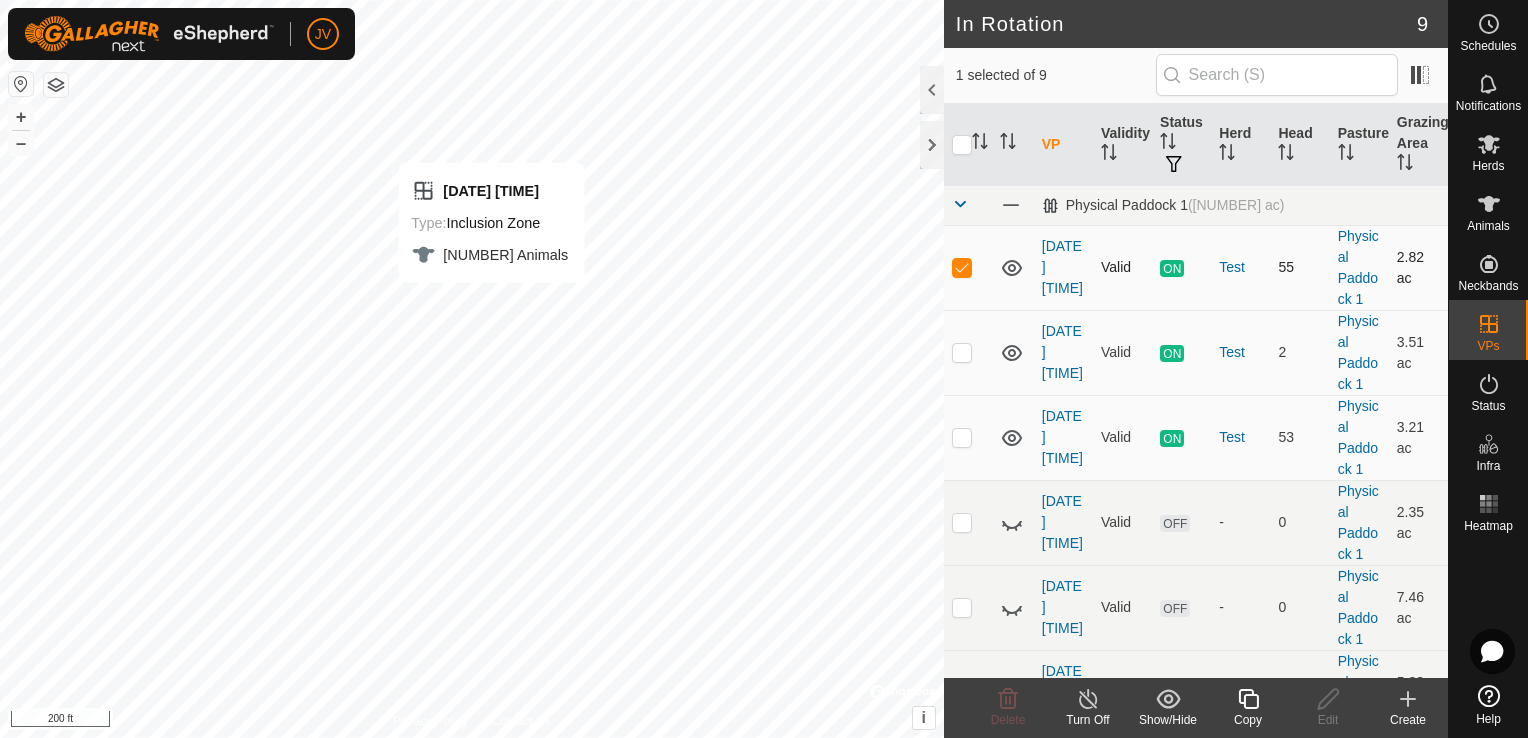 checkbox on "false" 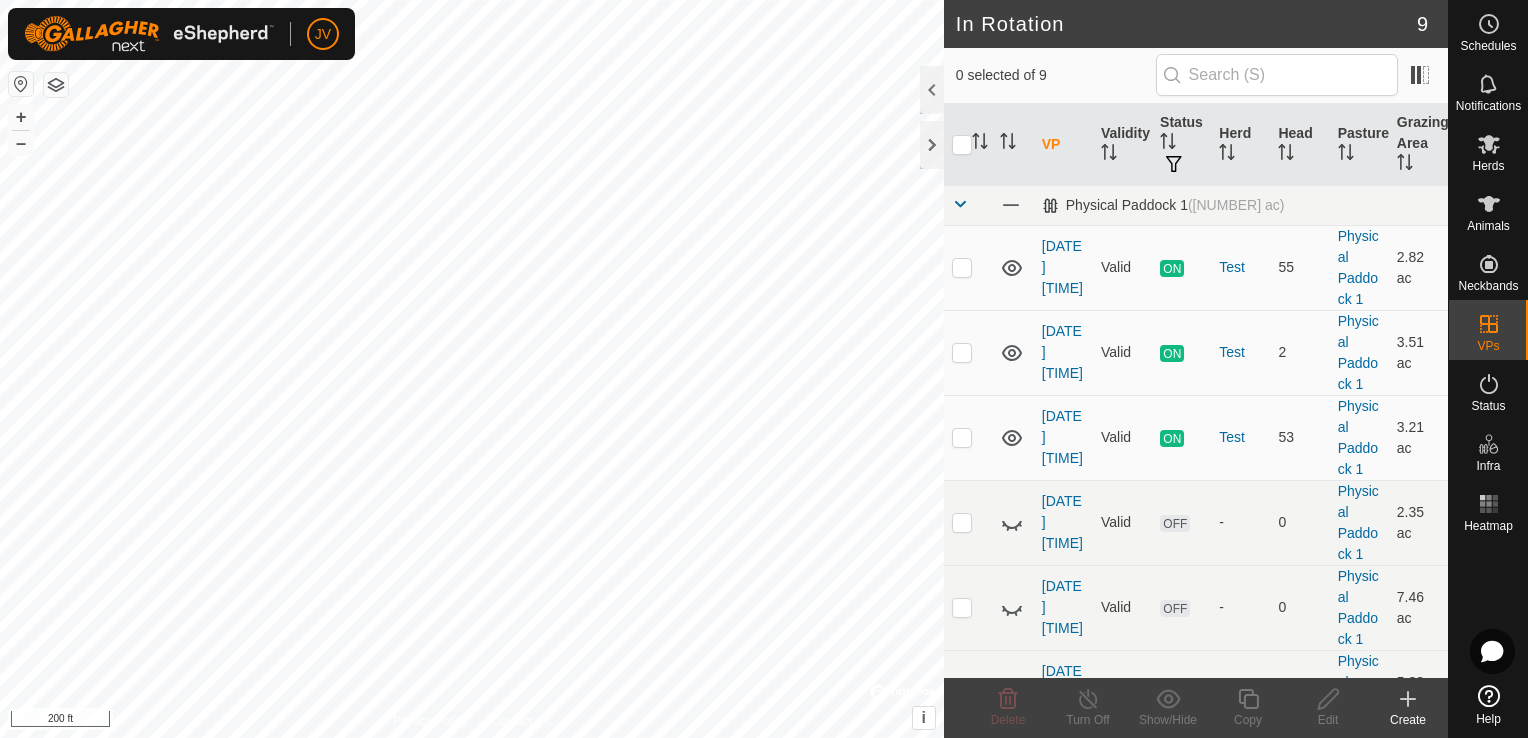 click 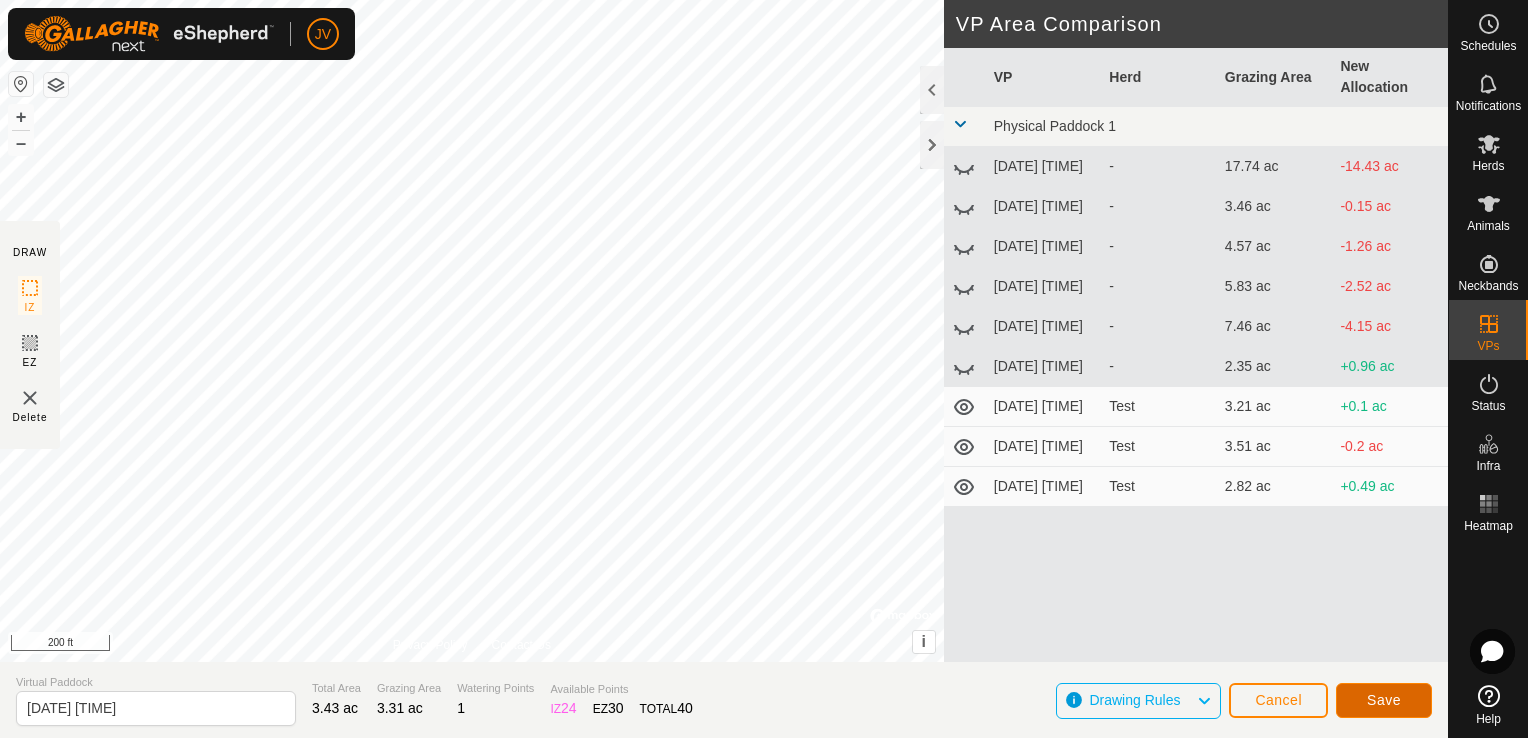 click on "Save" 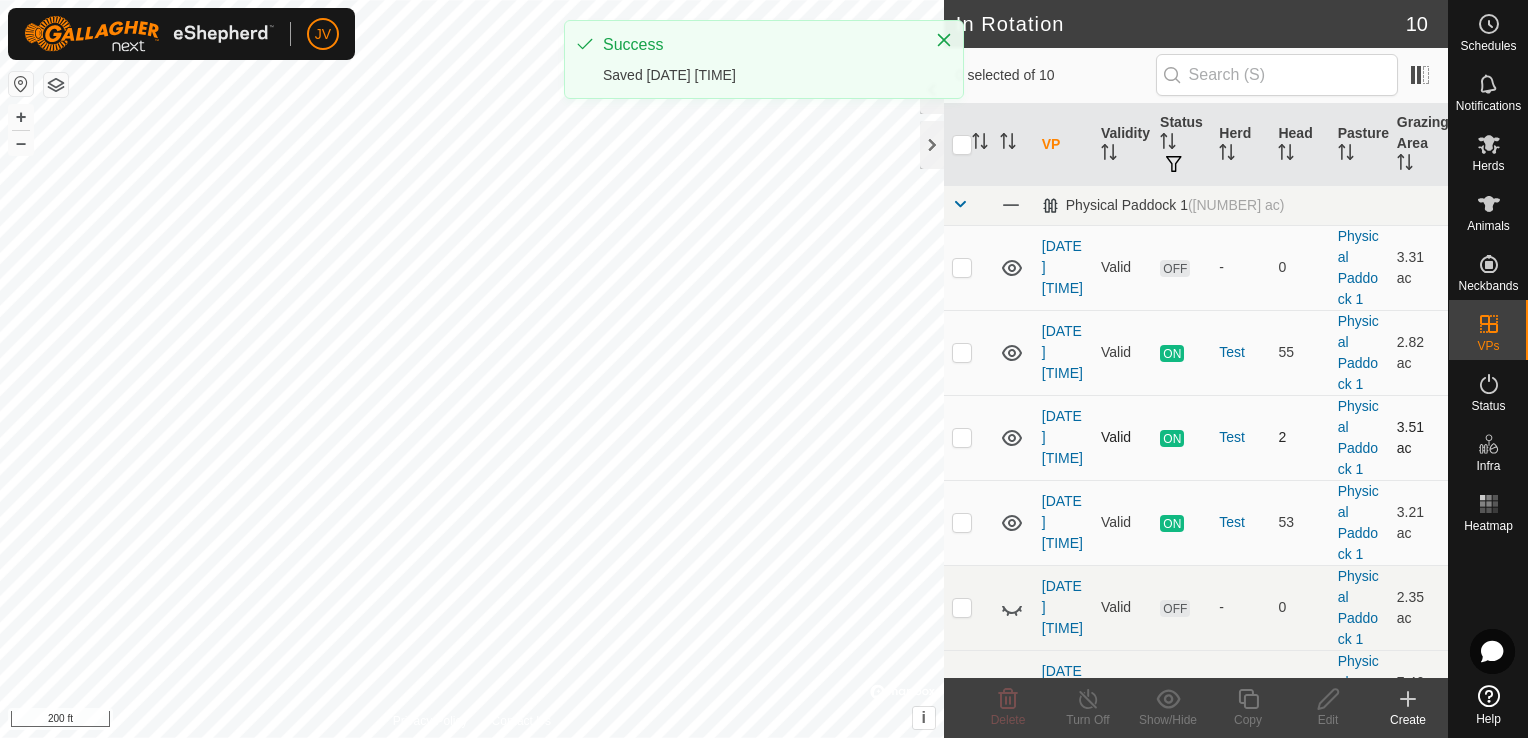 checkbox on "true" 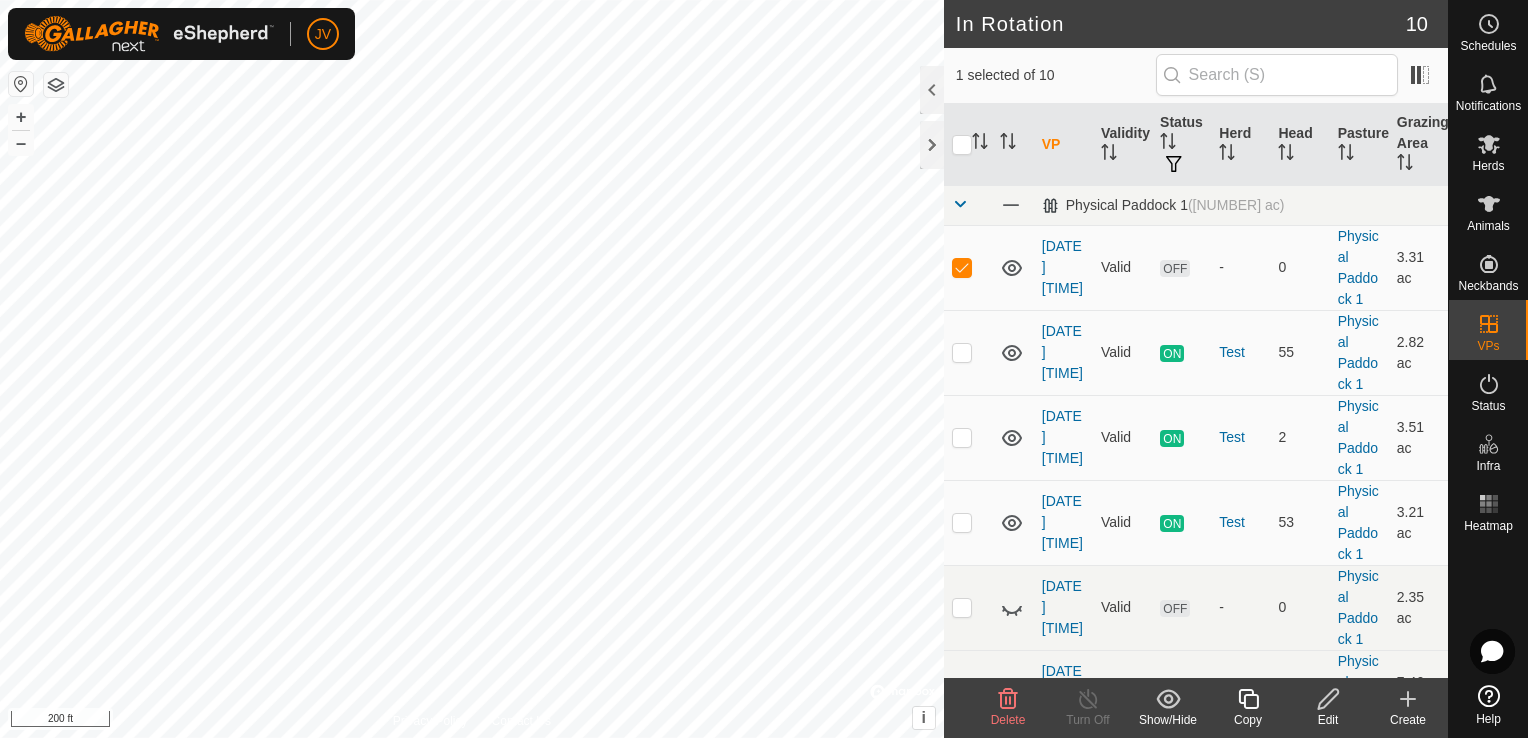 click 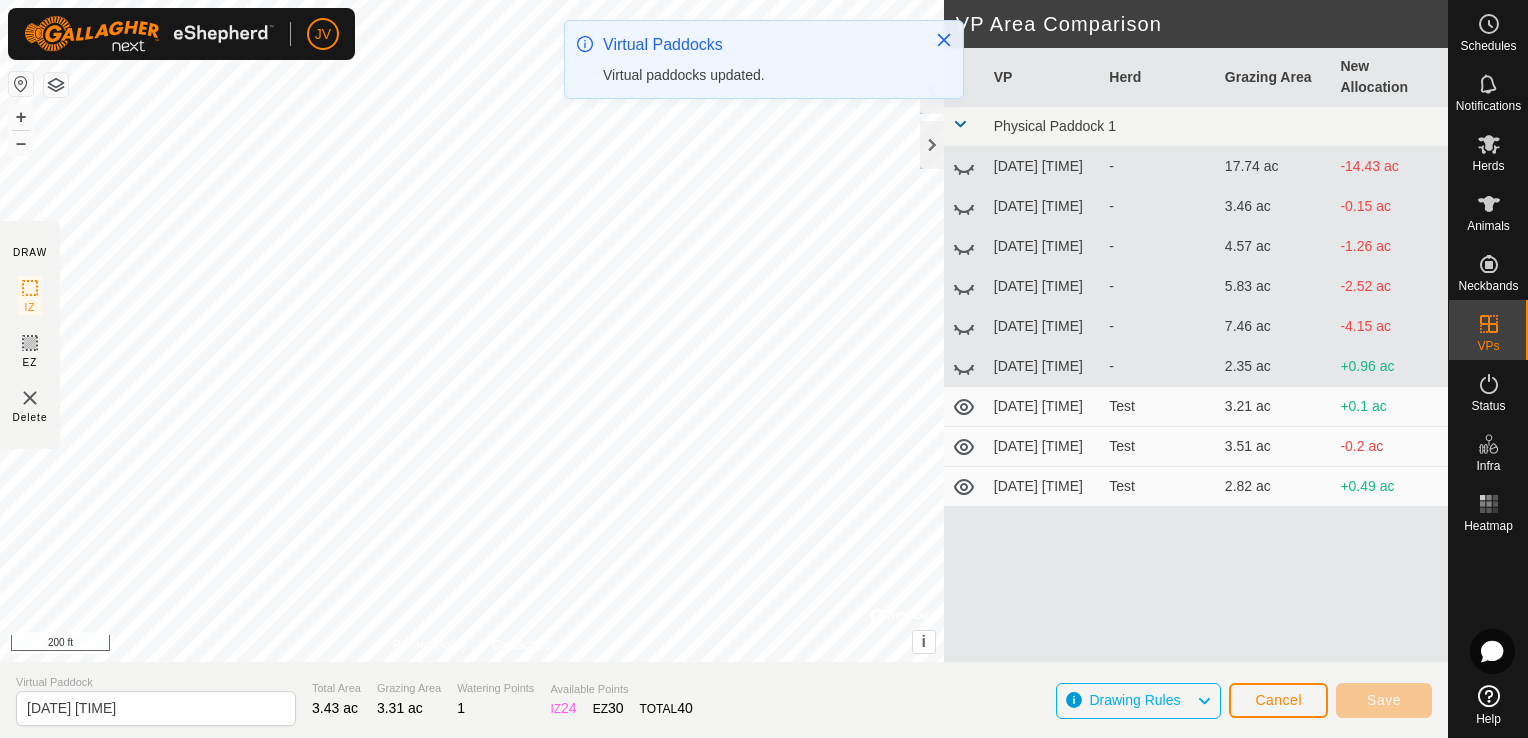 type on "[DATE] [TIME]" 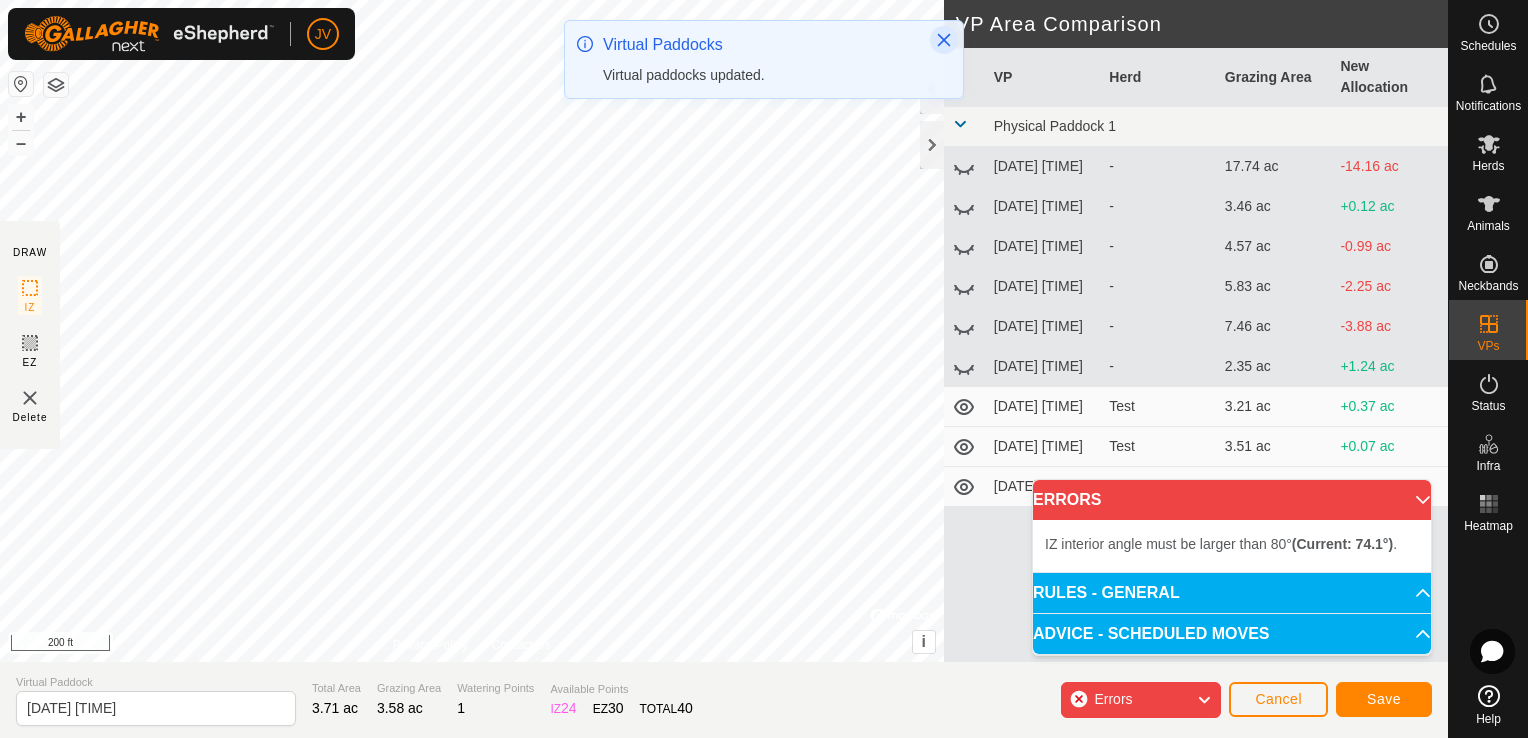 click 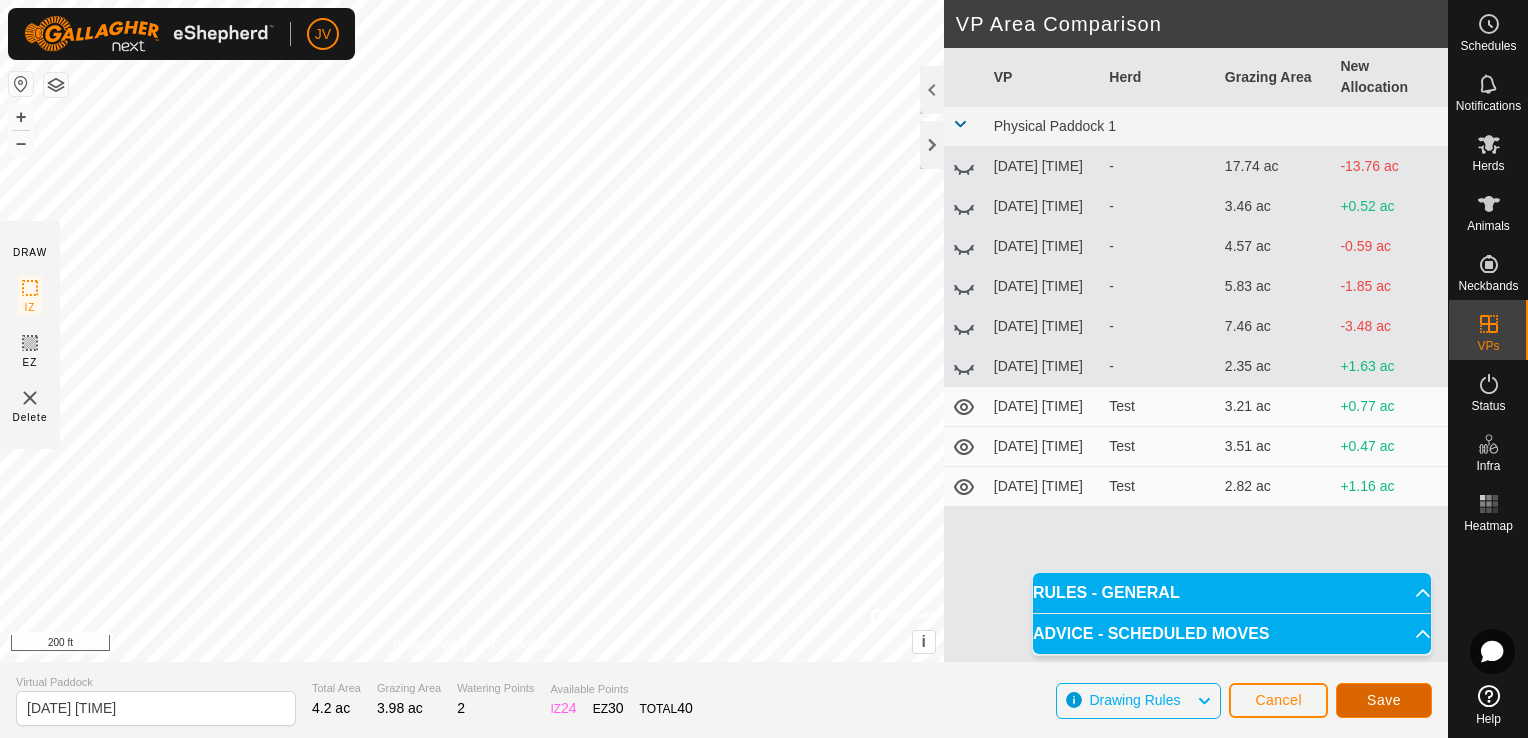 click on "Save" 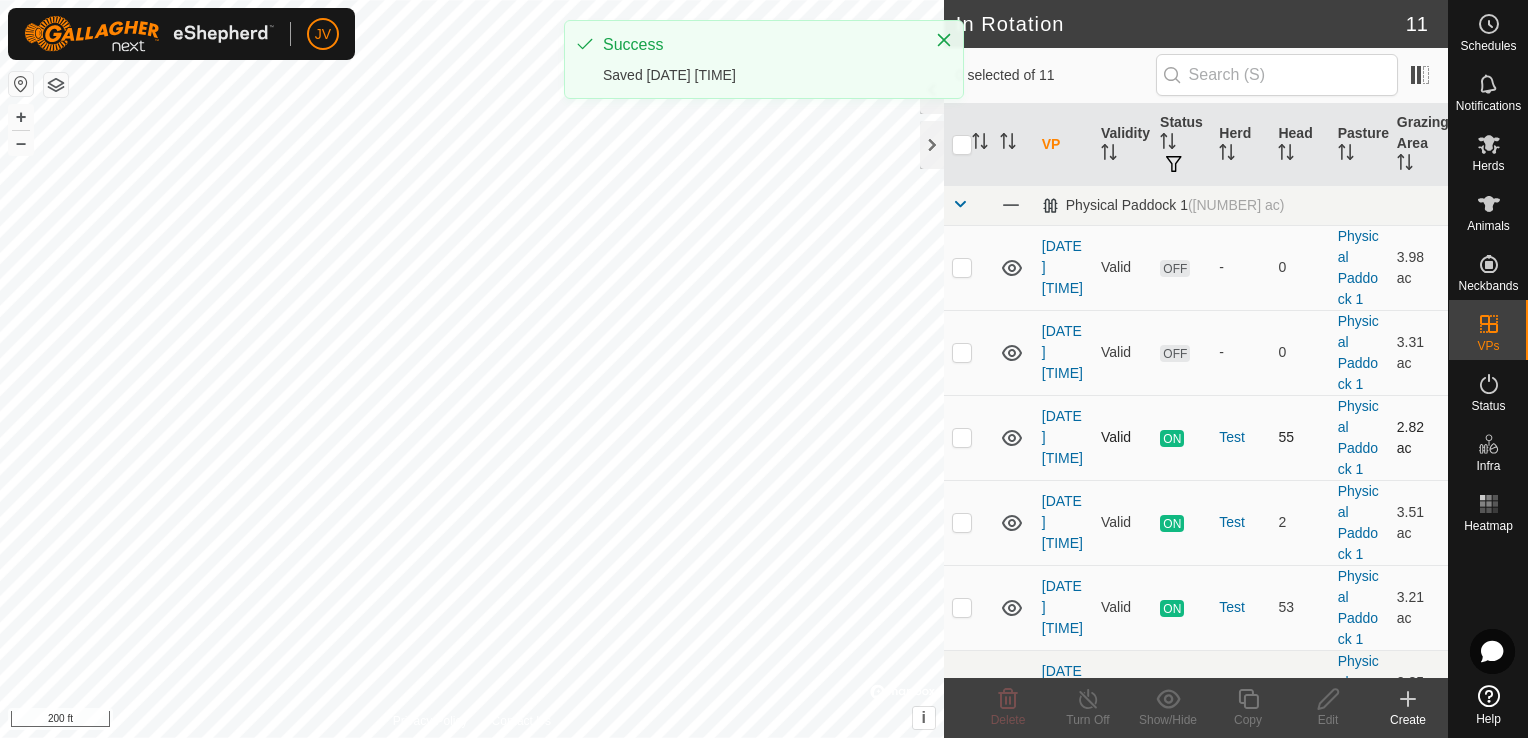checkbox on "true" 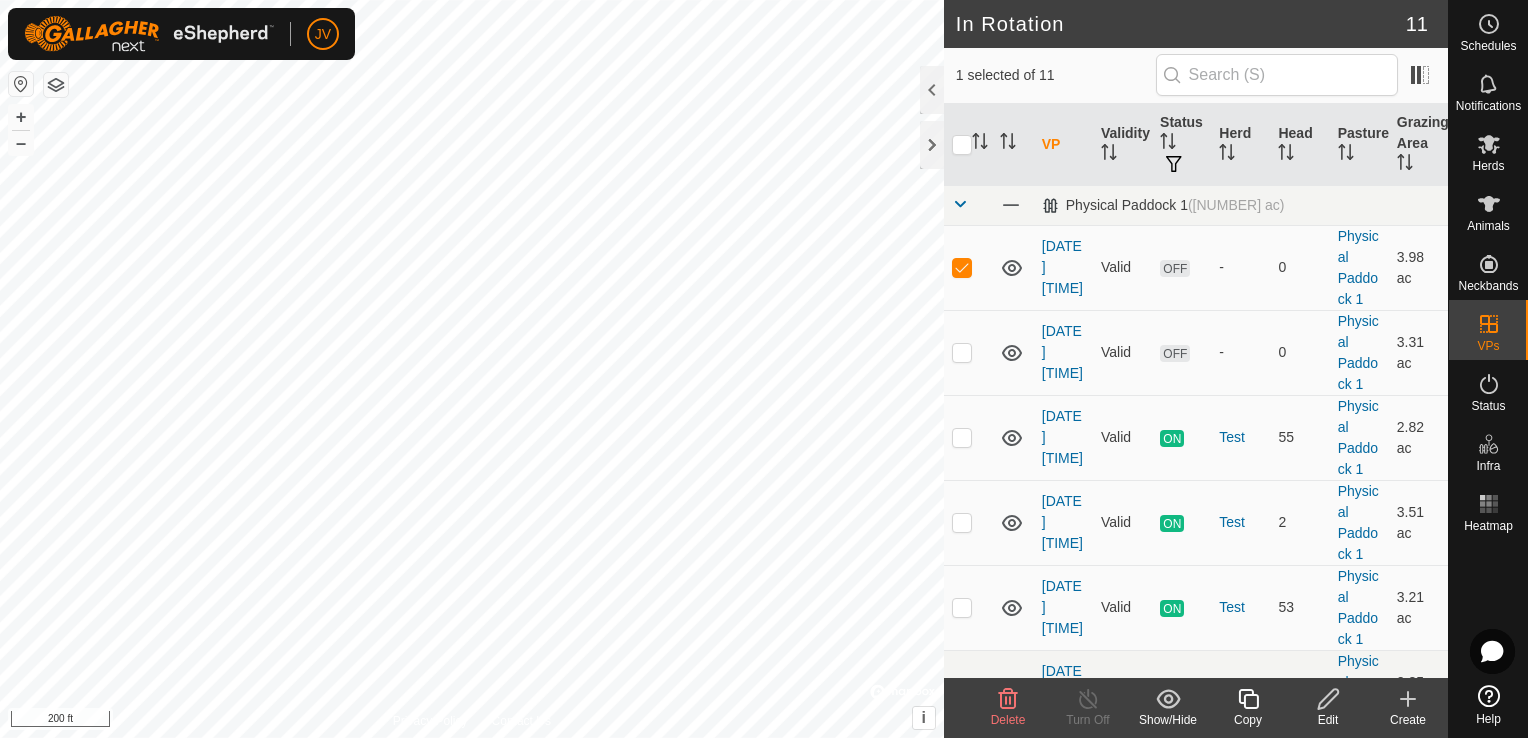 click 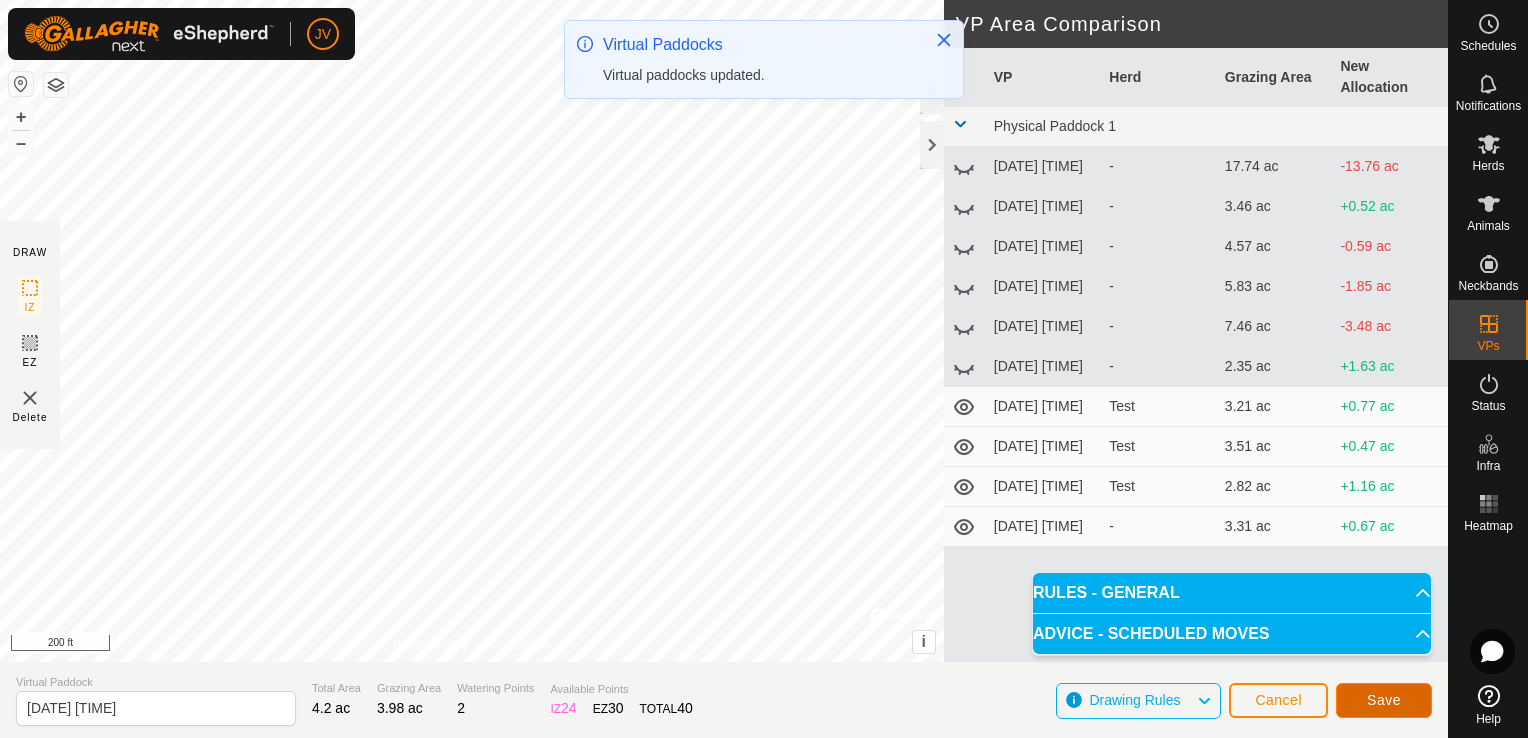 click on "Save" 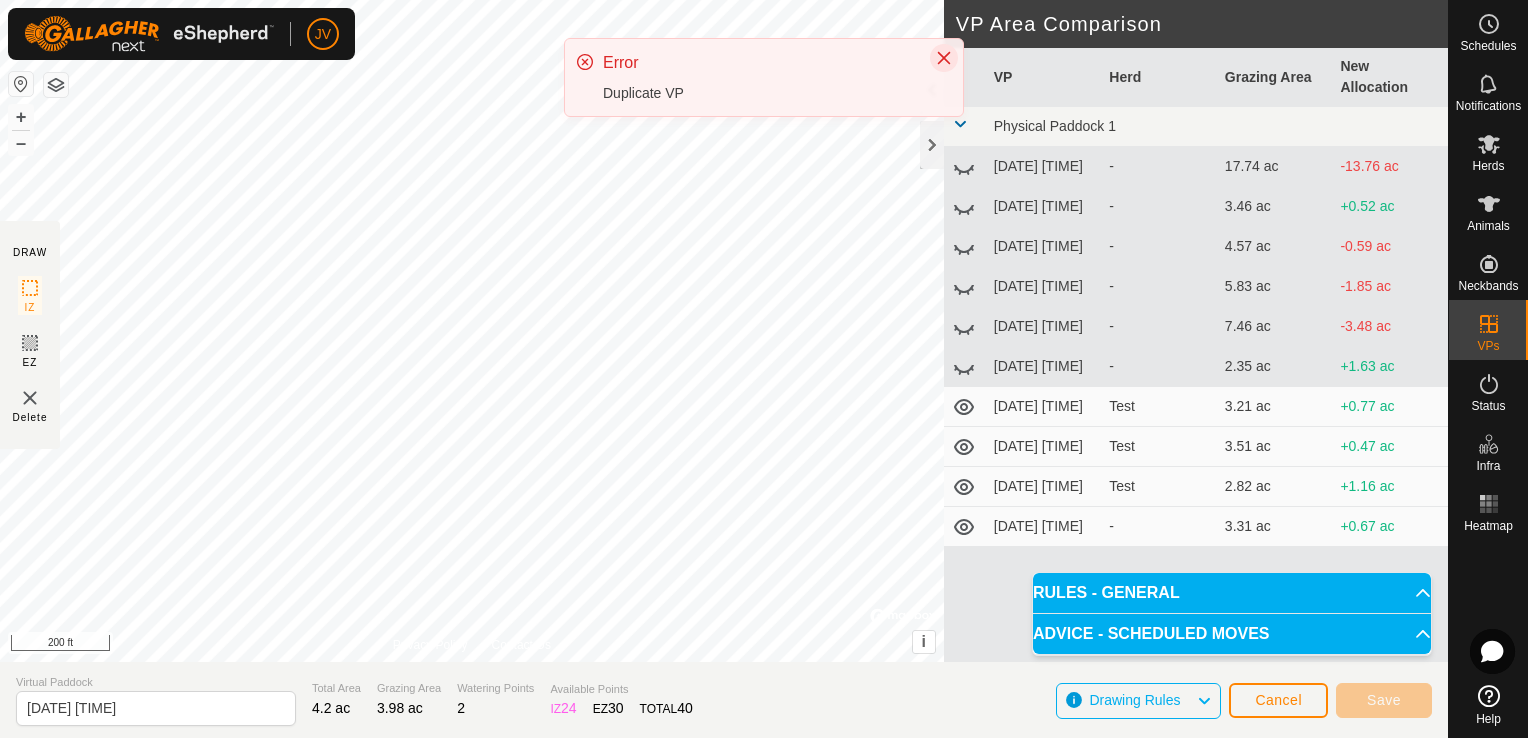 click 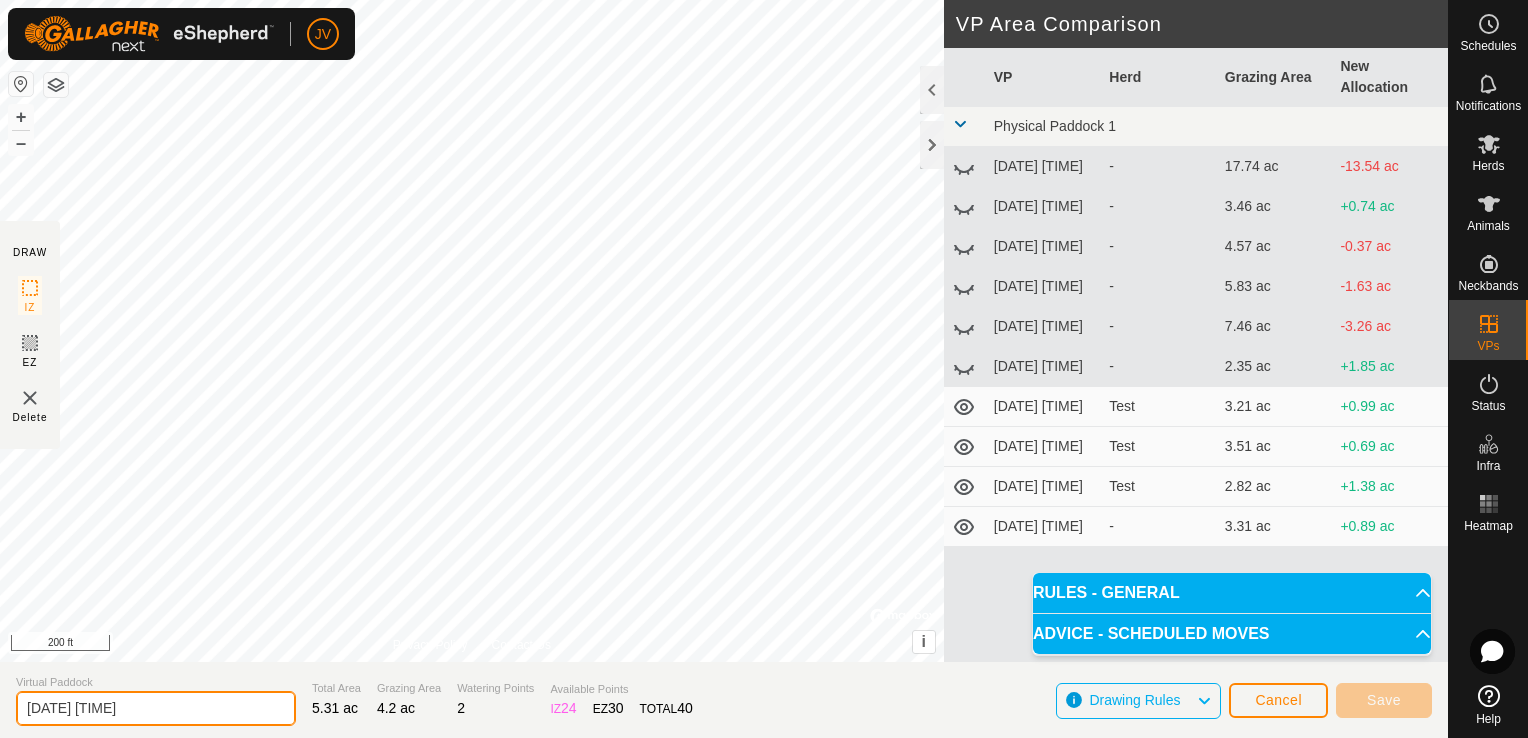 click on "[DATE] [TIME]" 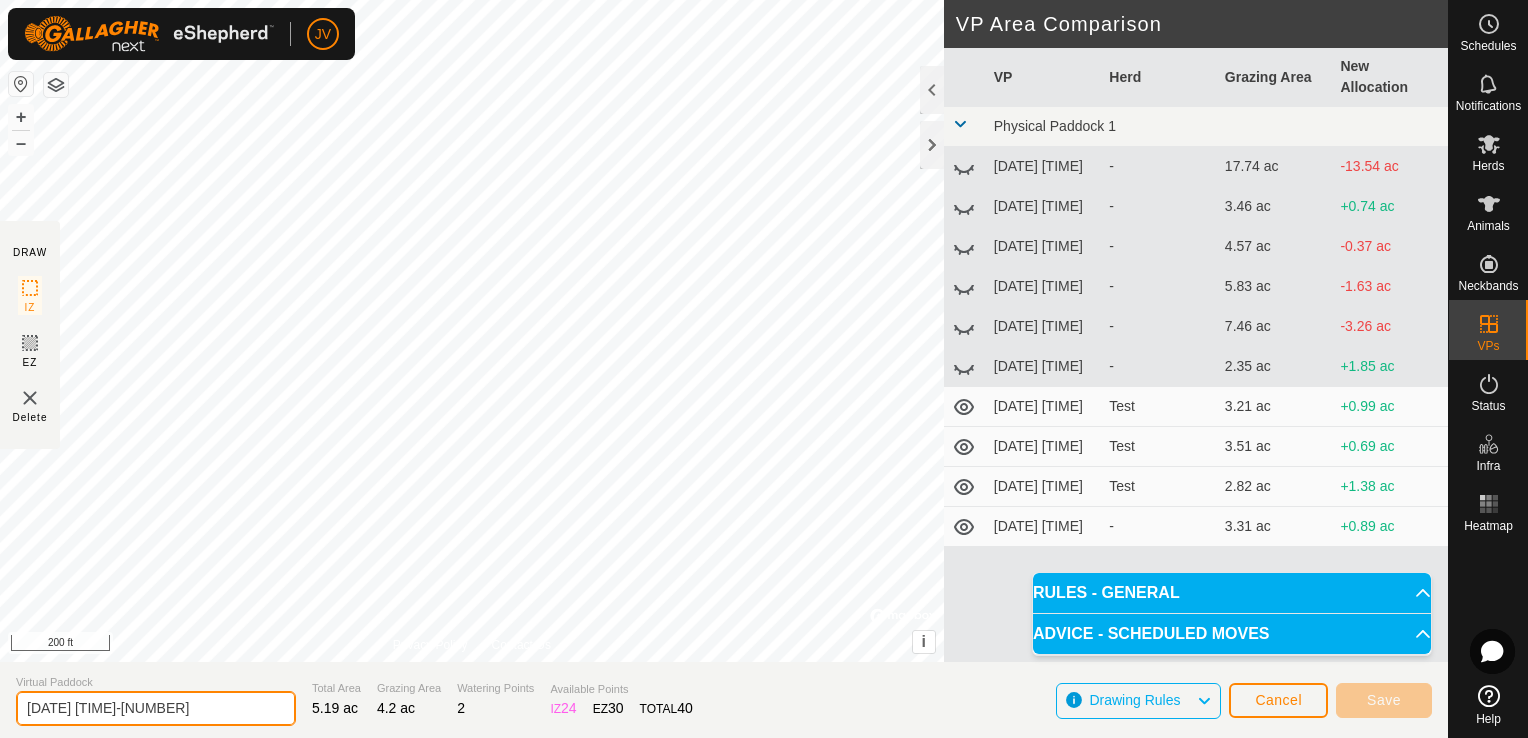 click on "[DATE] [TIME]-[NUMBER]" 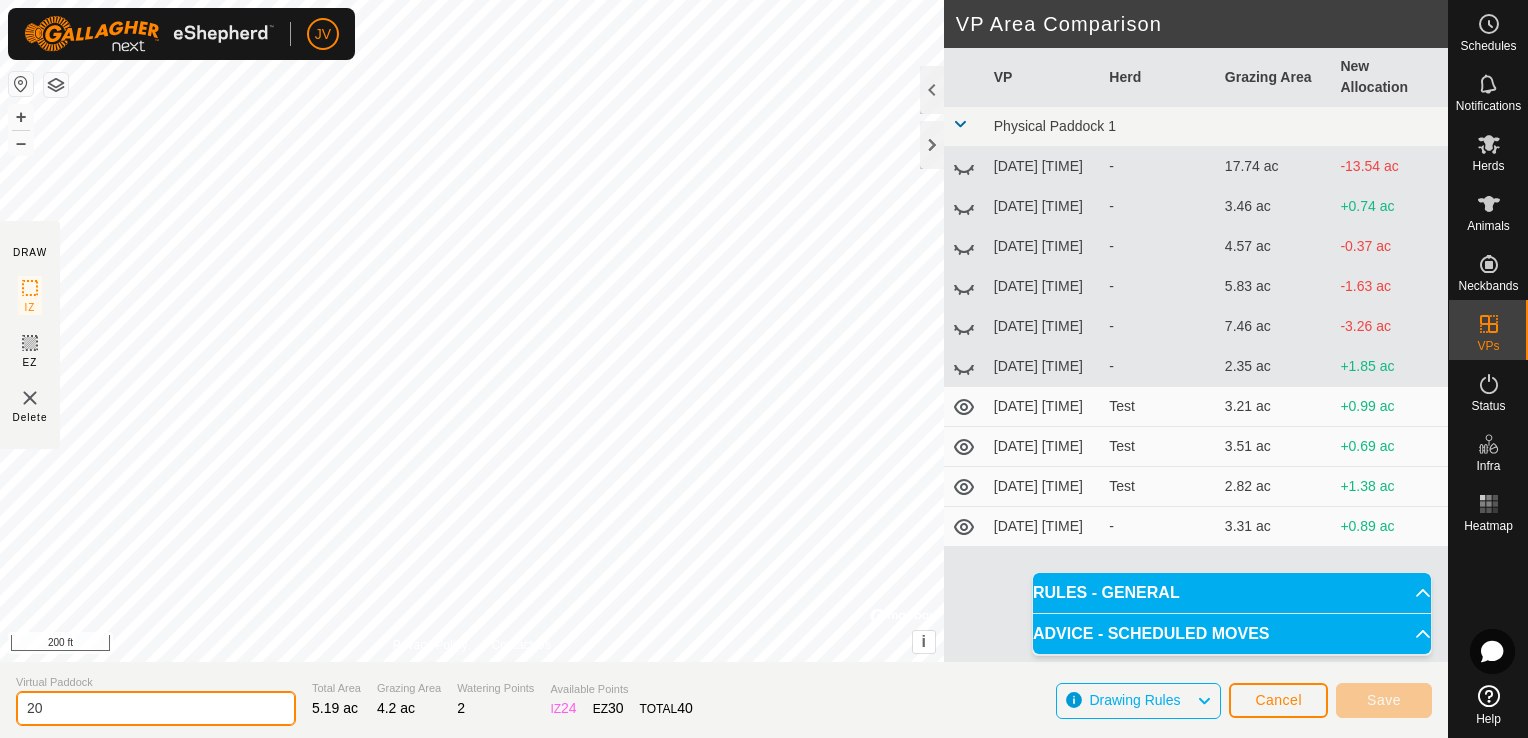type on "2" 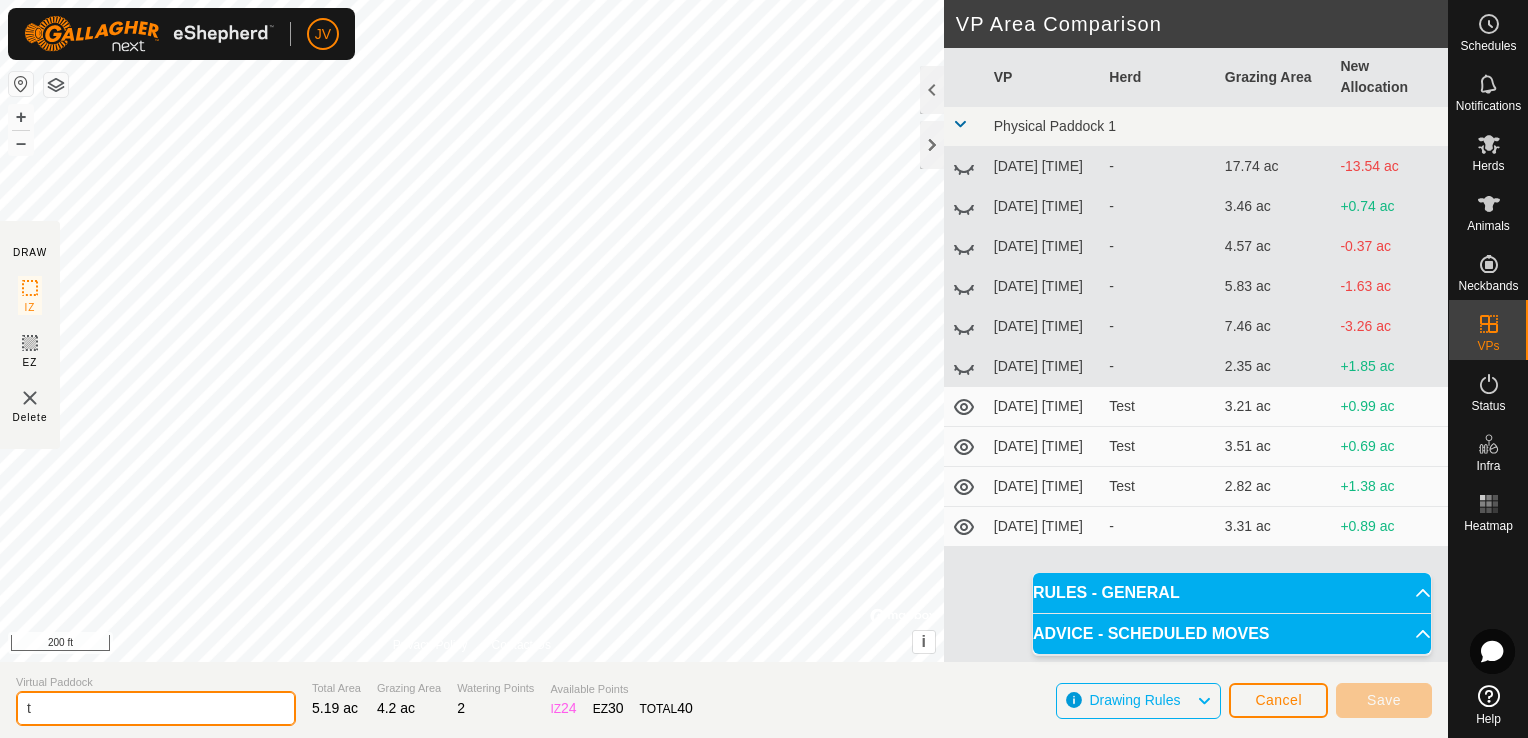 type on "t" 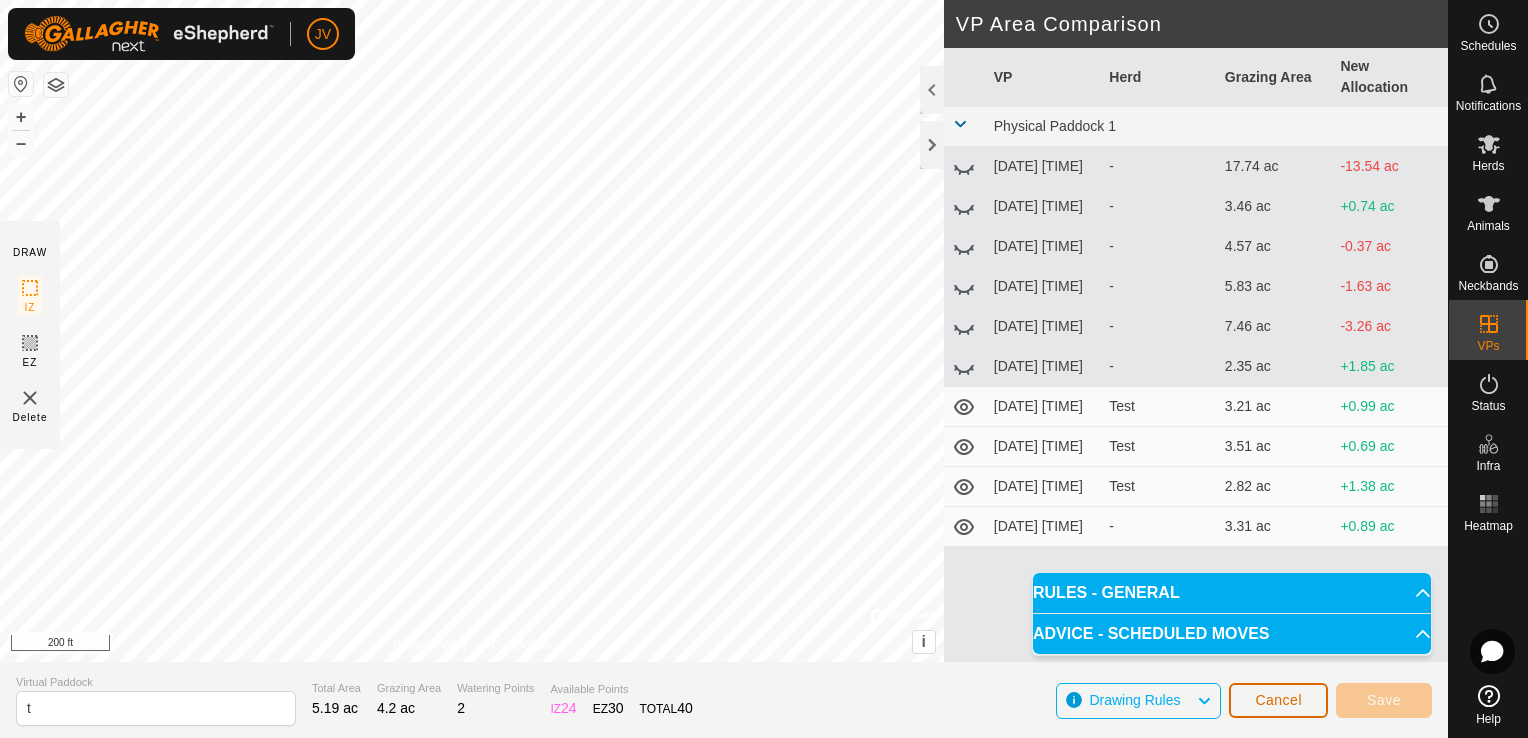 click on "Cancel" 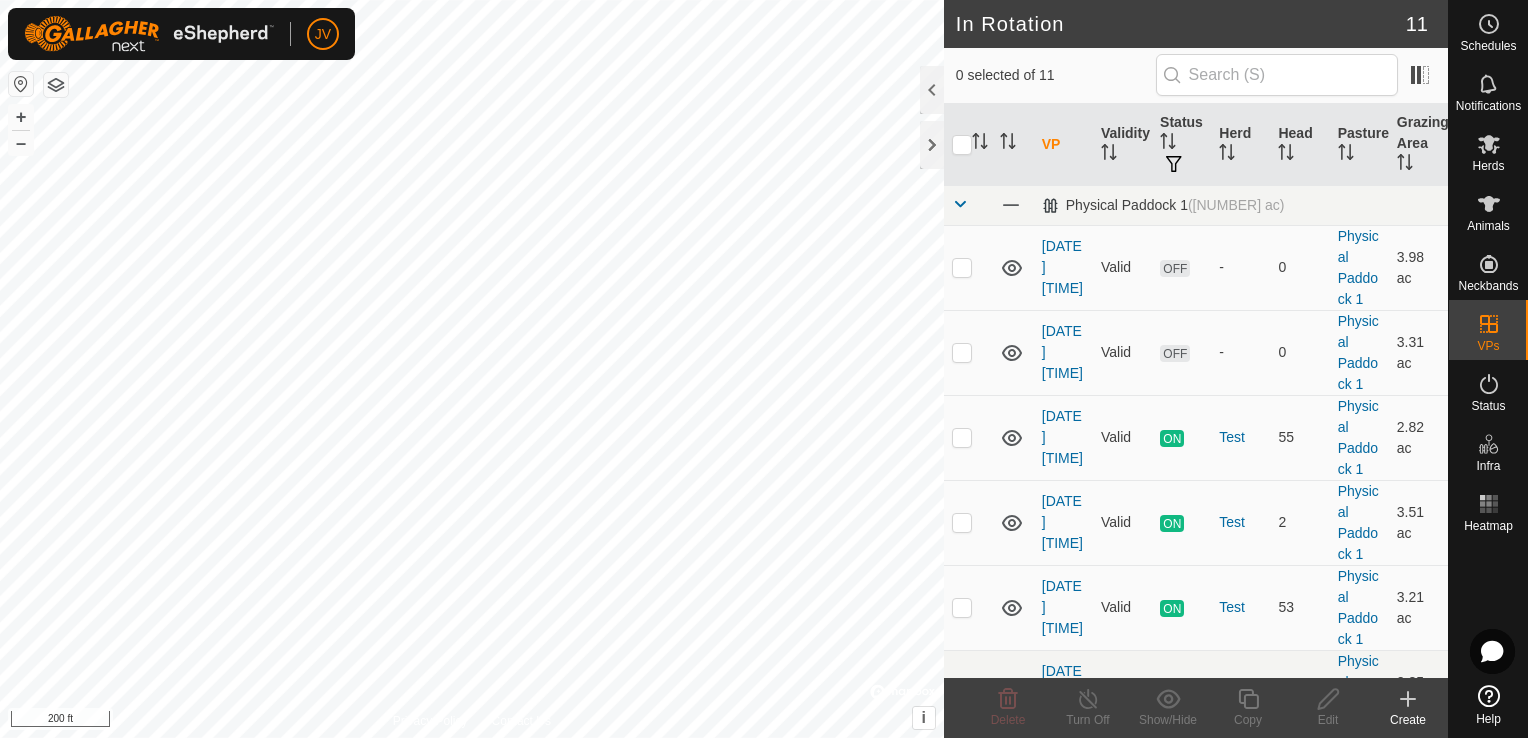 checkbox on "true" 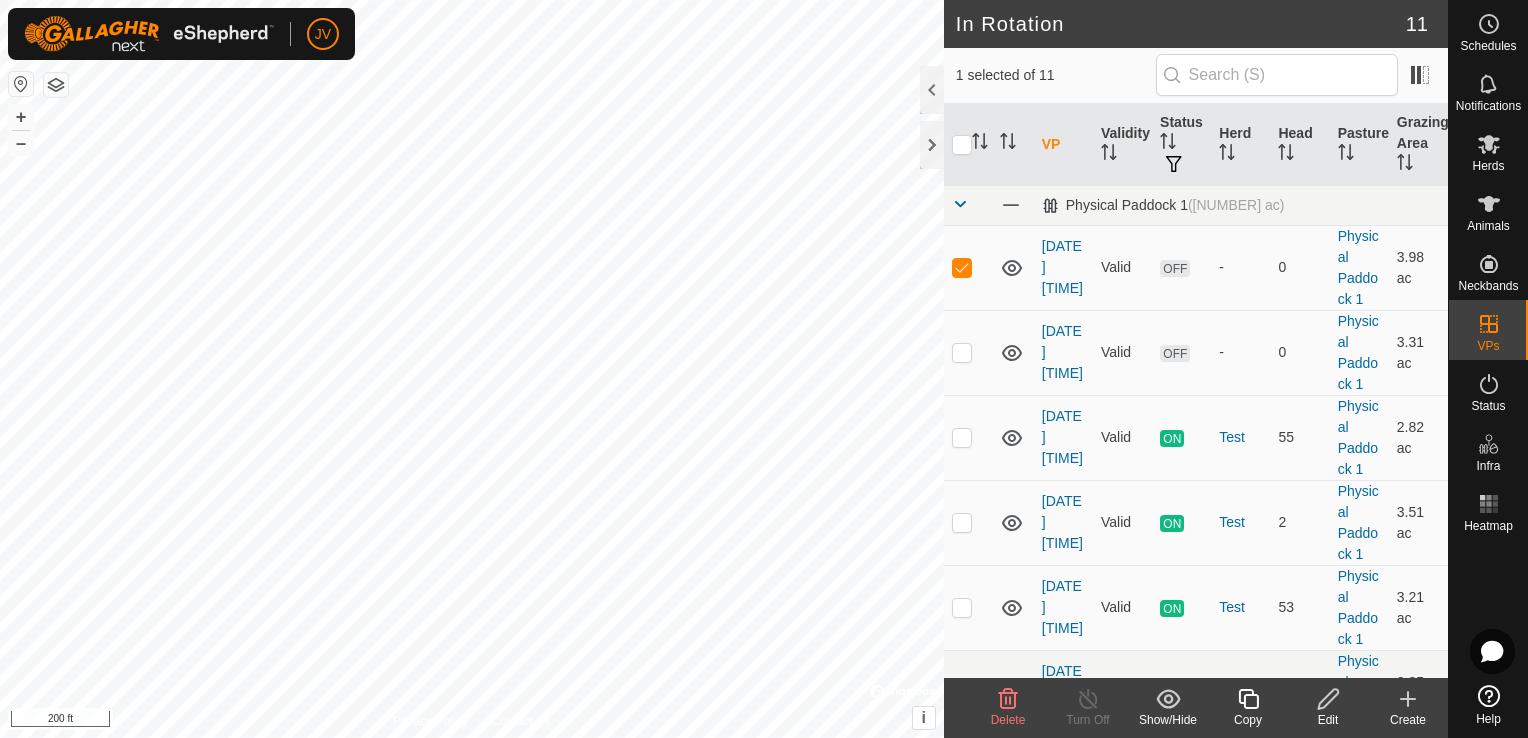 click 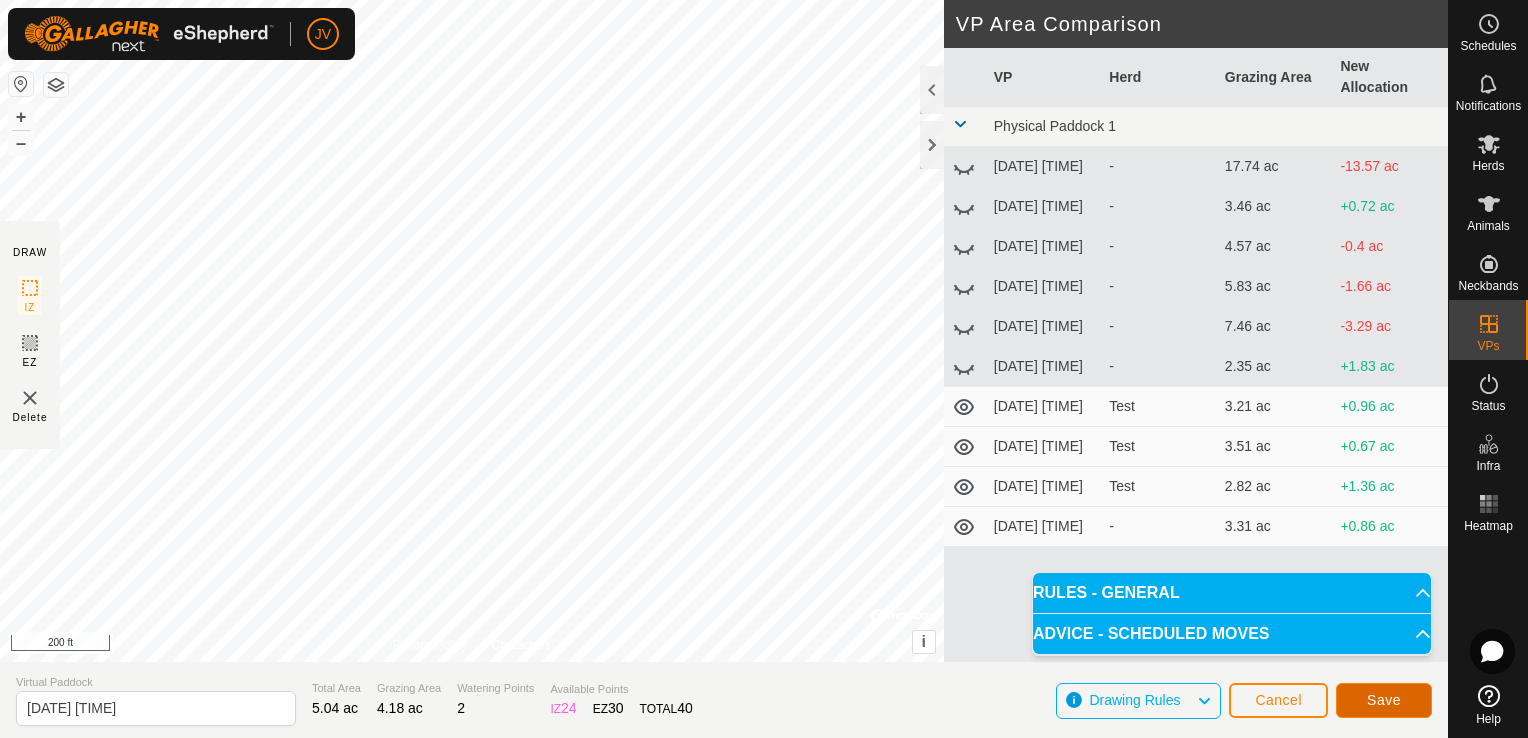 click on "Save" 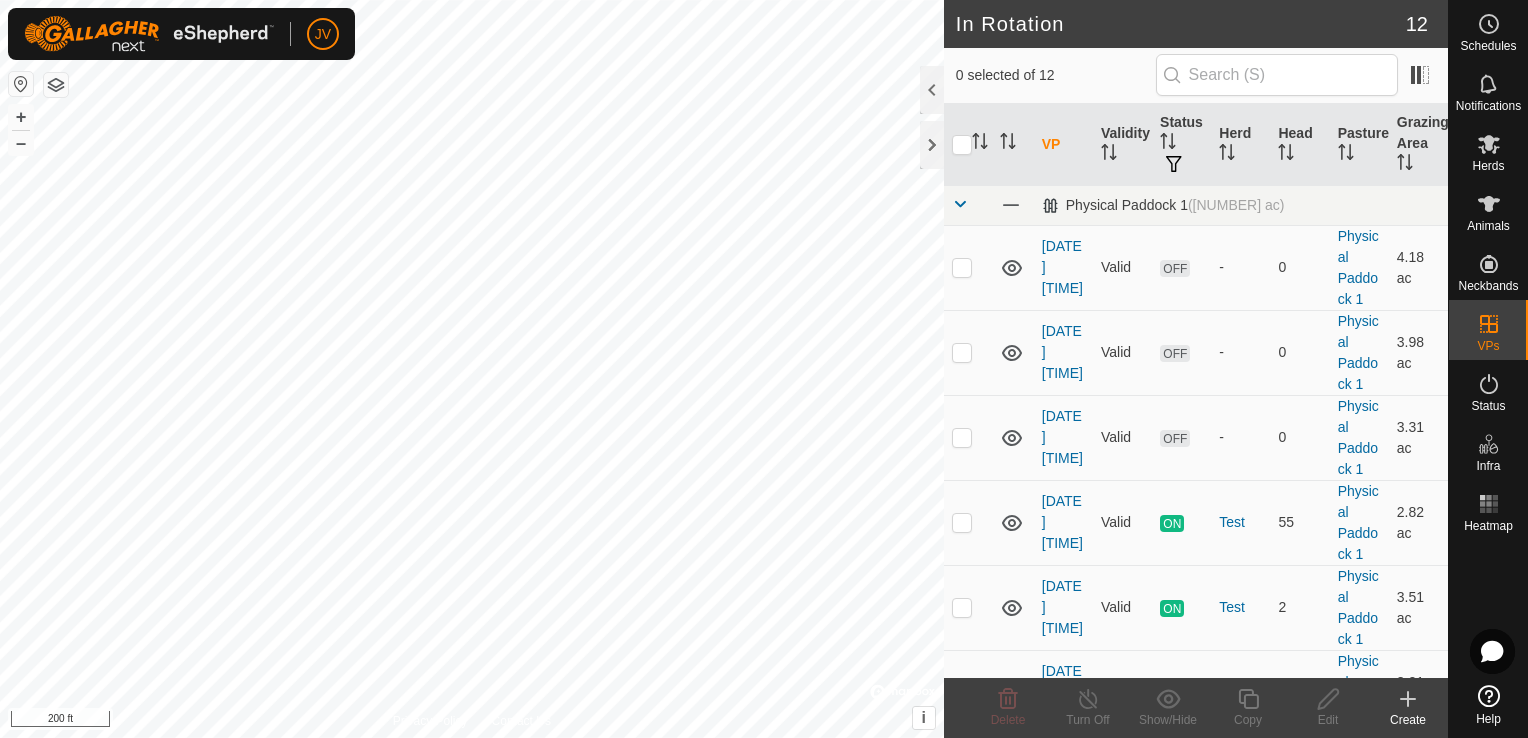 checkbox on "true" 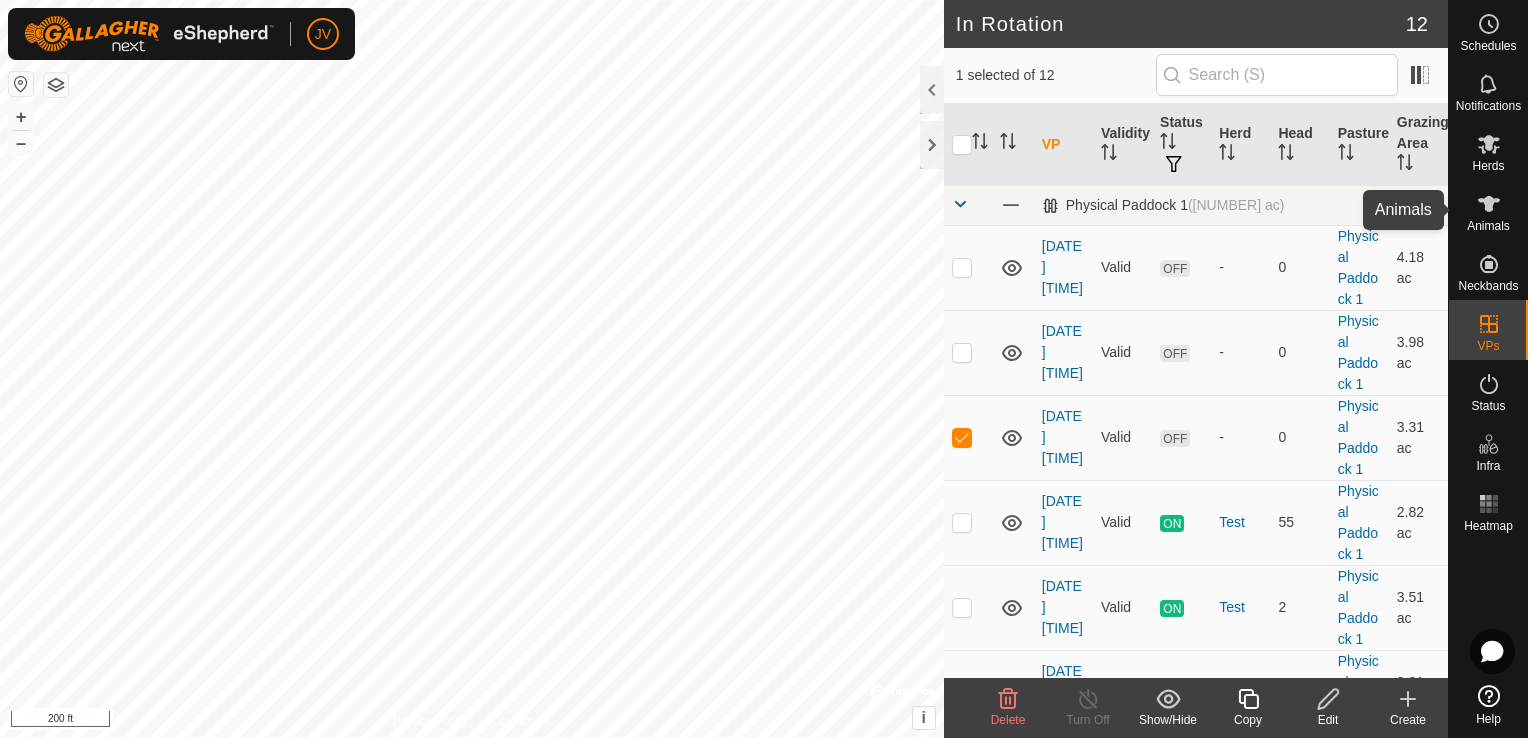 click 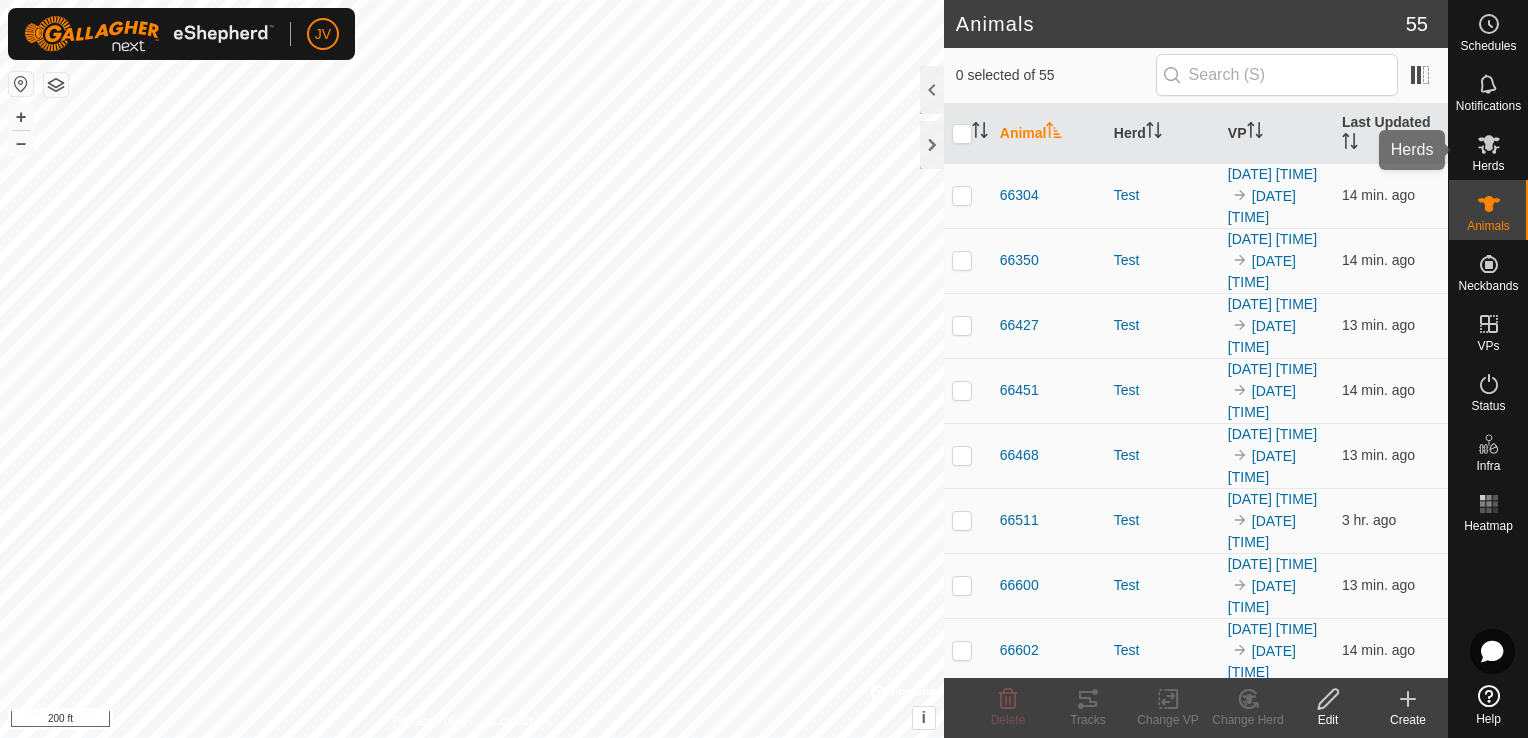 click 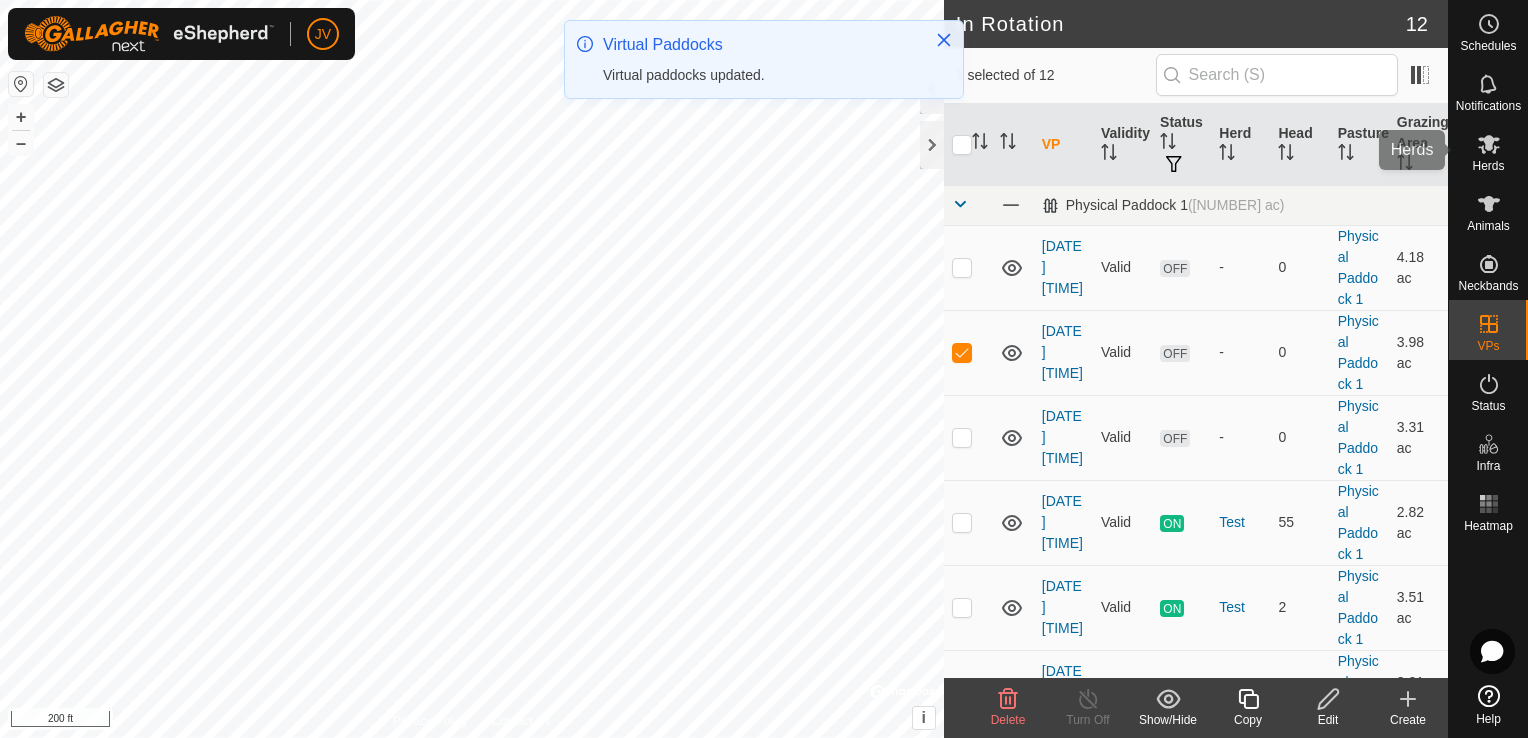 click 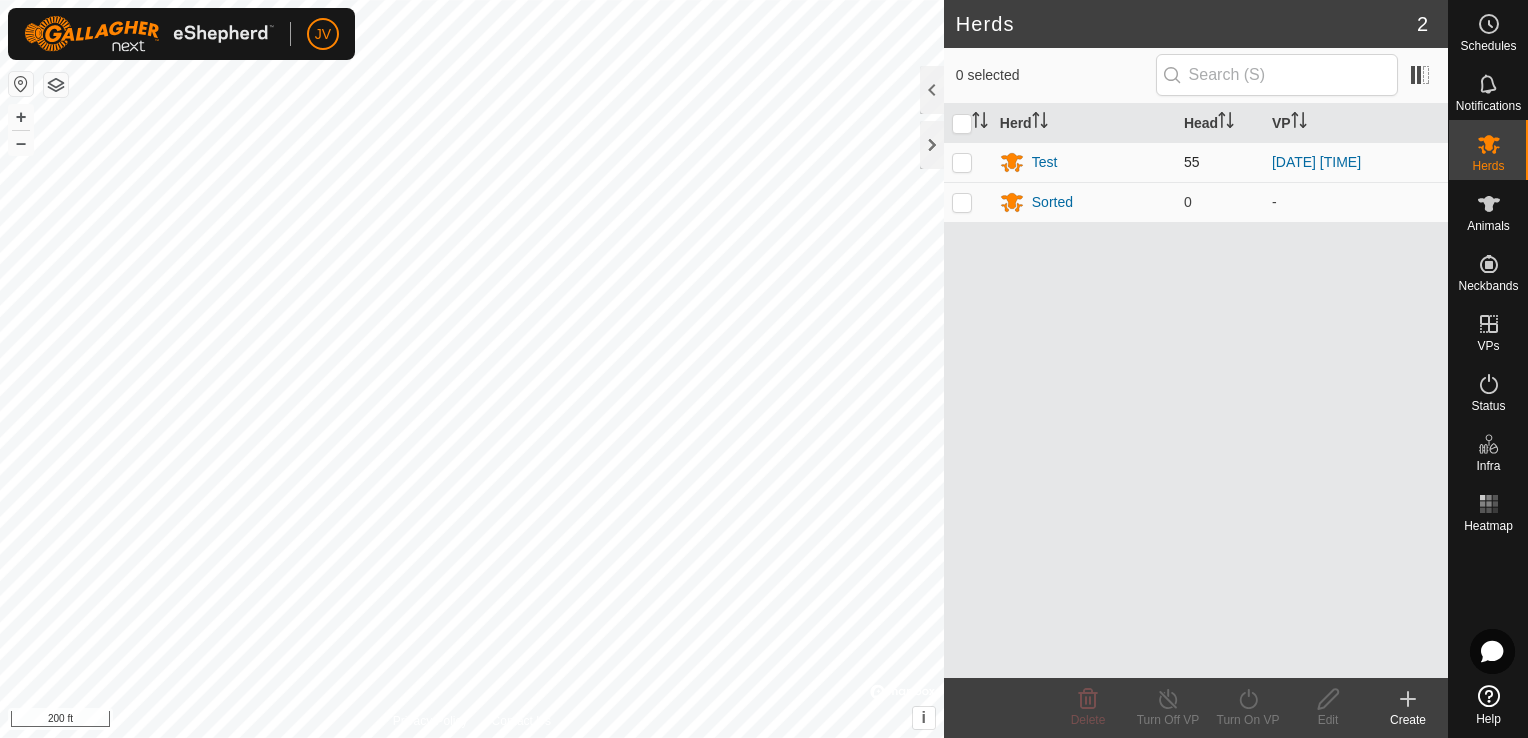 click at bounding box center (962, 162) 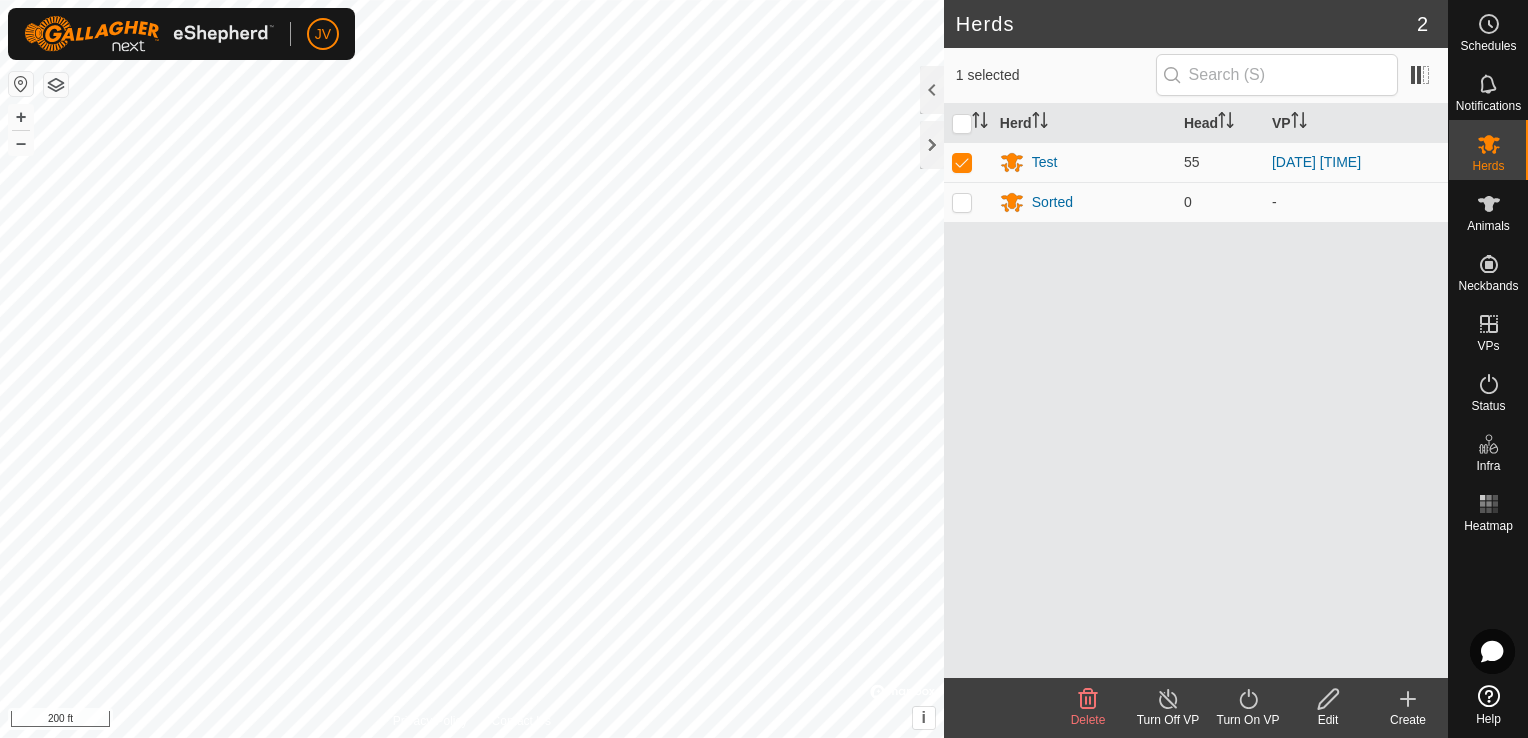 click 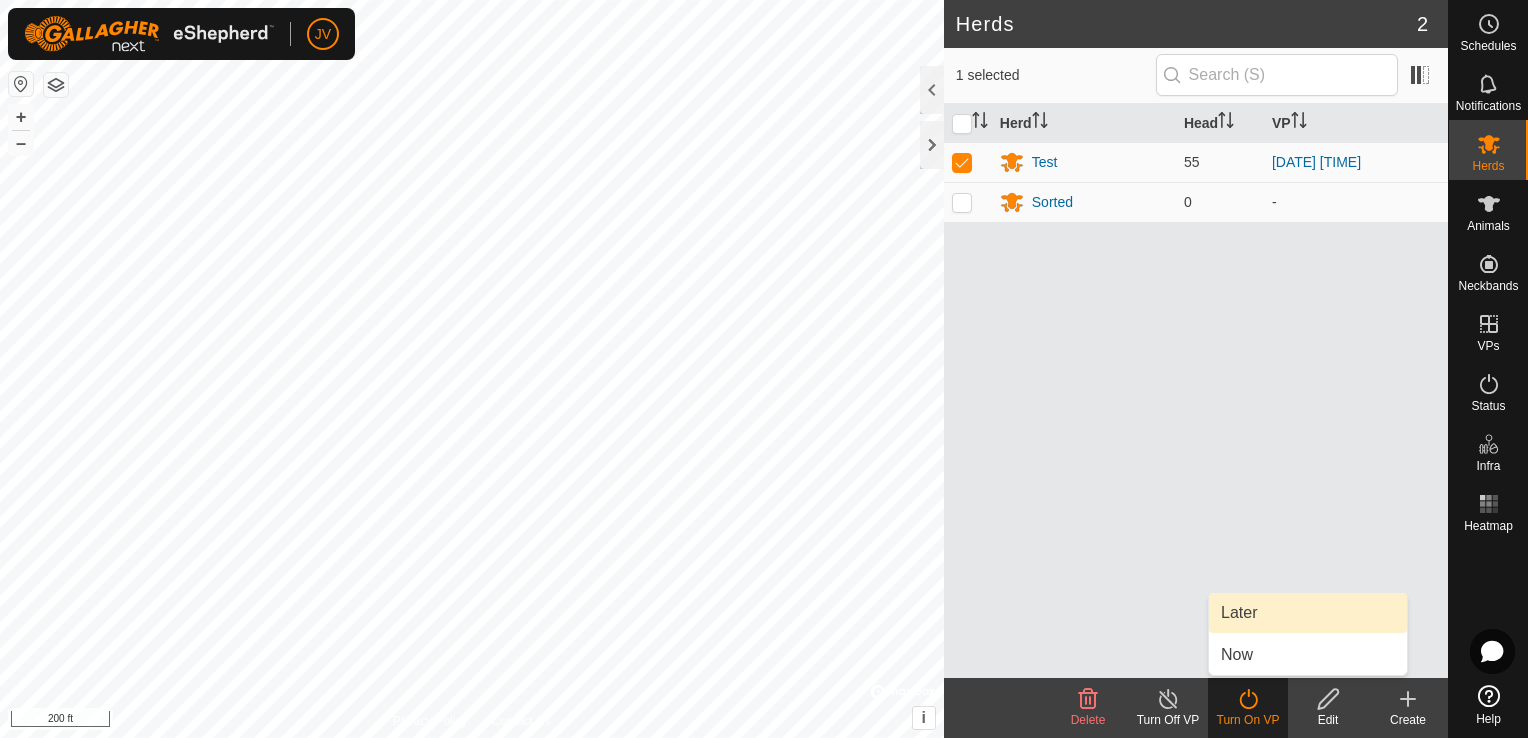 click on "Later" at bounding box center (1308, 613) 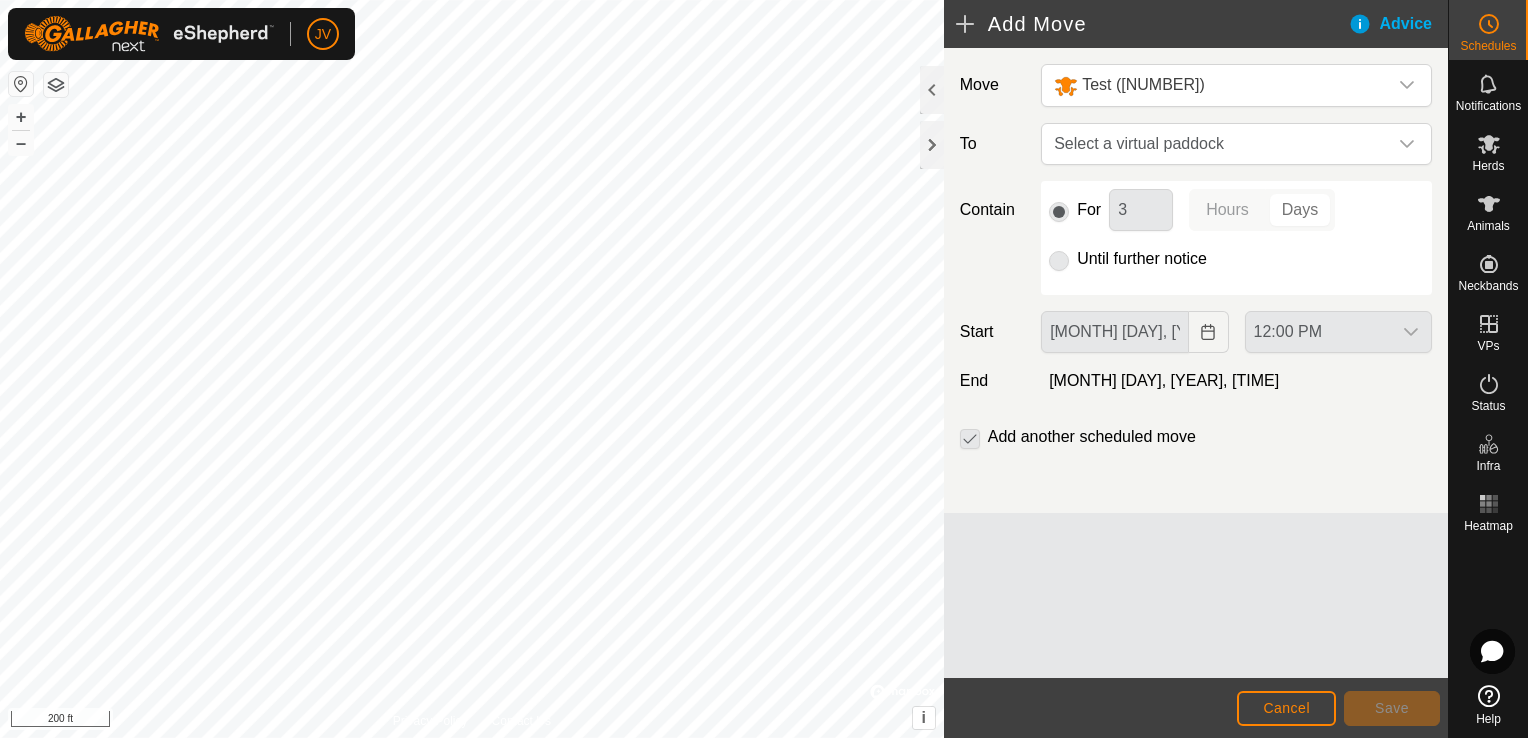 click 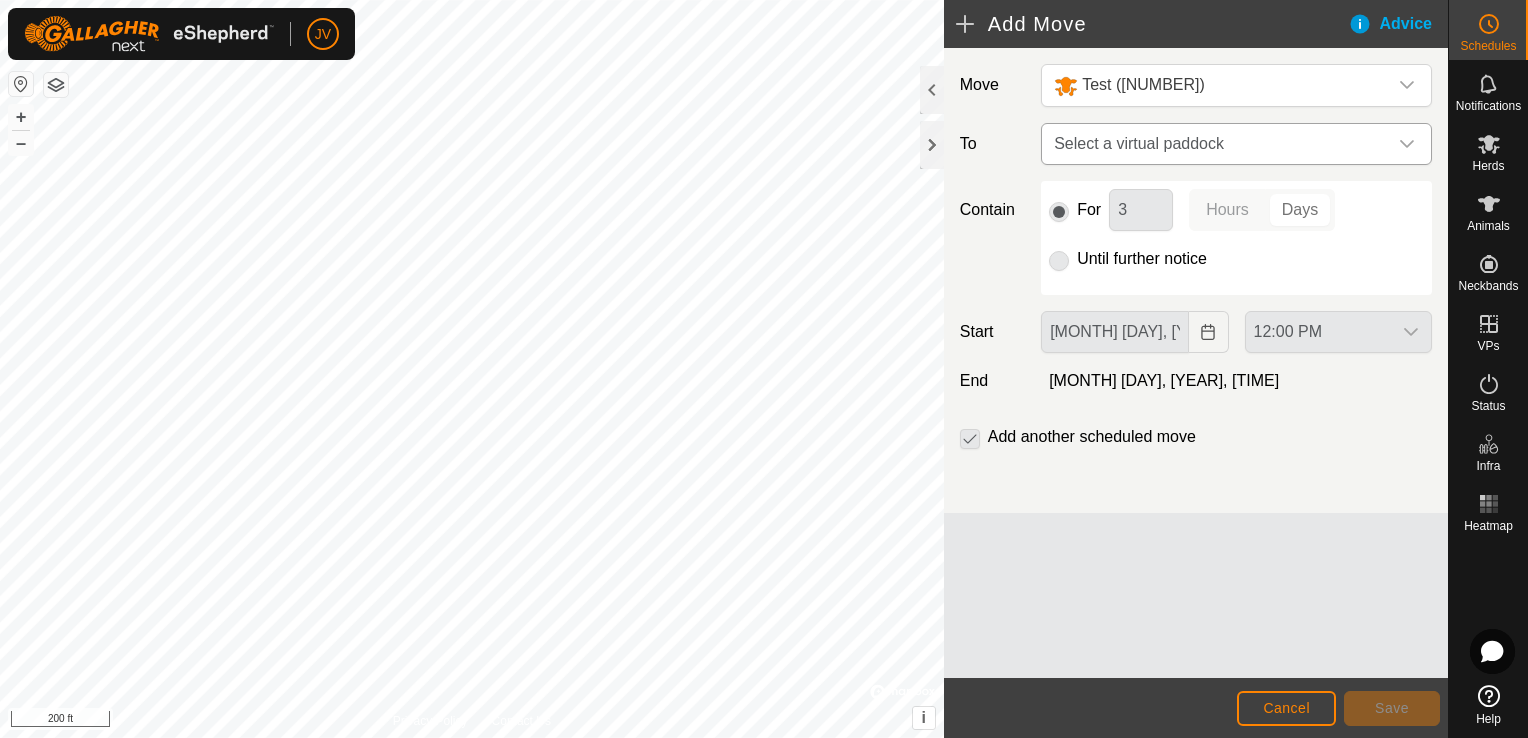 click on "Select a virtual paddock" at bounding box center [1216, 144] 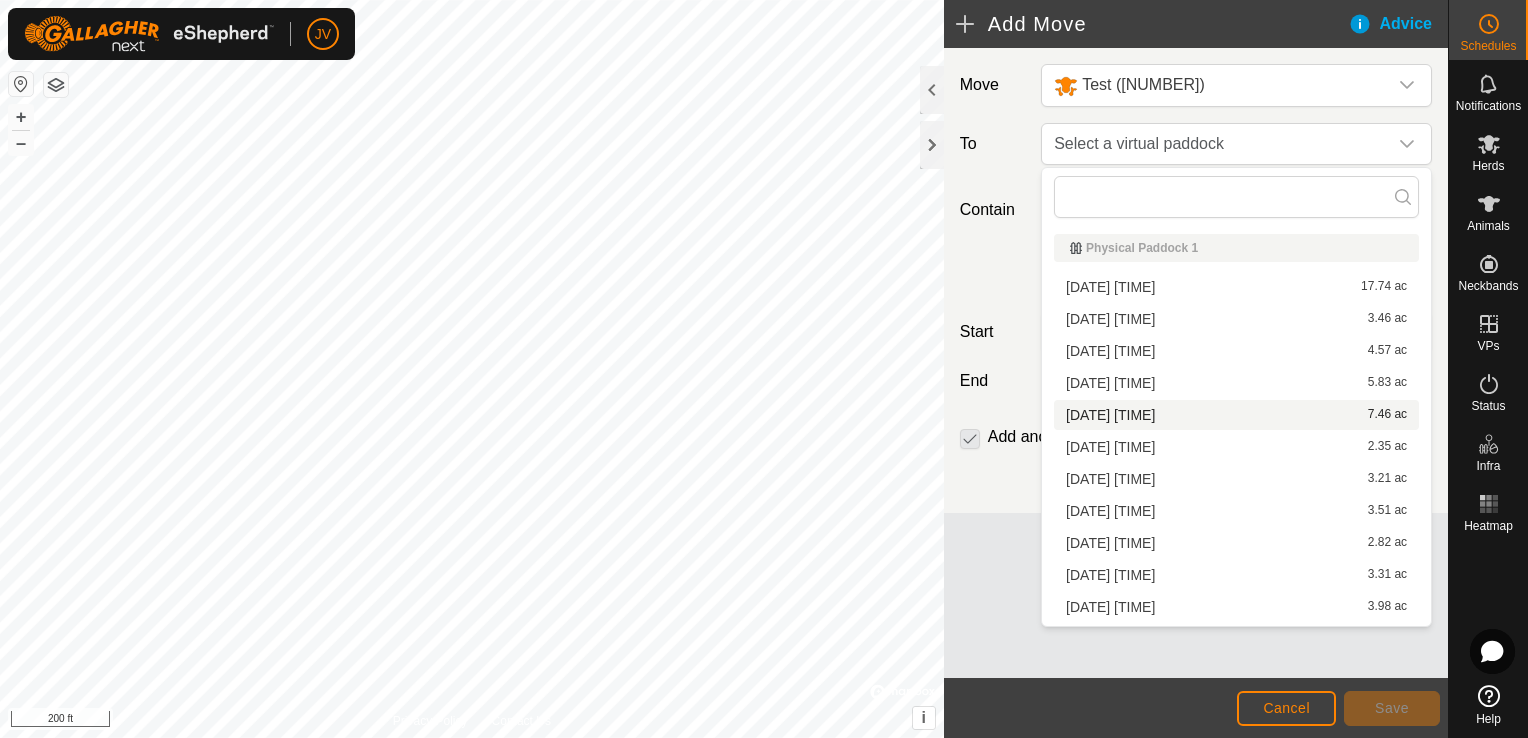 scroll, scrollTop: 28, scrollLeft: 0, axis: vertical 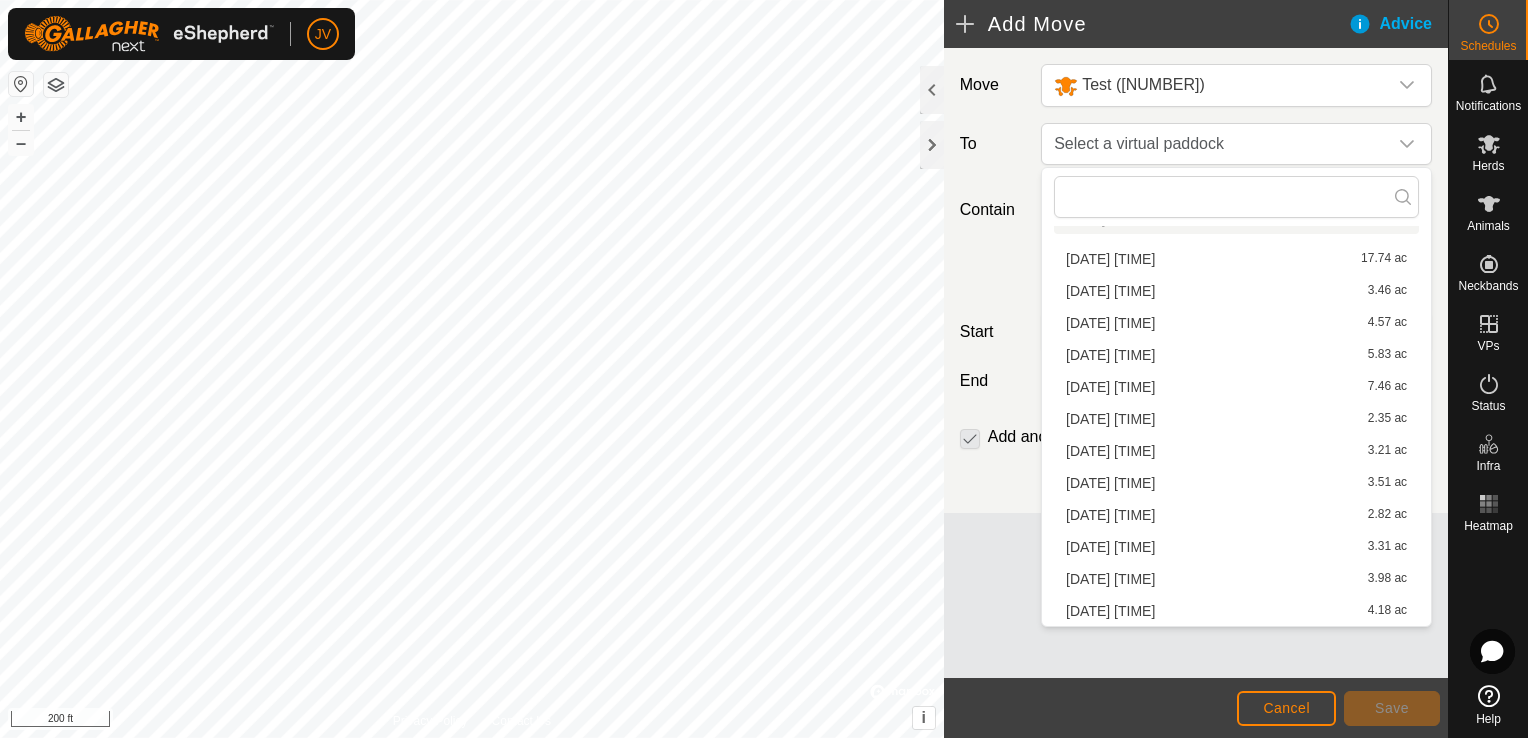 click on "[DATE] [TIME] [NUMBER] ac" at bounding box center [1236, 547] 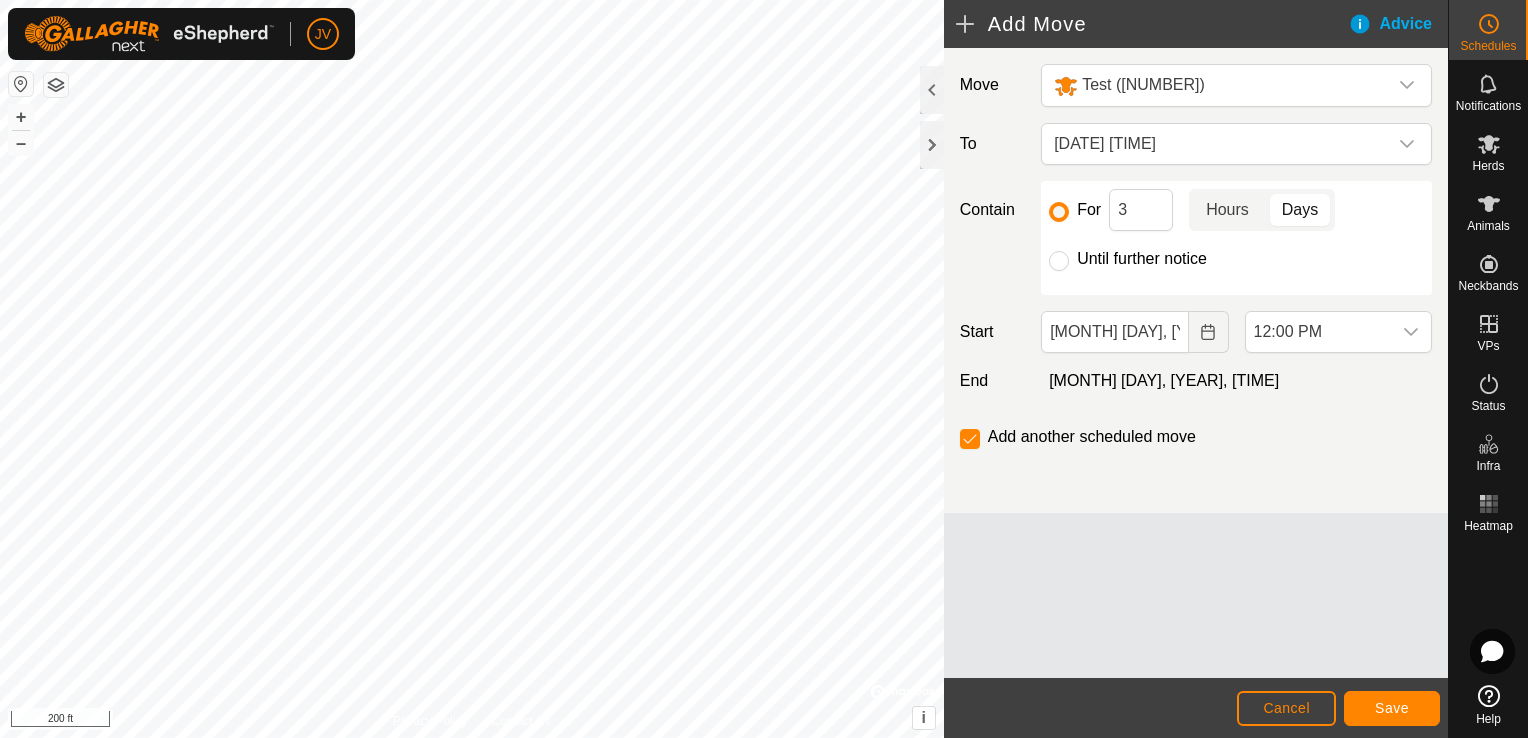 click on "Hours" 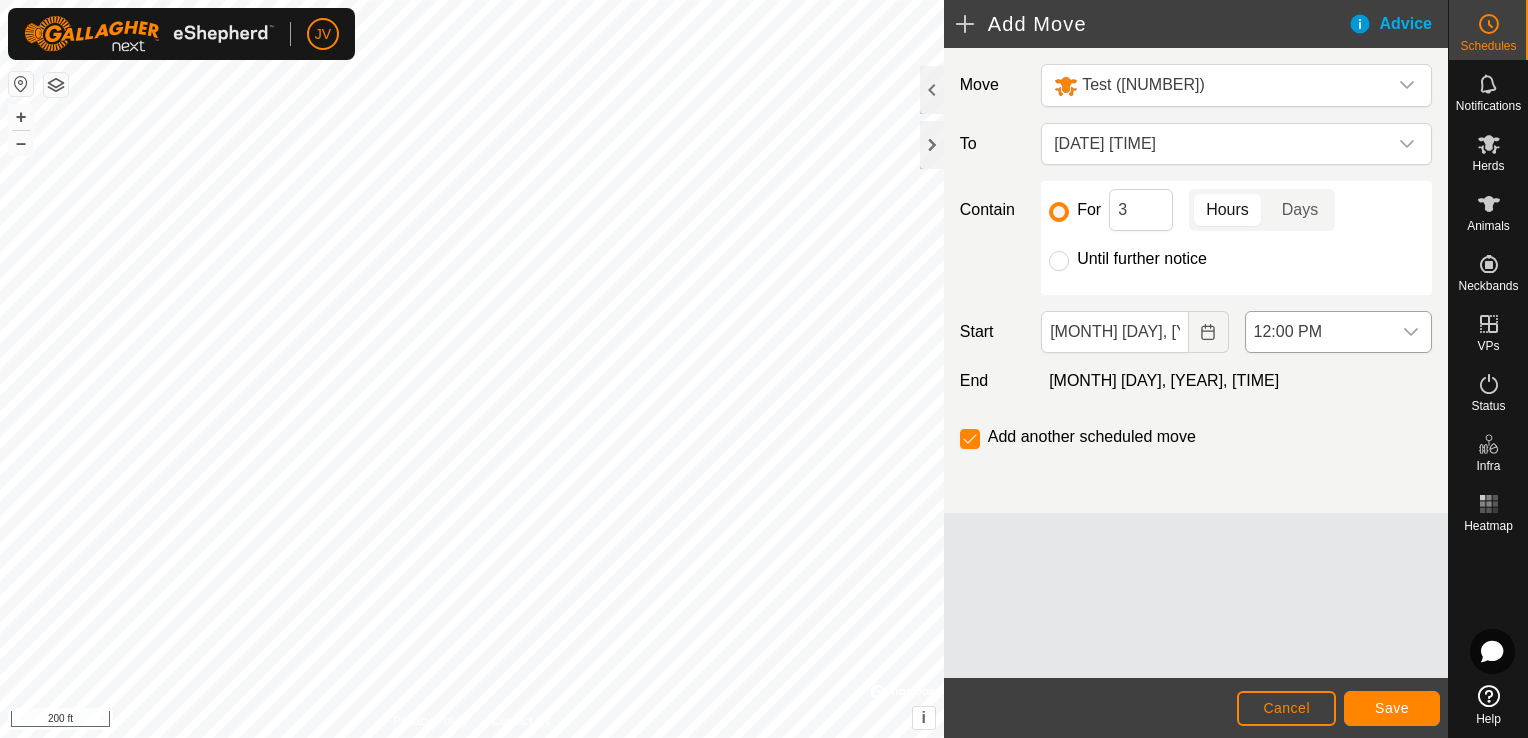 click on "12:00 PM" at bounding box center (1318, 332) 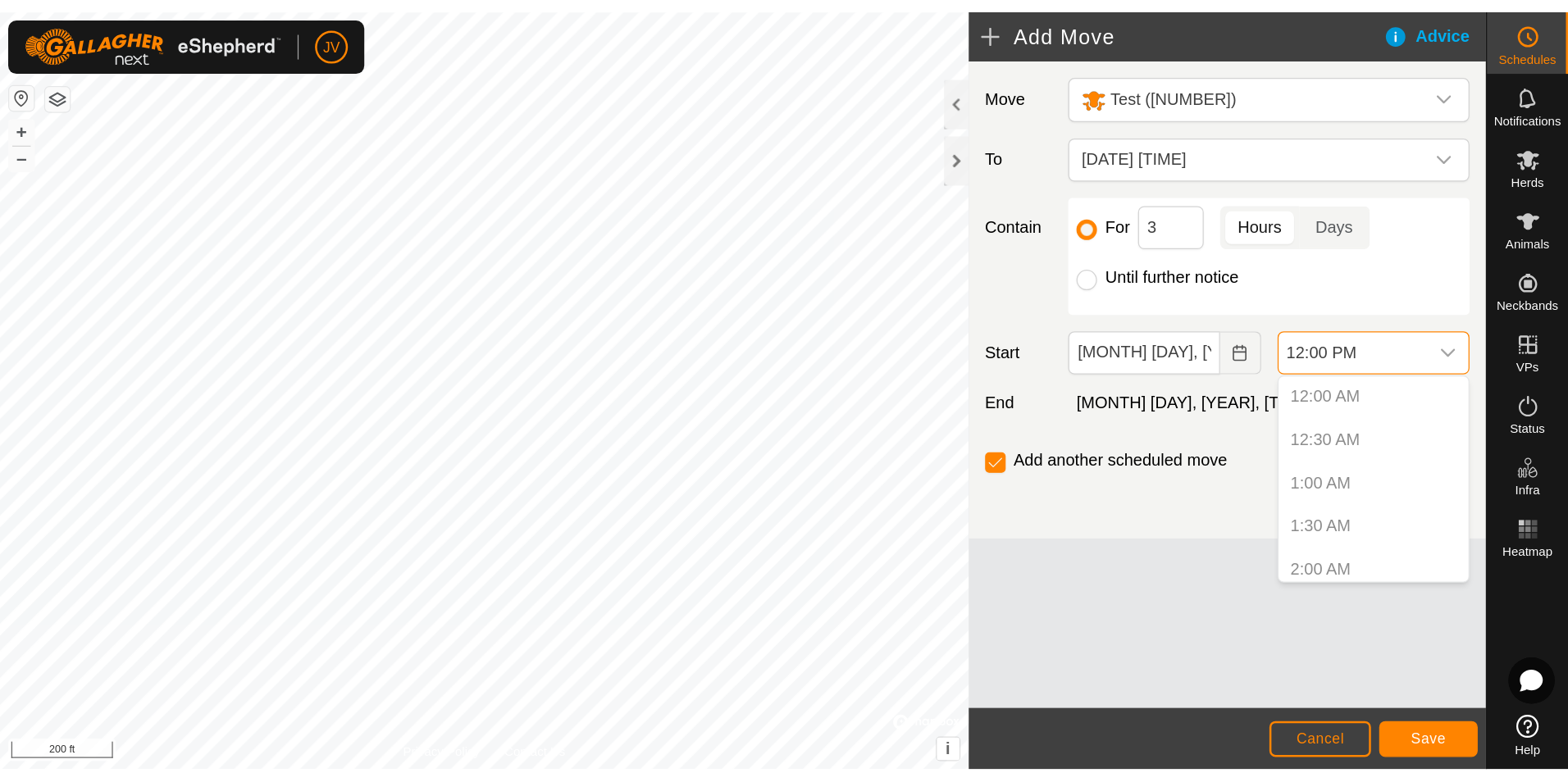 scroll, scrollTop: 695, scrollLeft: 0, axis: vertical 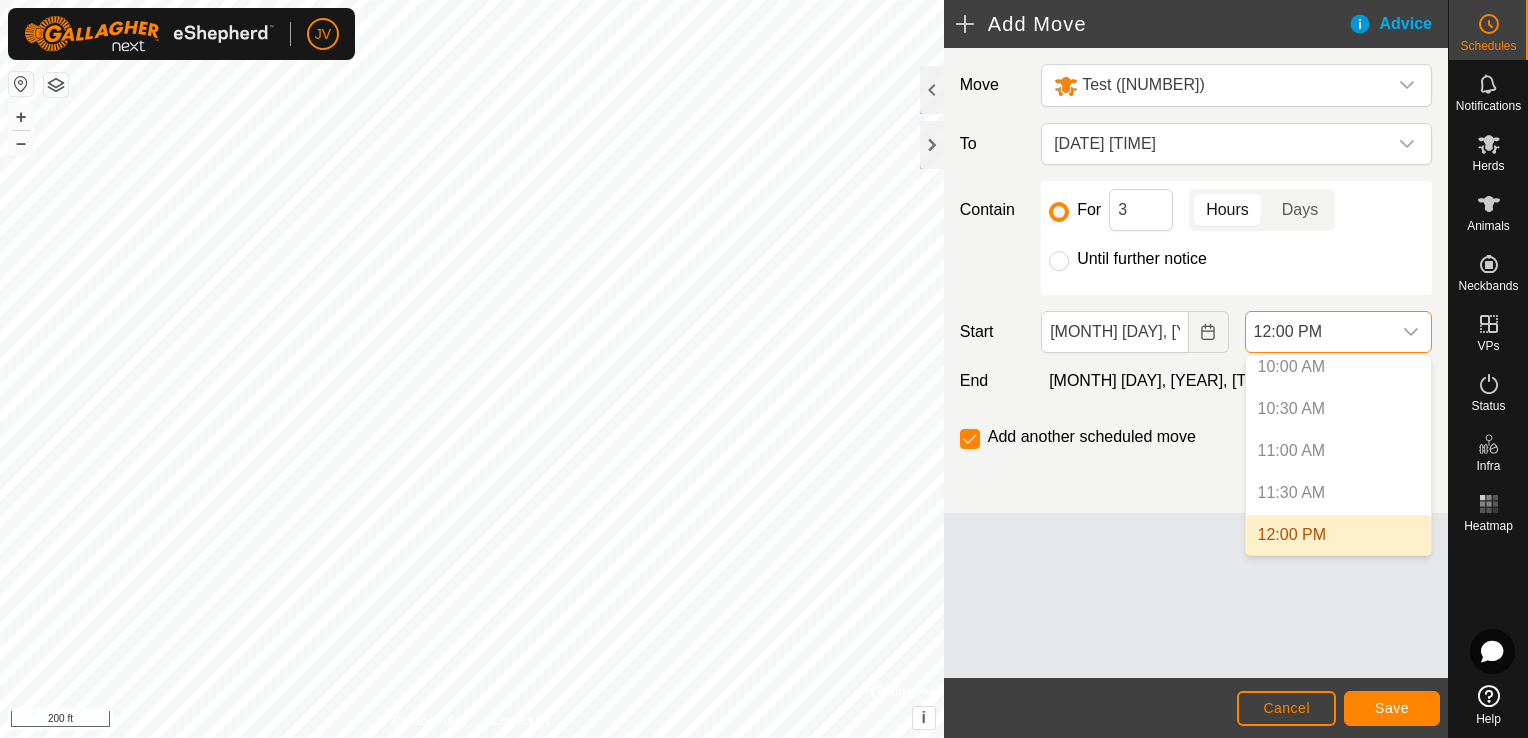 click on "12:00 PM" at bounding box center (1338, 535) 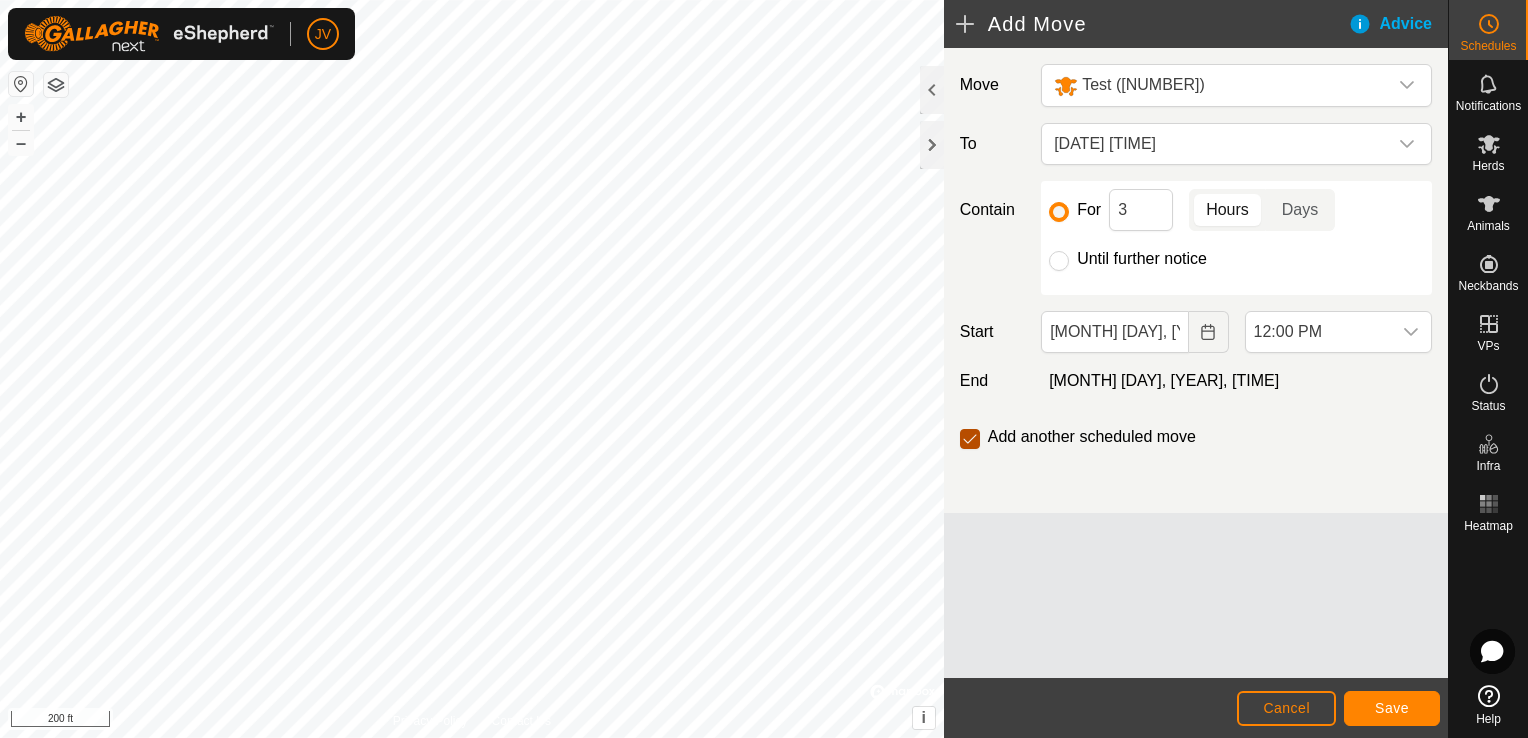 click at bounding box center [970, 439] 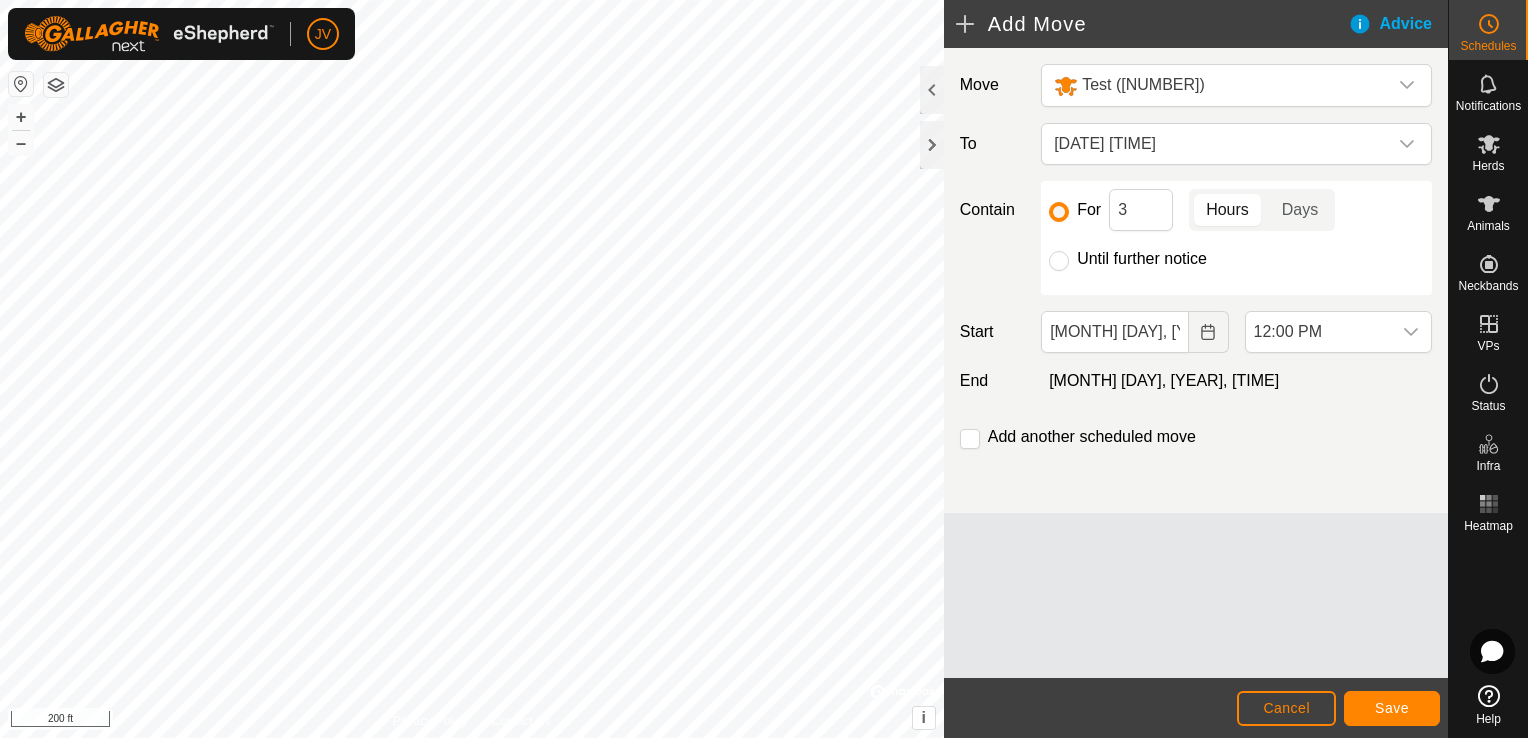 click on "Add another scheduled move" 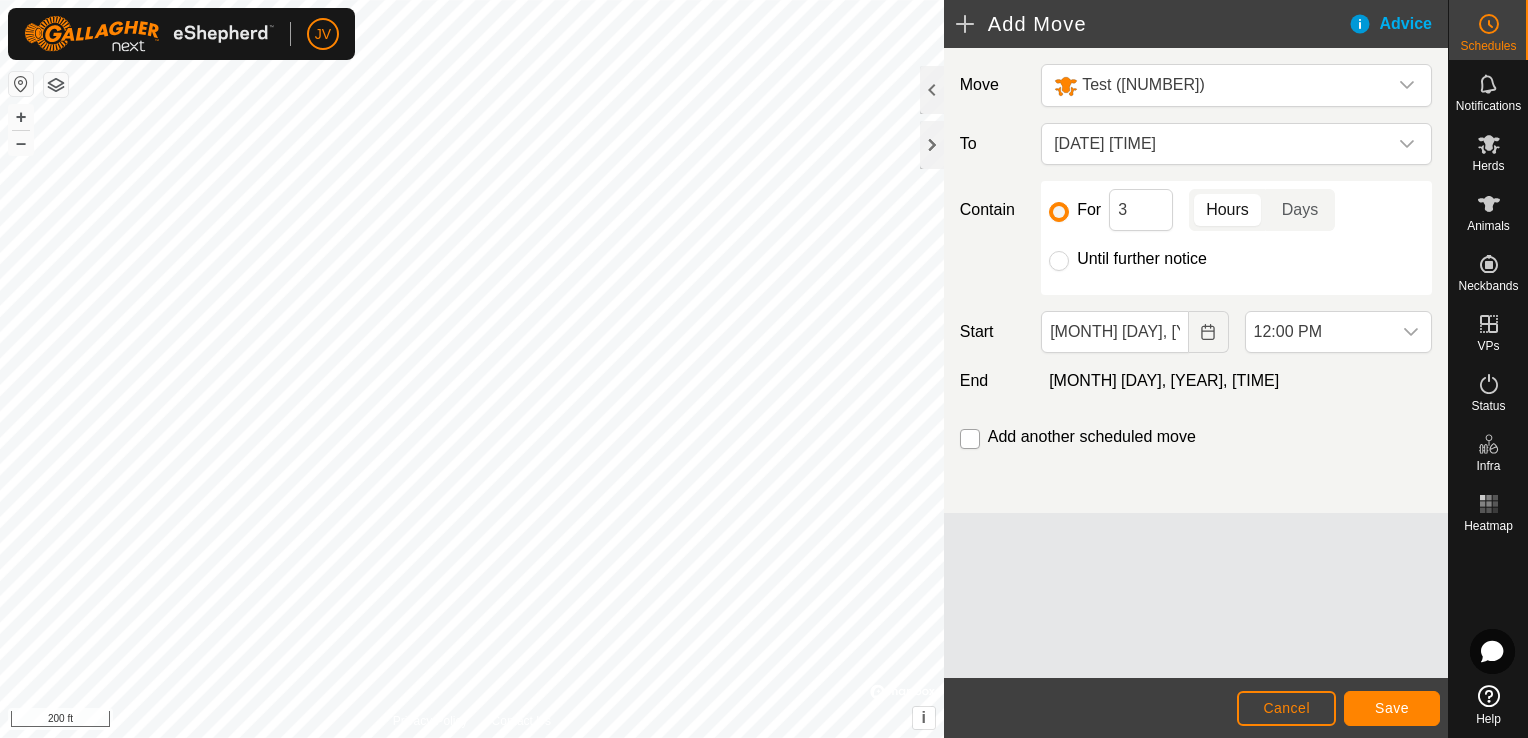 click at bounding box center [970, 439] 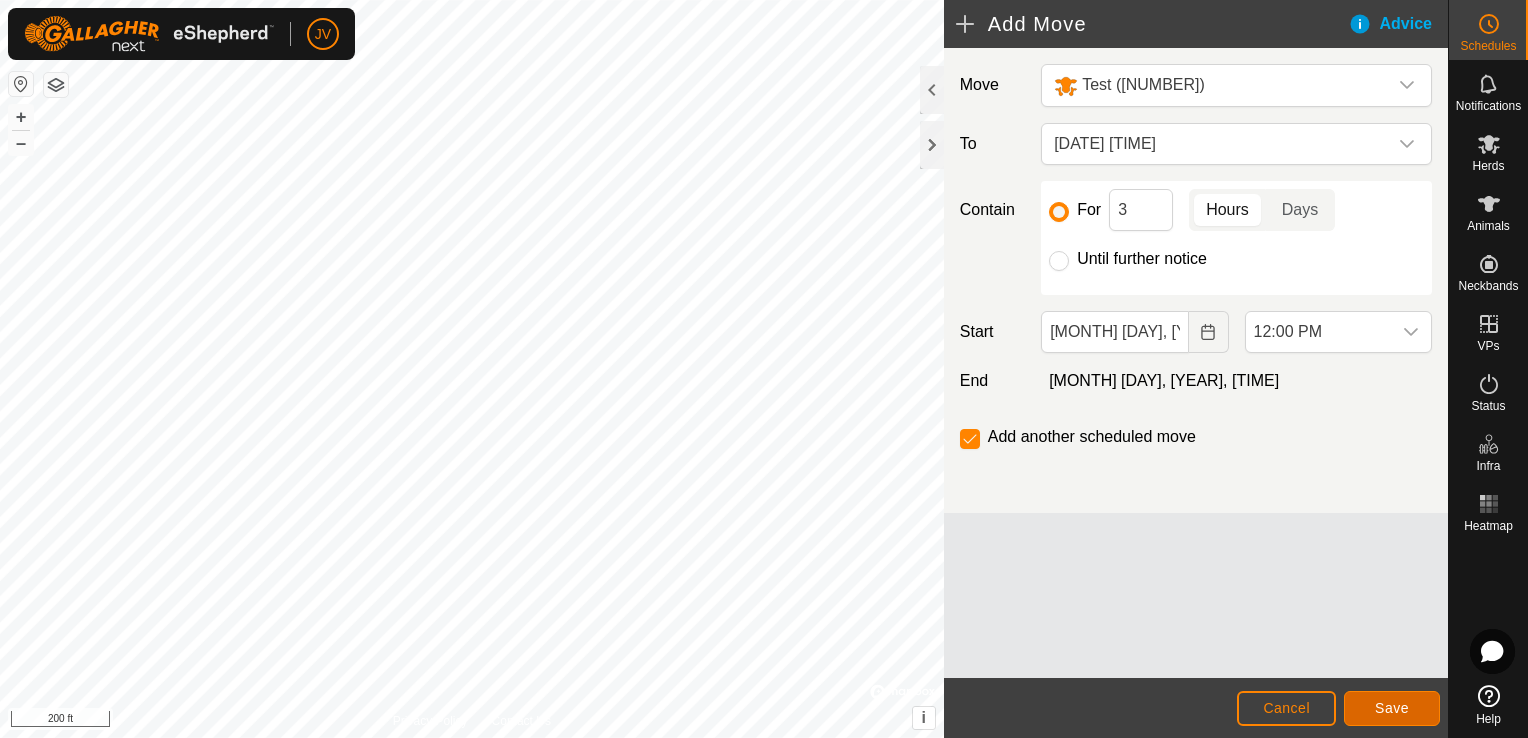 click on "Save" 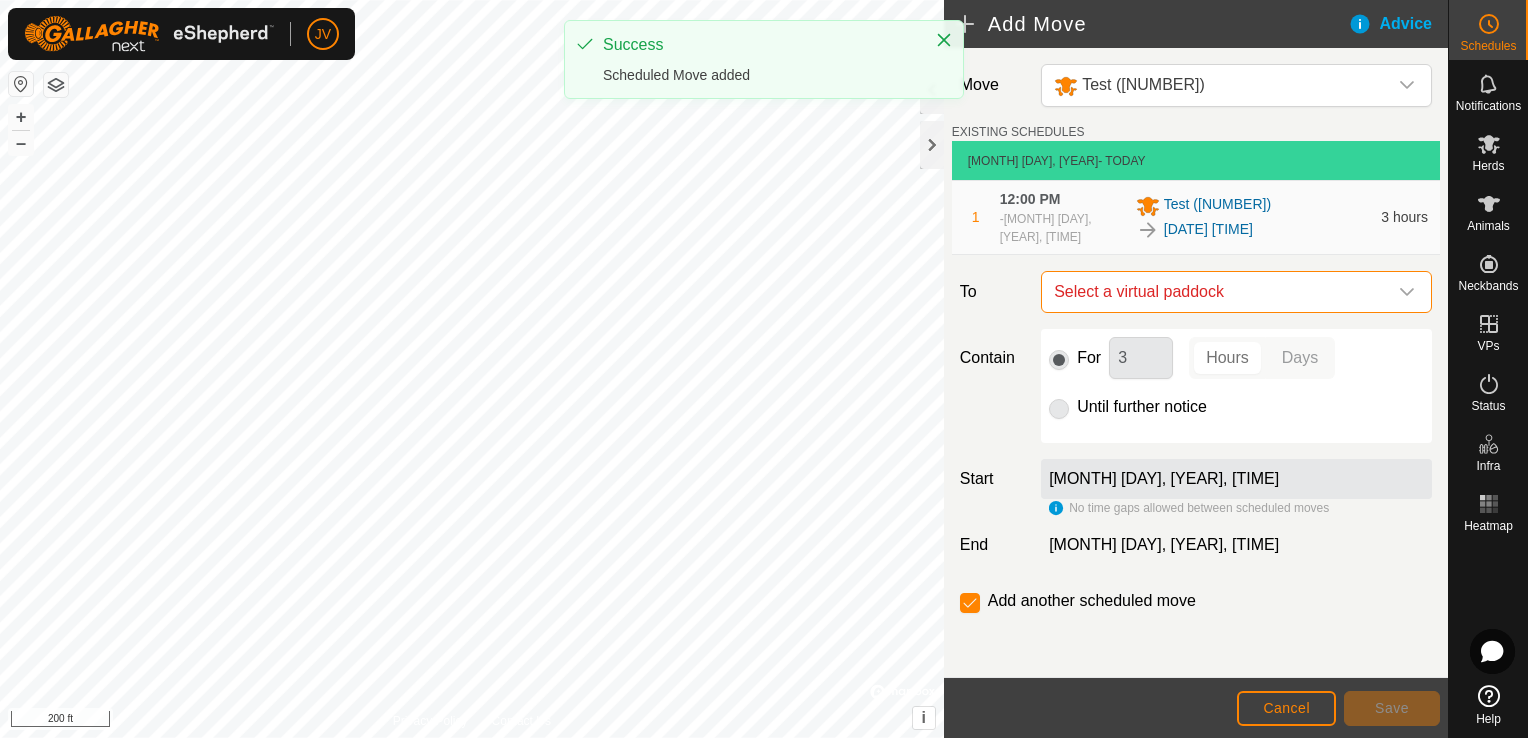 click on "Select a virtual paddock" at bounding box center (1216, 292) 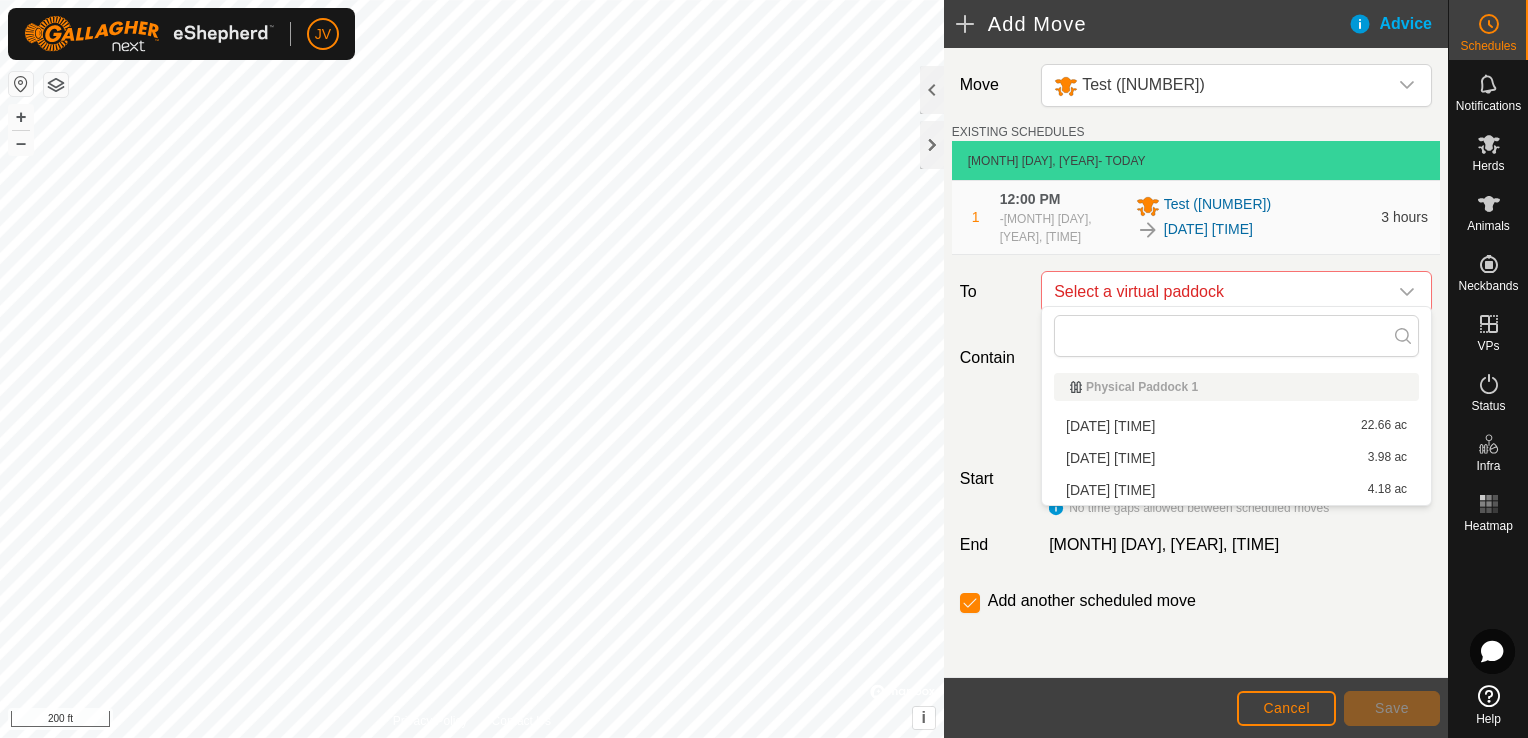 click on "[DATE] [TIME] [NUMBER] ac" at bounding box center (1236, 458) 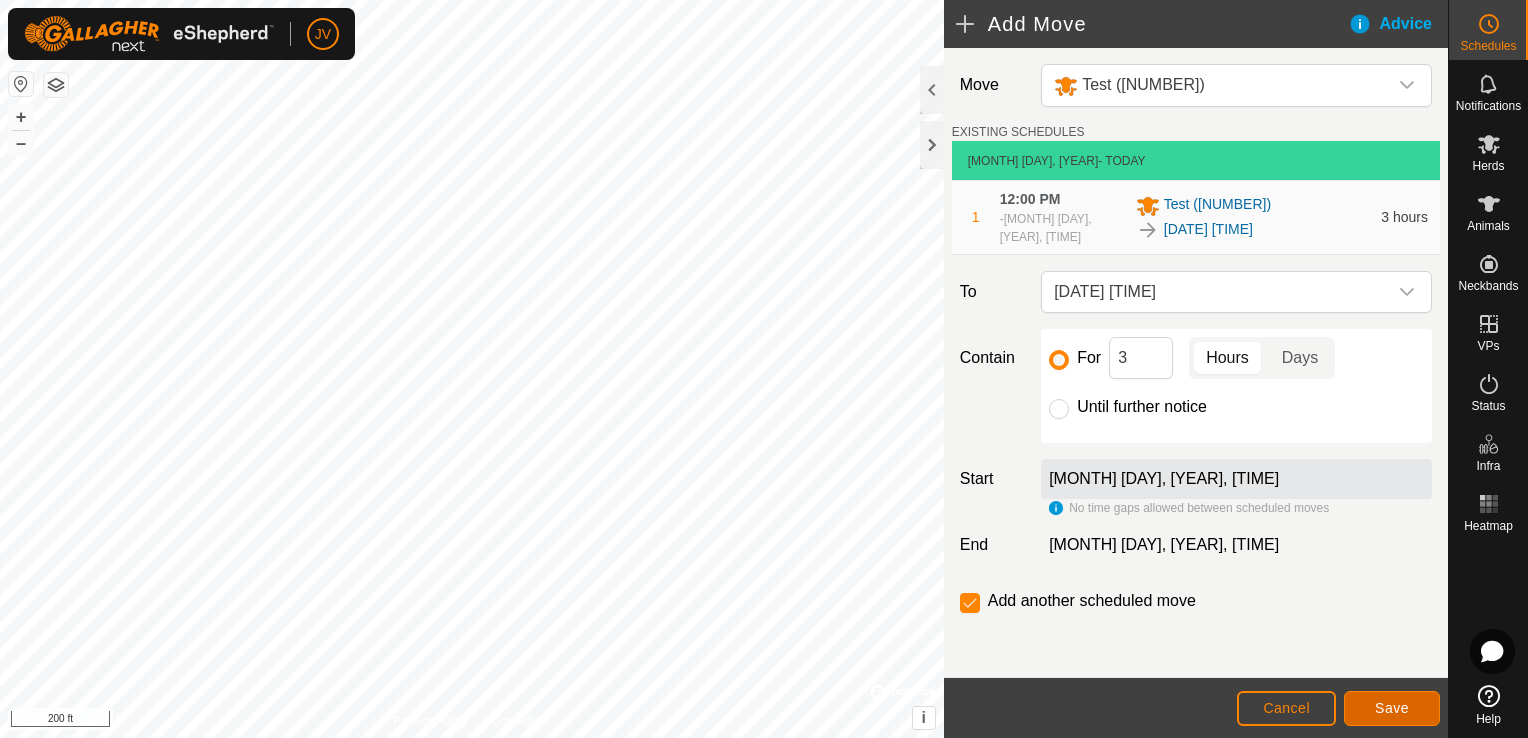 click on "Save" 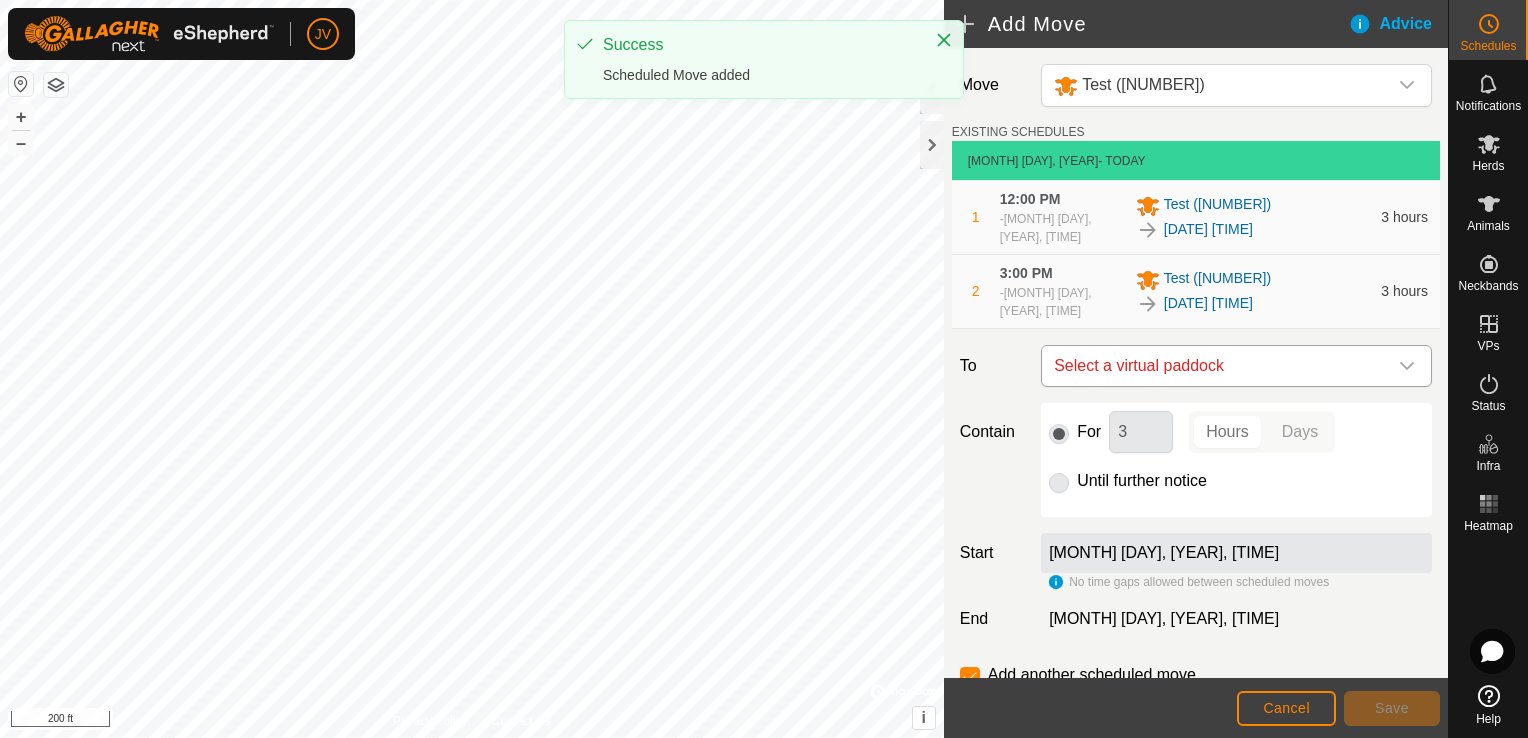 click on "Select a virtual paddock" at bounding box center (1216, 366) 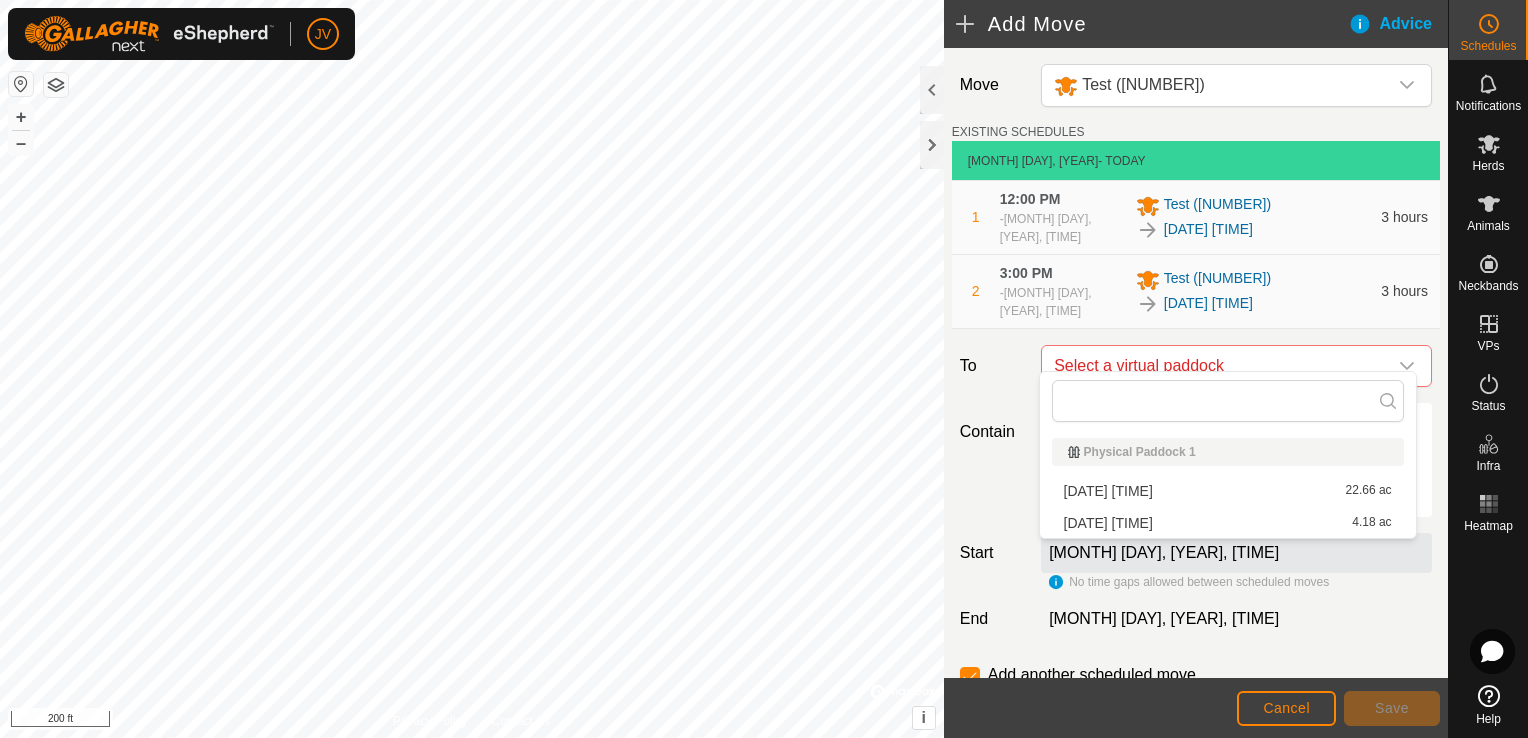 click on "[DATE] [TIME] [NUMBER] ac" at bounding box center (1228, 523) 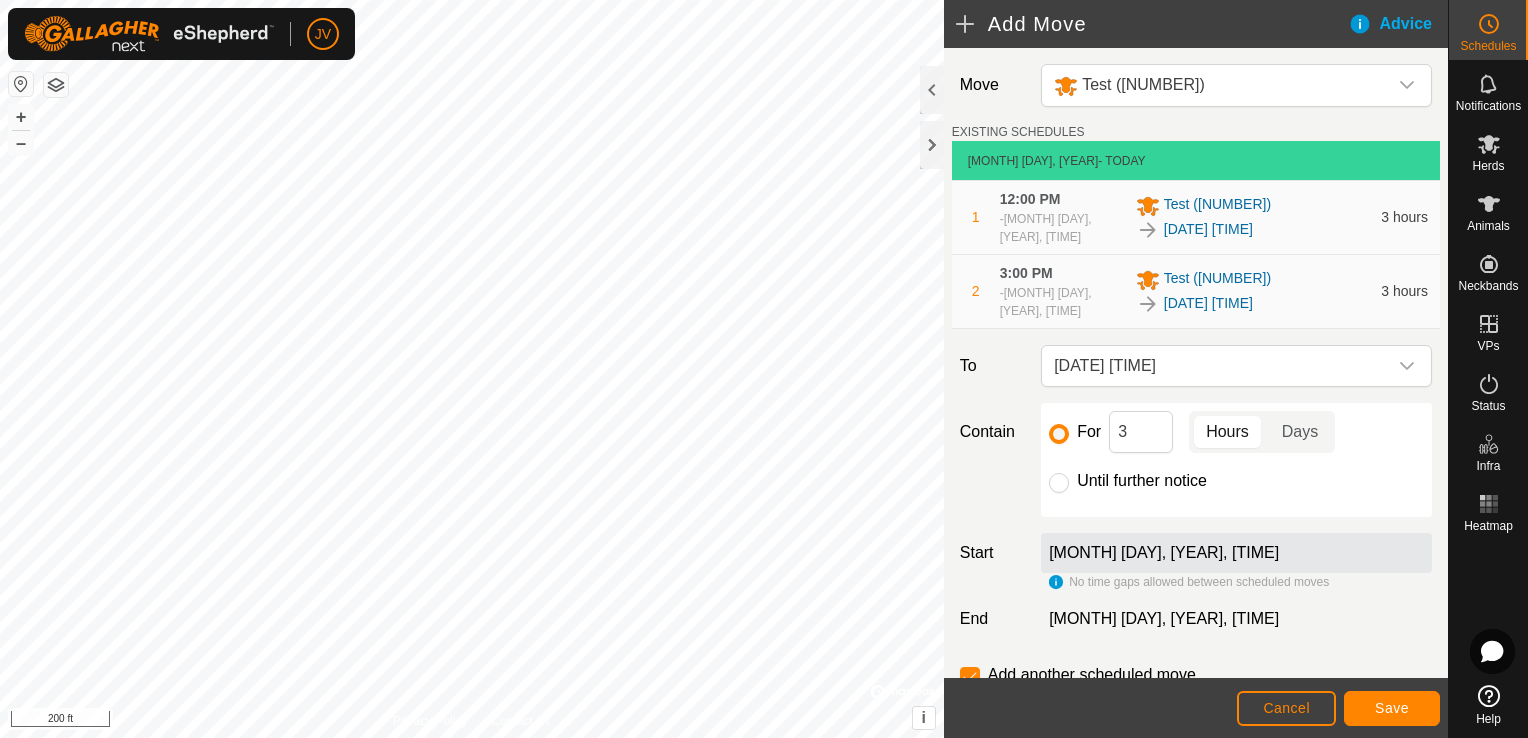 click on "Add another scheduled move" 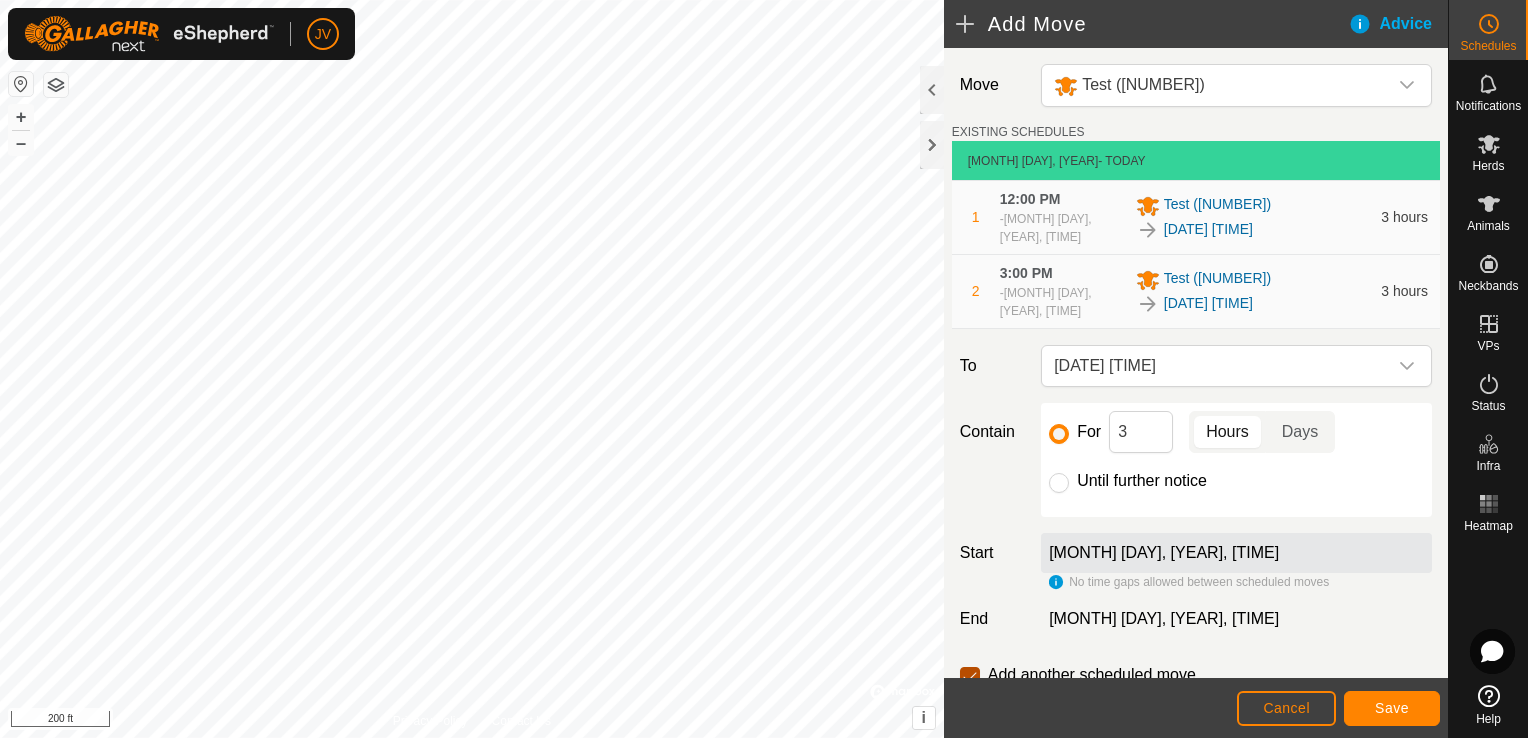click at bounding box center (970, 677) 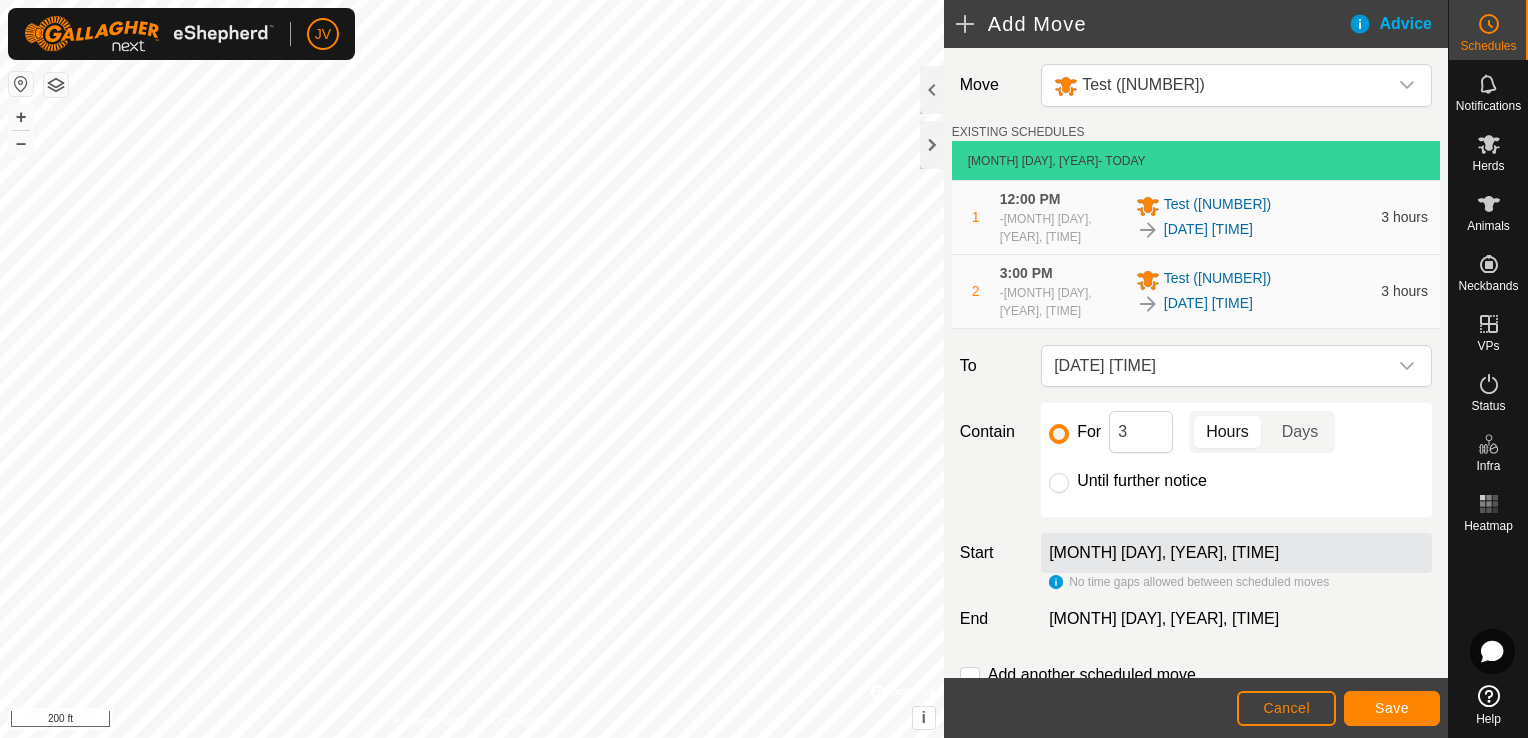 click on "Cancel Save" 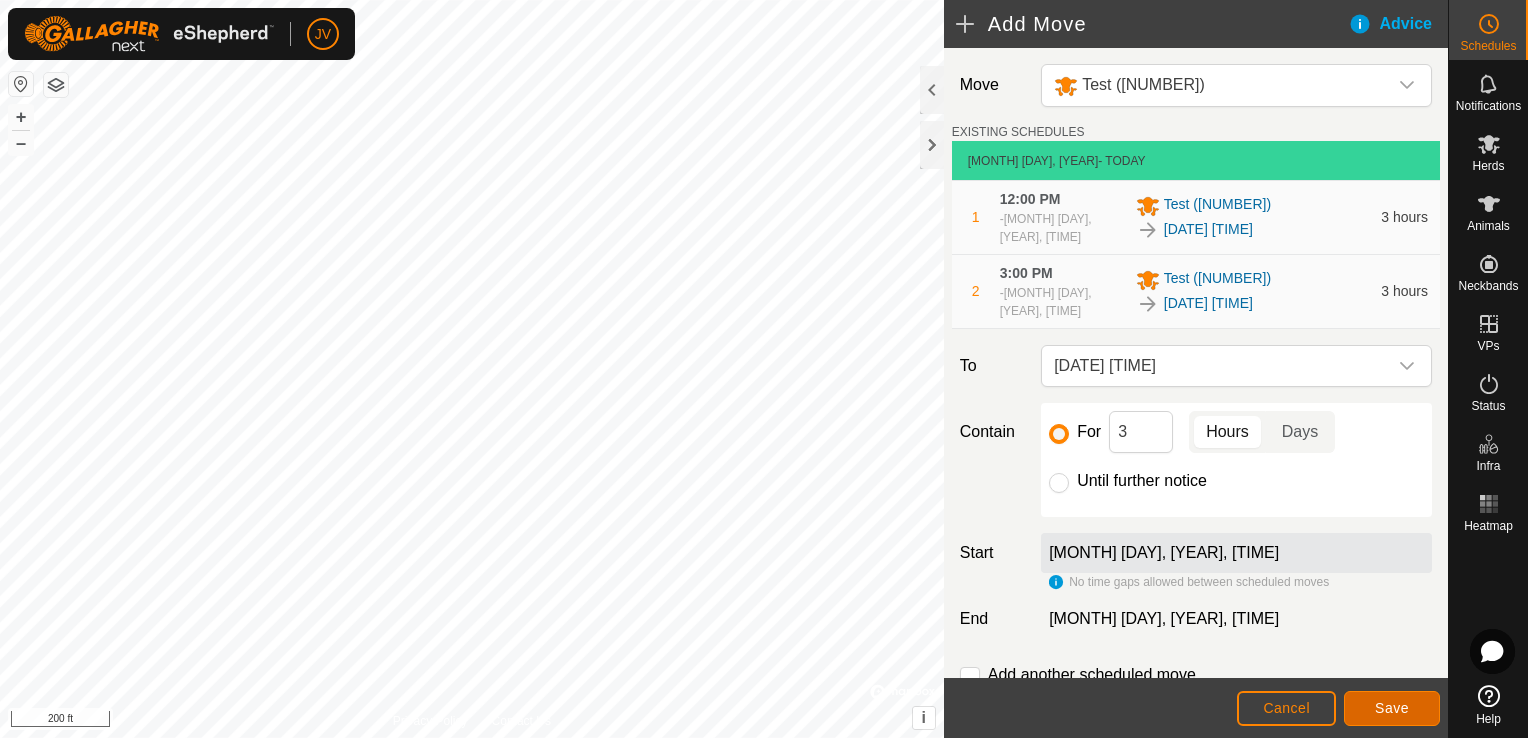 click on "Save" 